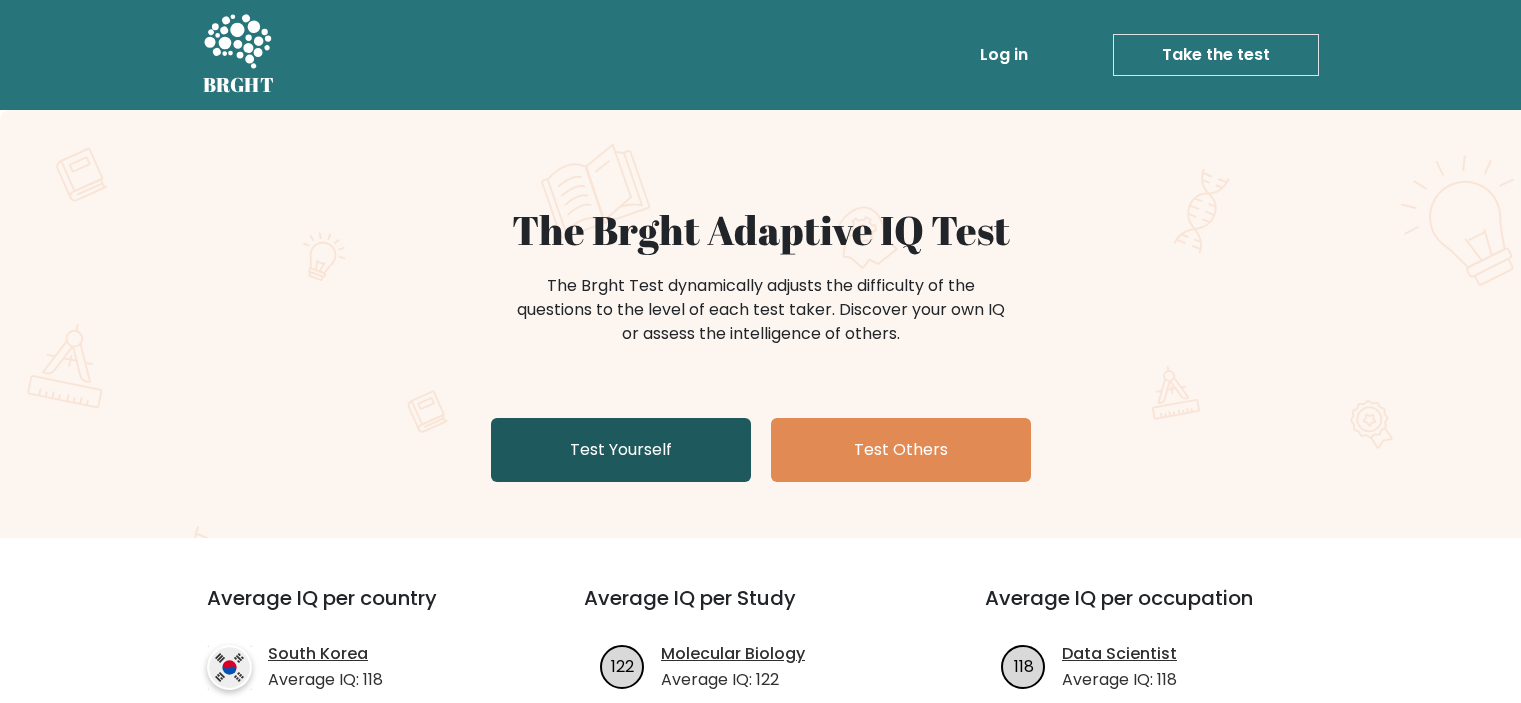 scroll, scrollTop: 0, scrollLeft: 0, axis: both 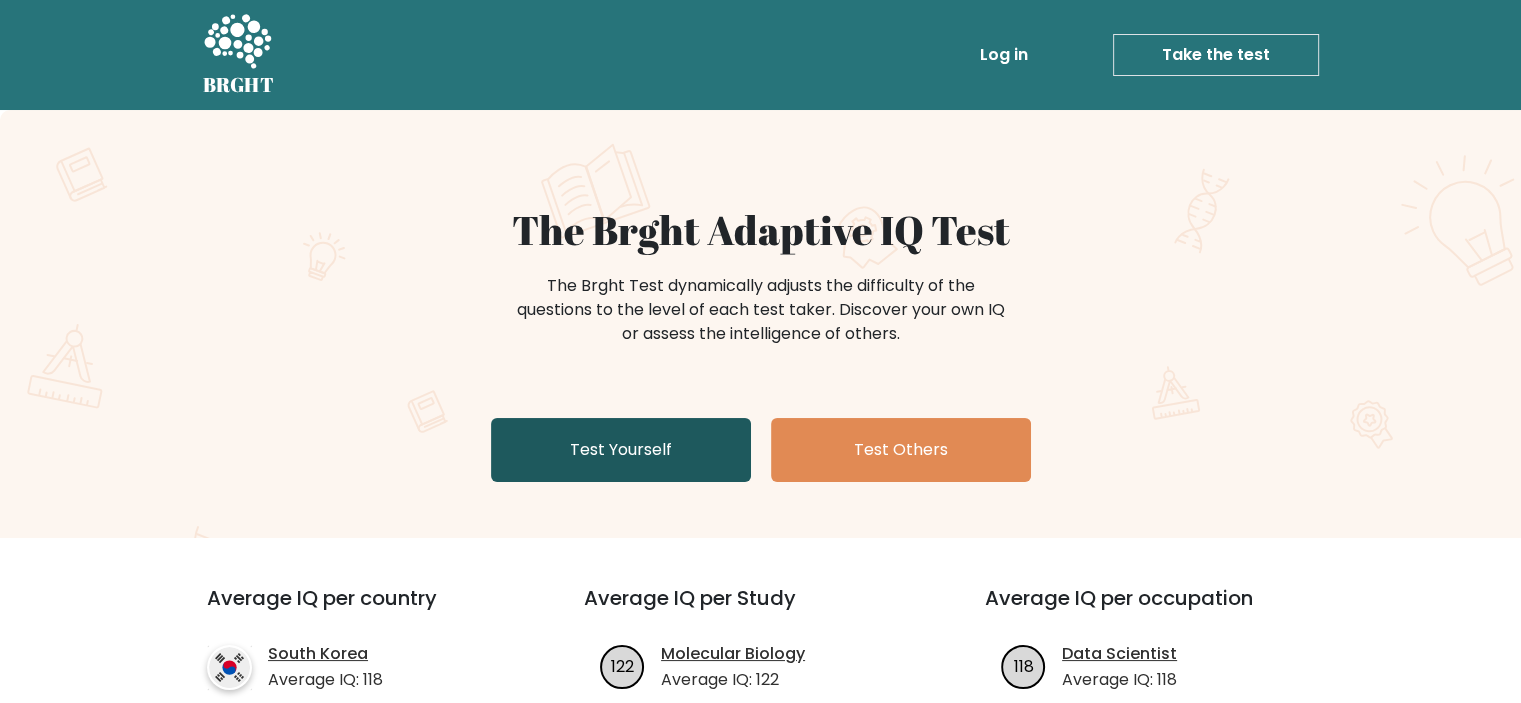 click on "Test Yourself" at bounding box center [621, 450] 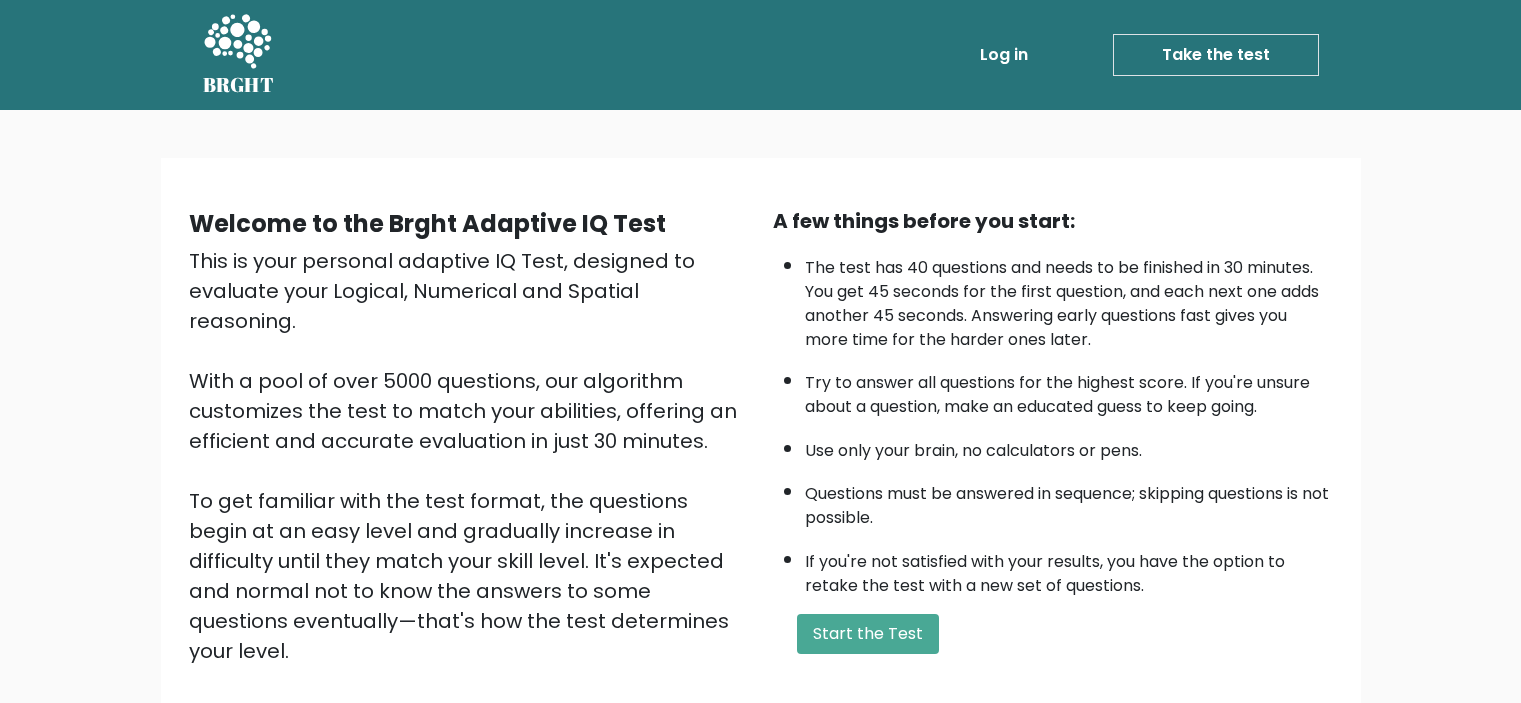 scroll, scrollTop: 0, scrollLeft: 0, axis: both 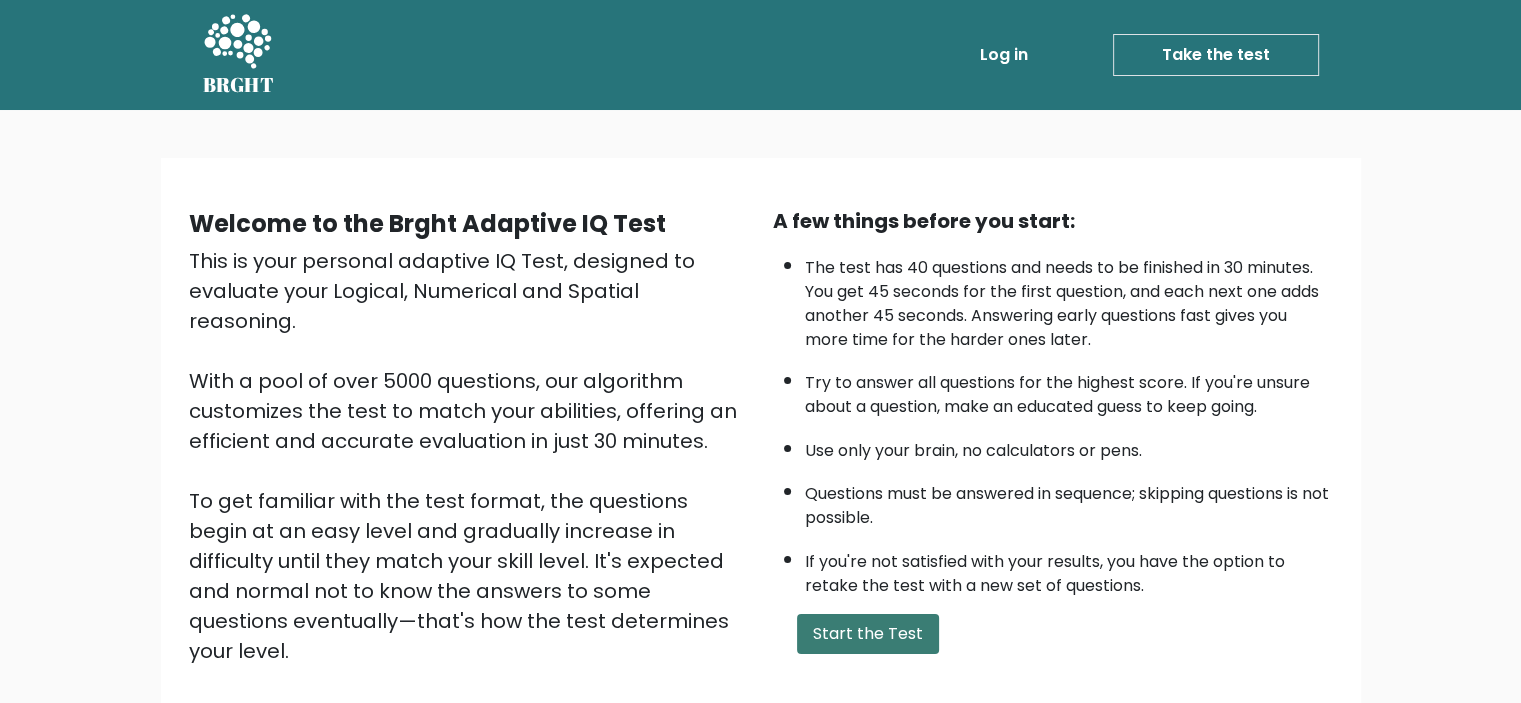 click on "Start the Test" at bounding box center [868, 634] 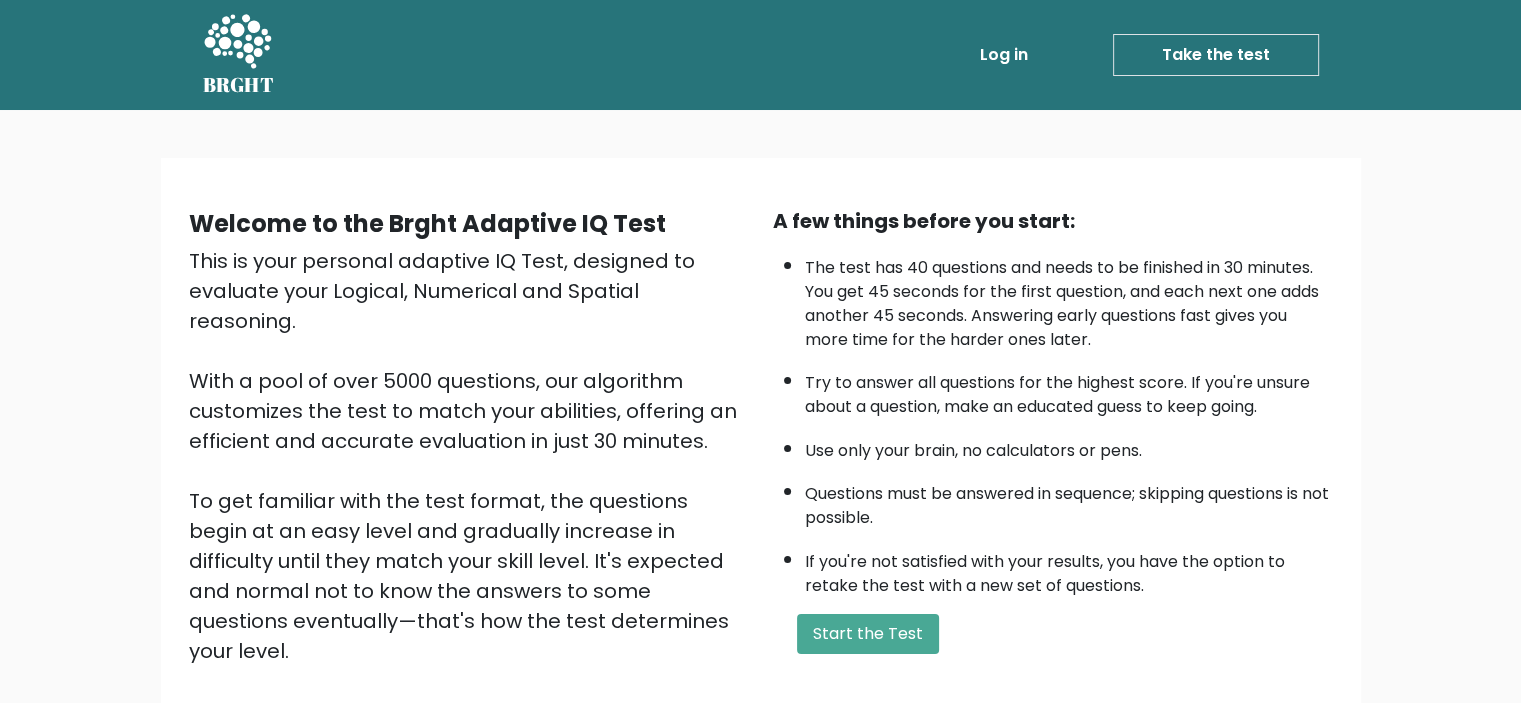 click on "Log in" at bounding box center [1004, 55] 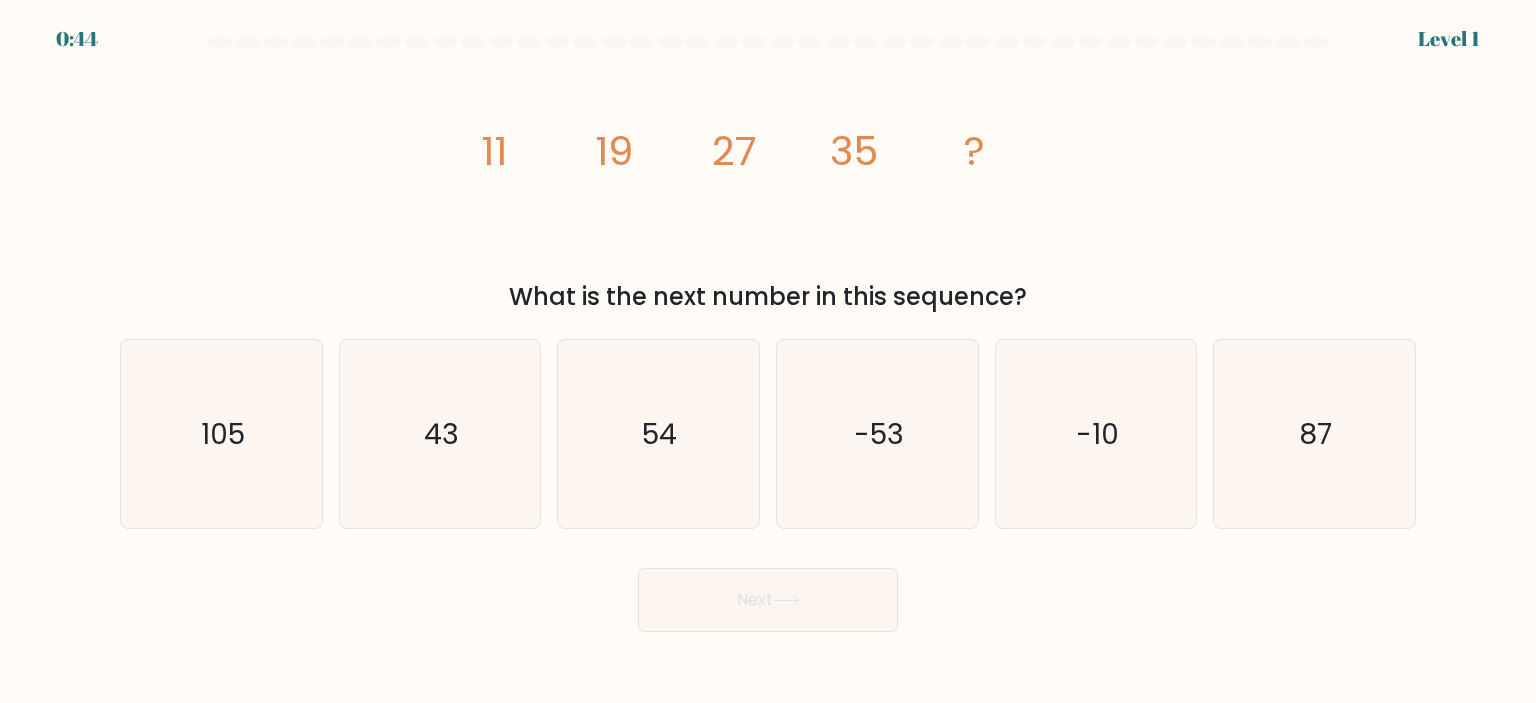 scroll, scrollTop: 0, scrollLeft: 0, axis: both 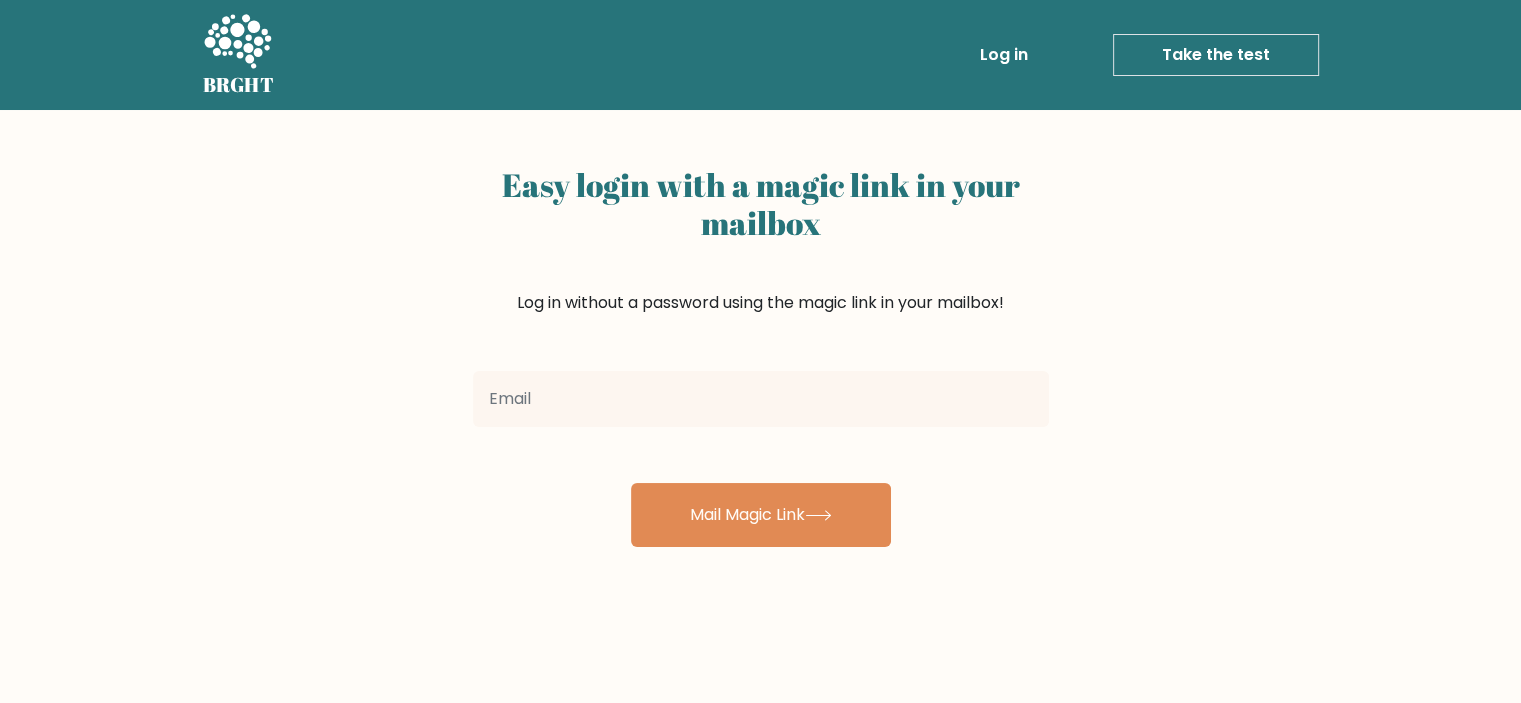 click at bounding box center [761, 399] 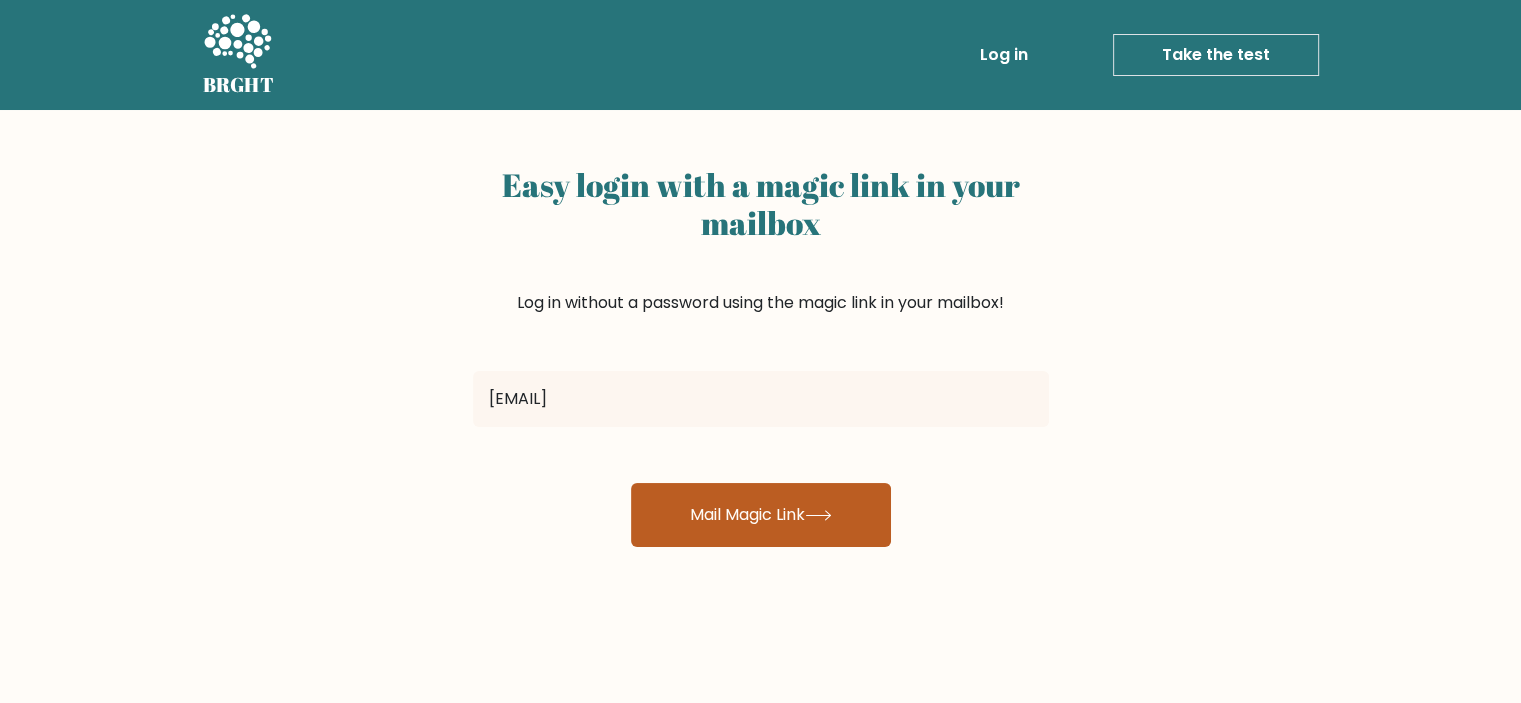 click on "Mail Magic Link" at bounding box center [761, 515] 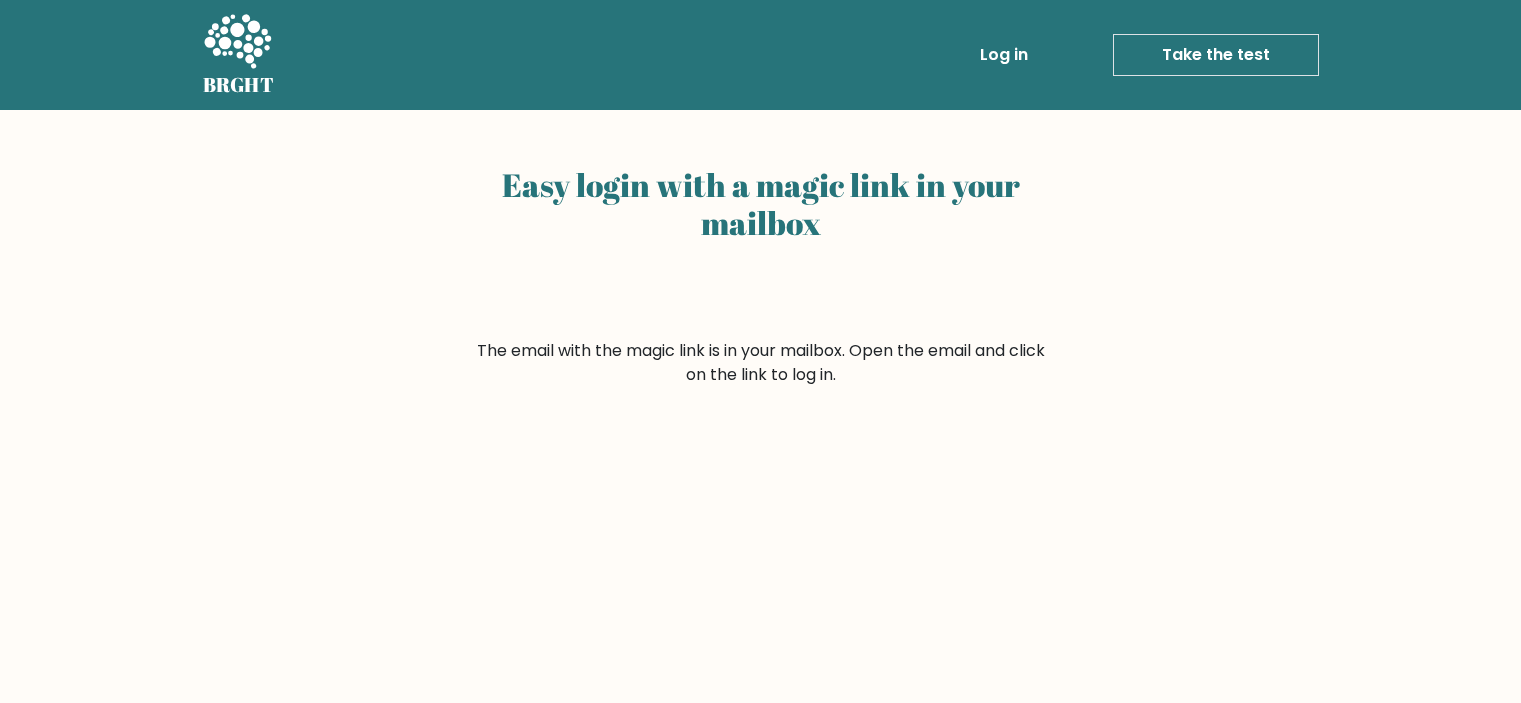 scroll, scrollTop: 0, scrollLeft: 0, axis: both 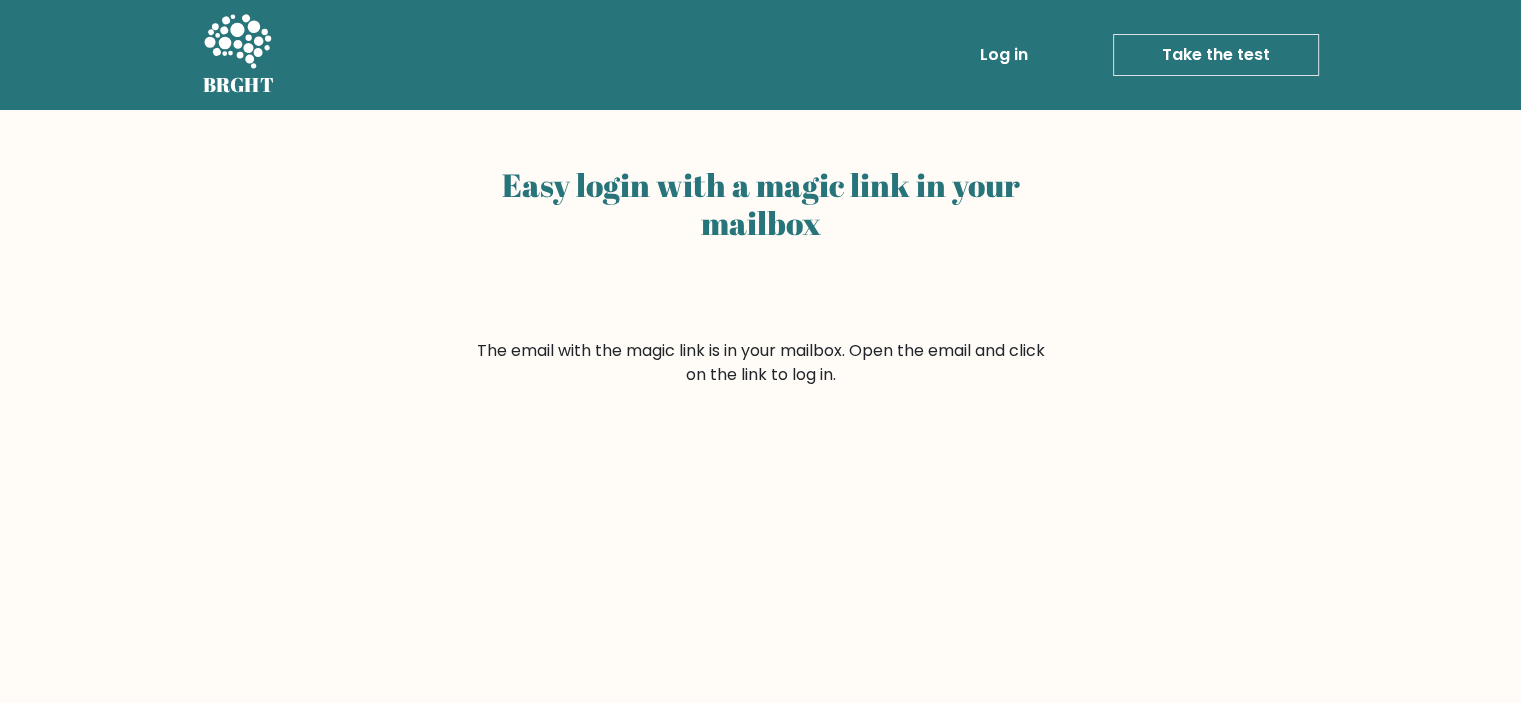 click on "Log in" at bounding box center (1004, 55) 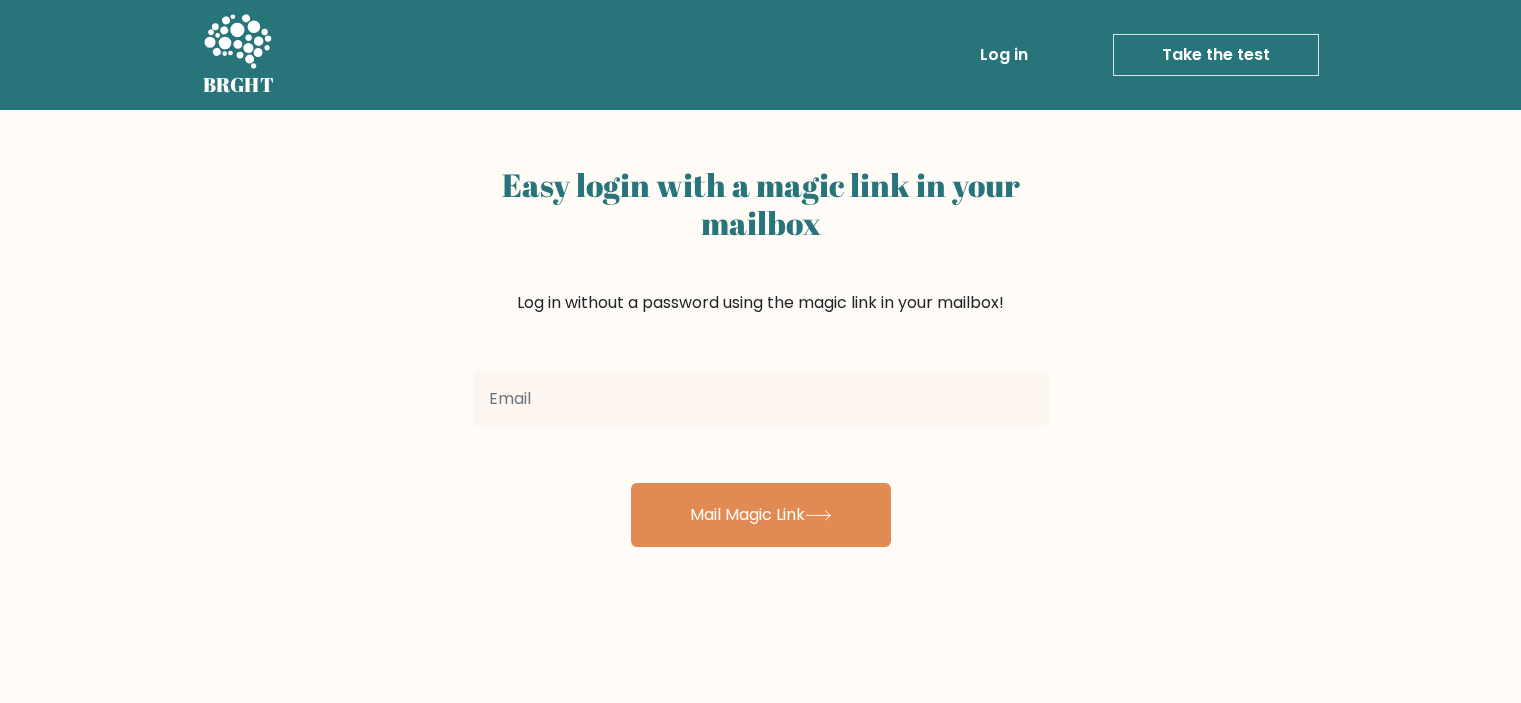 scroll, scrollTop: 0, scrollLeft: 0, axis: both 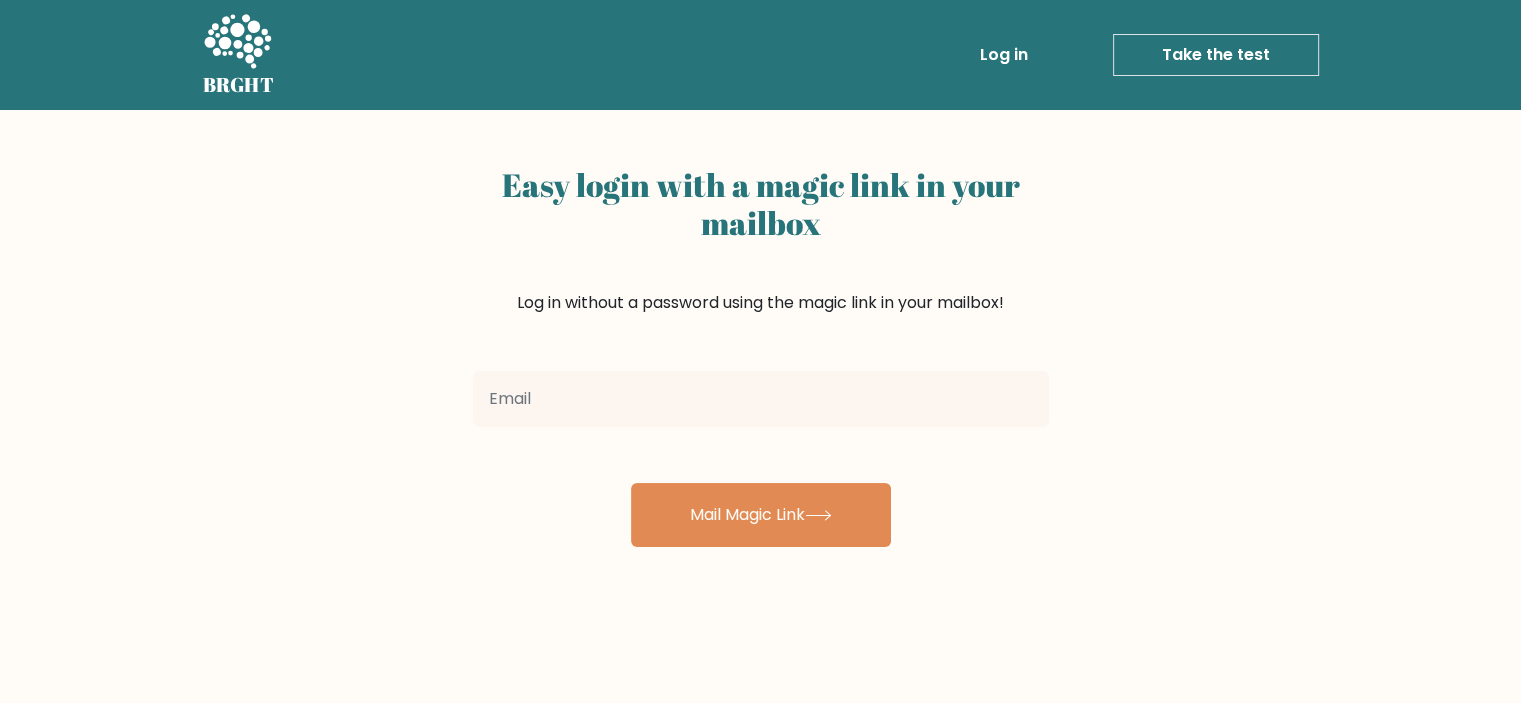 click at bounding box center (761, 399) 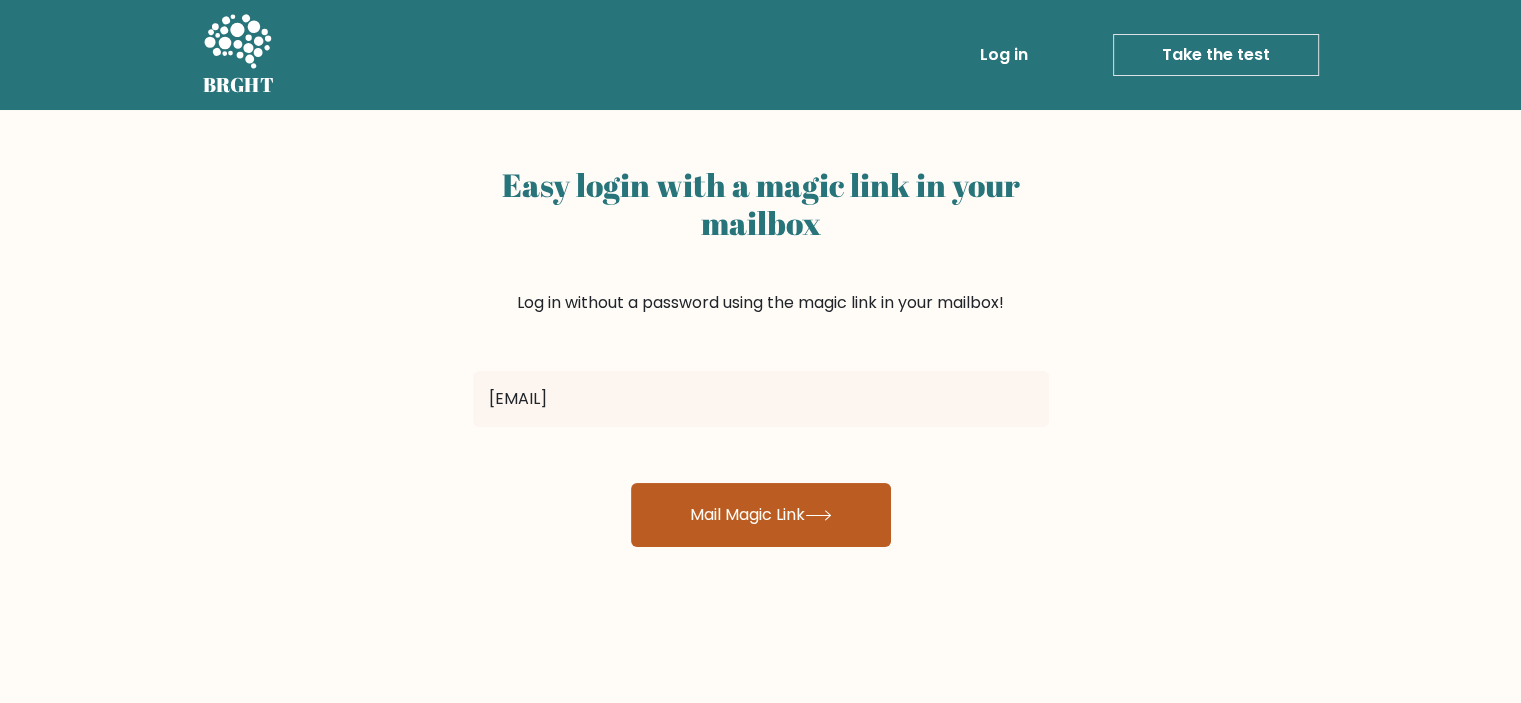 click on "Mail Magic Link" at bounding box center (761, 515) 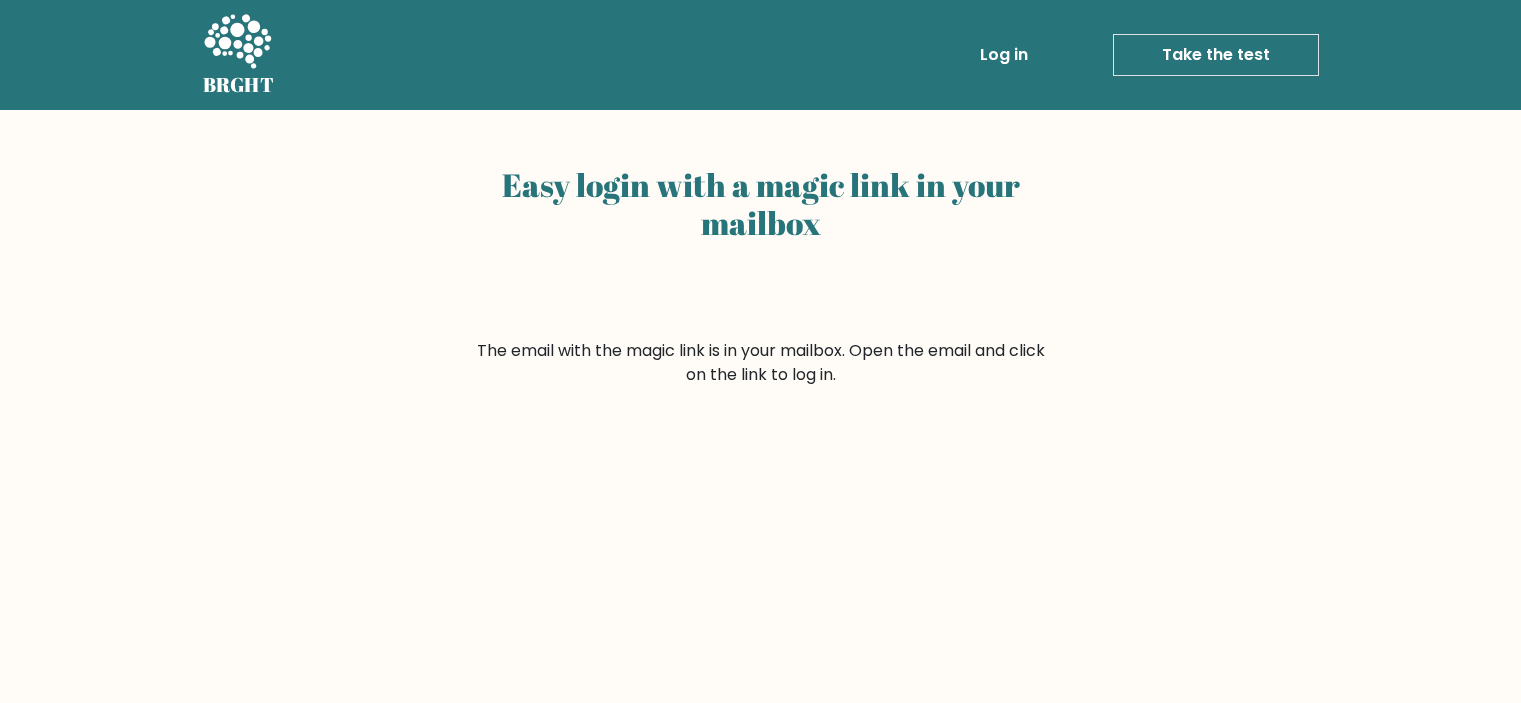 scroll, scrollTop: 0, scrollLeft: 0, axis: both 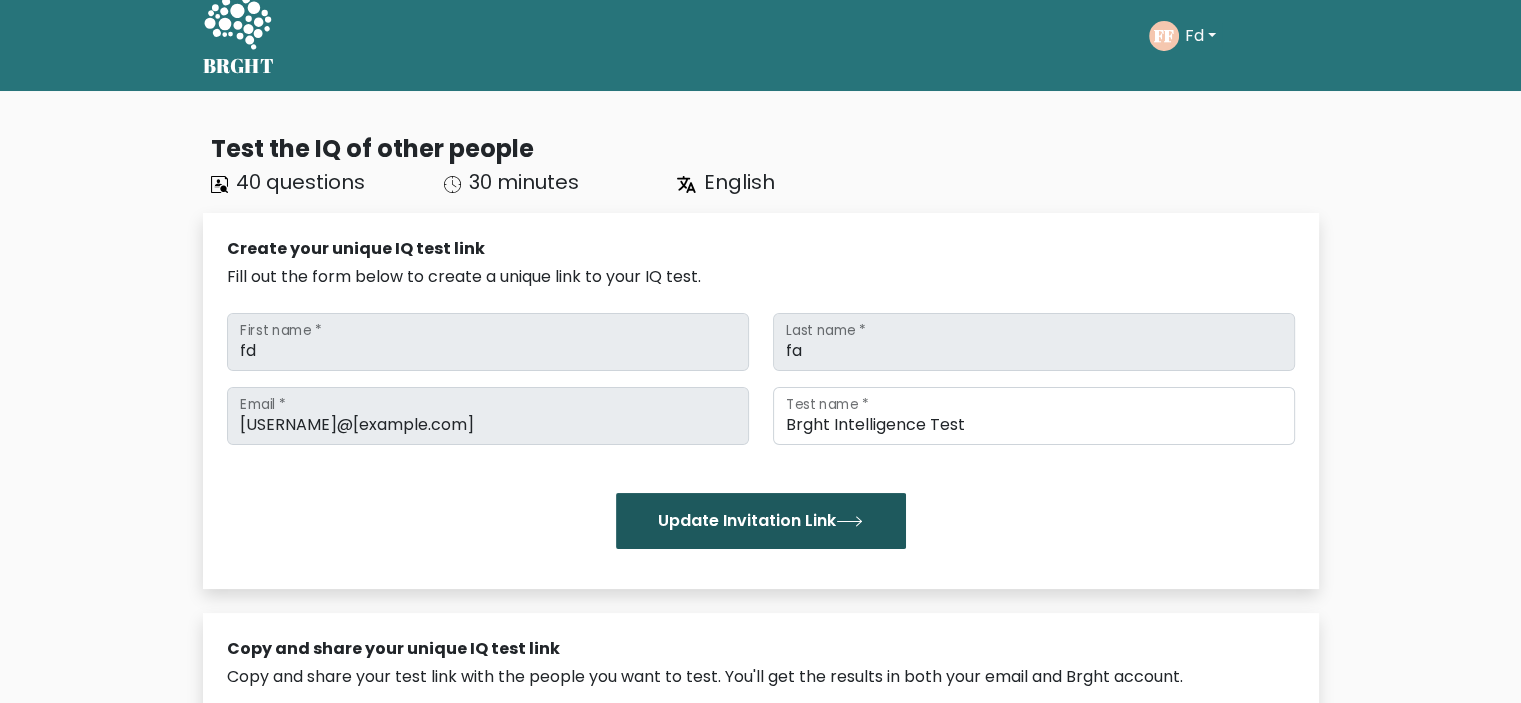 click on "Update Invitation Link" at bounding box center [761, 521] 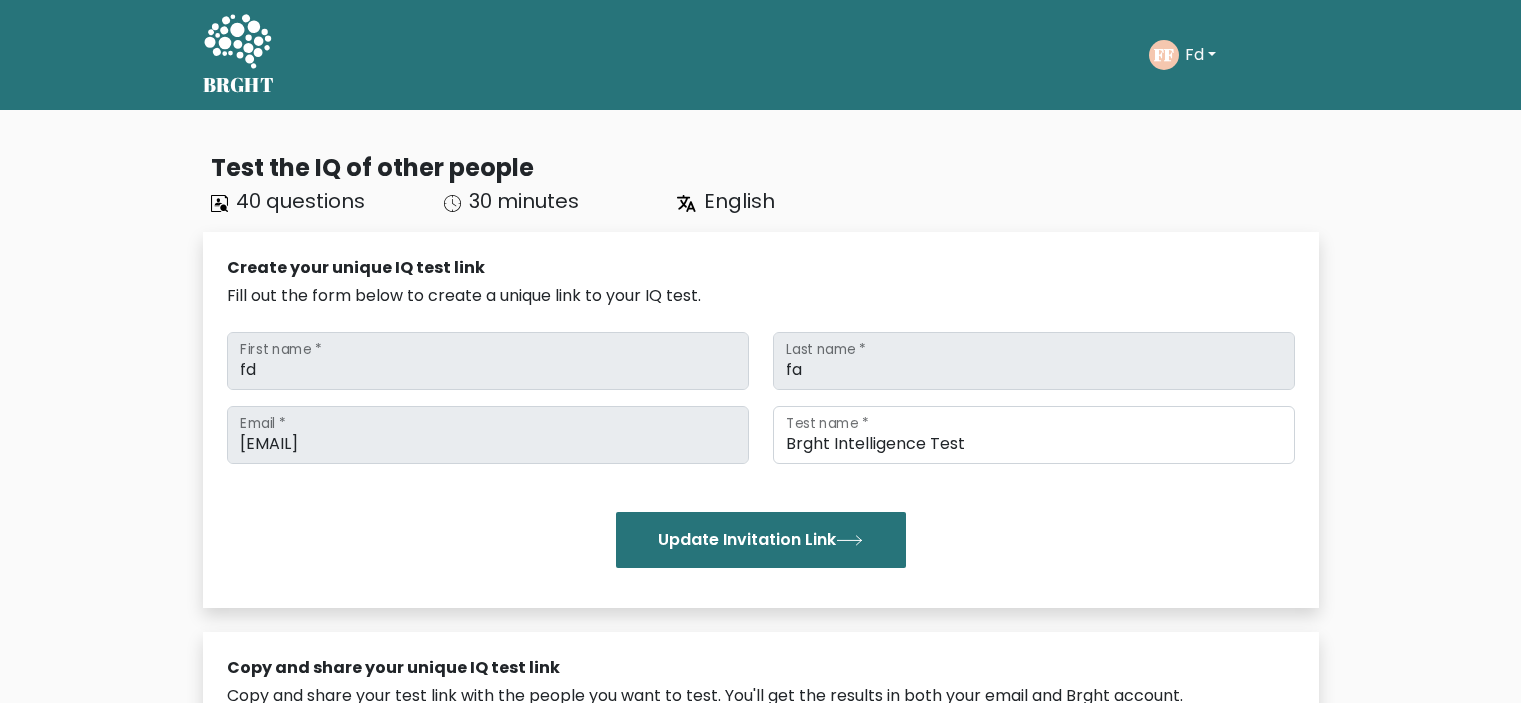 scroll, scrollTop: 0, scrollLeft: 0, axis: both 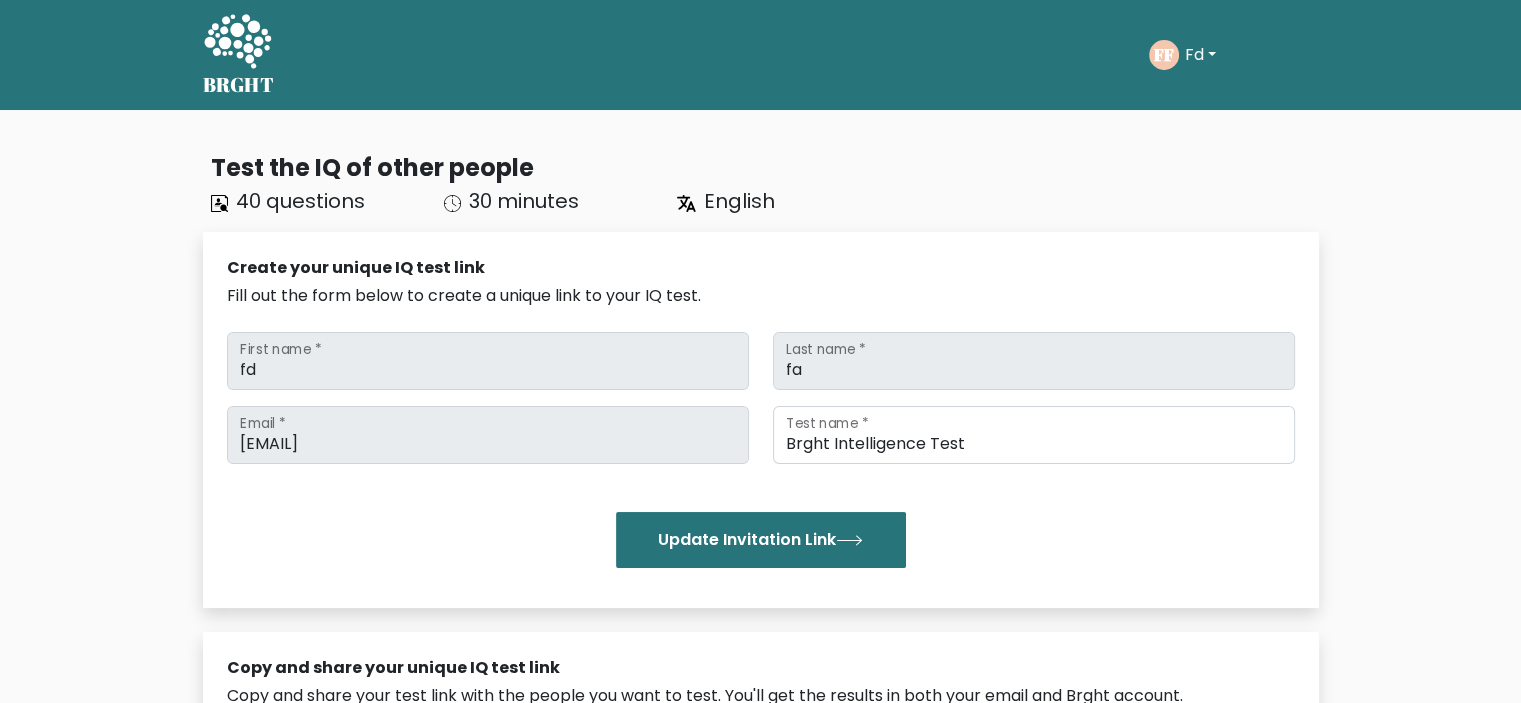 click on "Fd" at bounding box center [1200, 55] 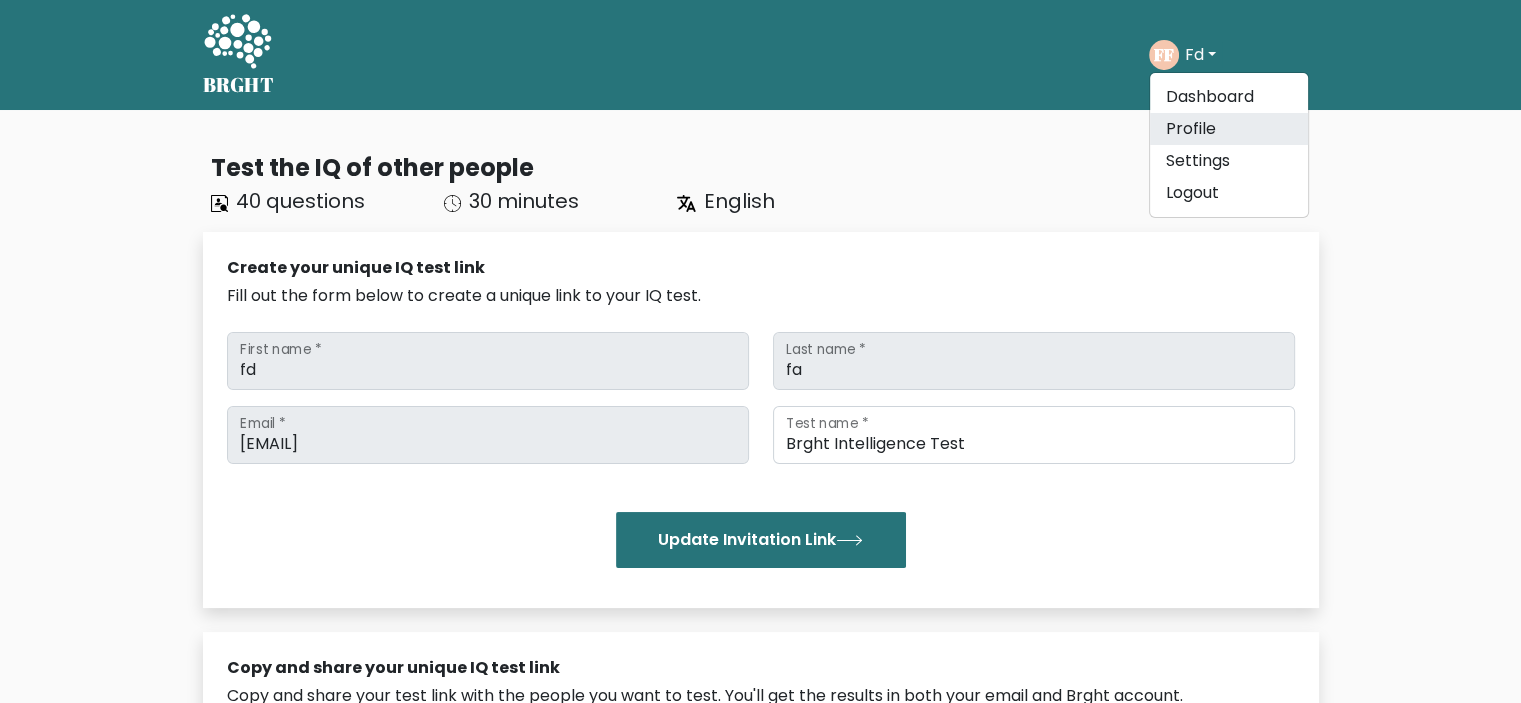 click on "Profile" at bounding box center (1229, 129) 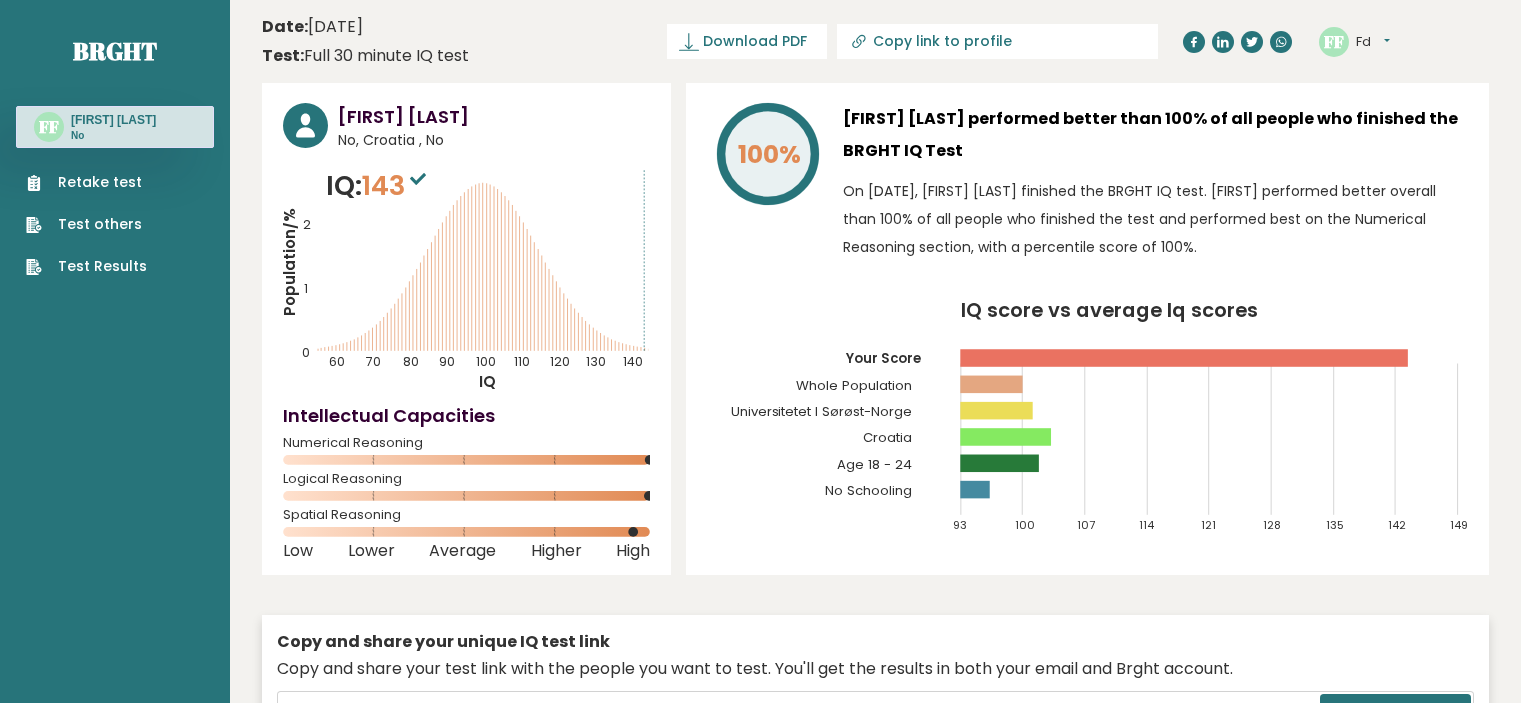 scroll, scrollTop: 0, scrollLeft: 0, axis: both 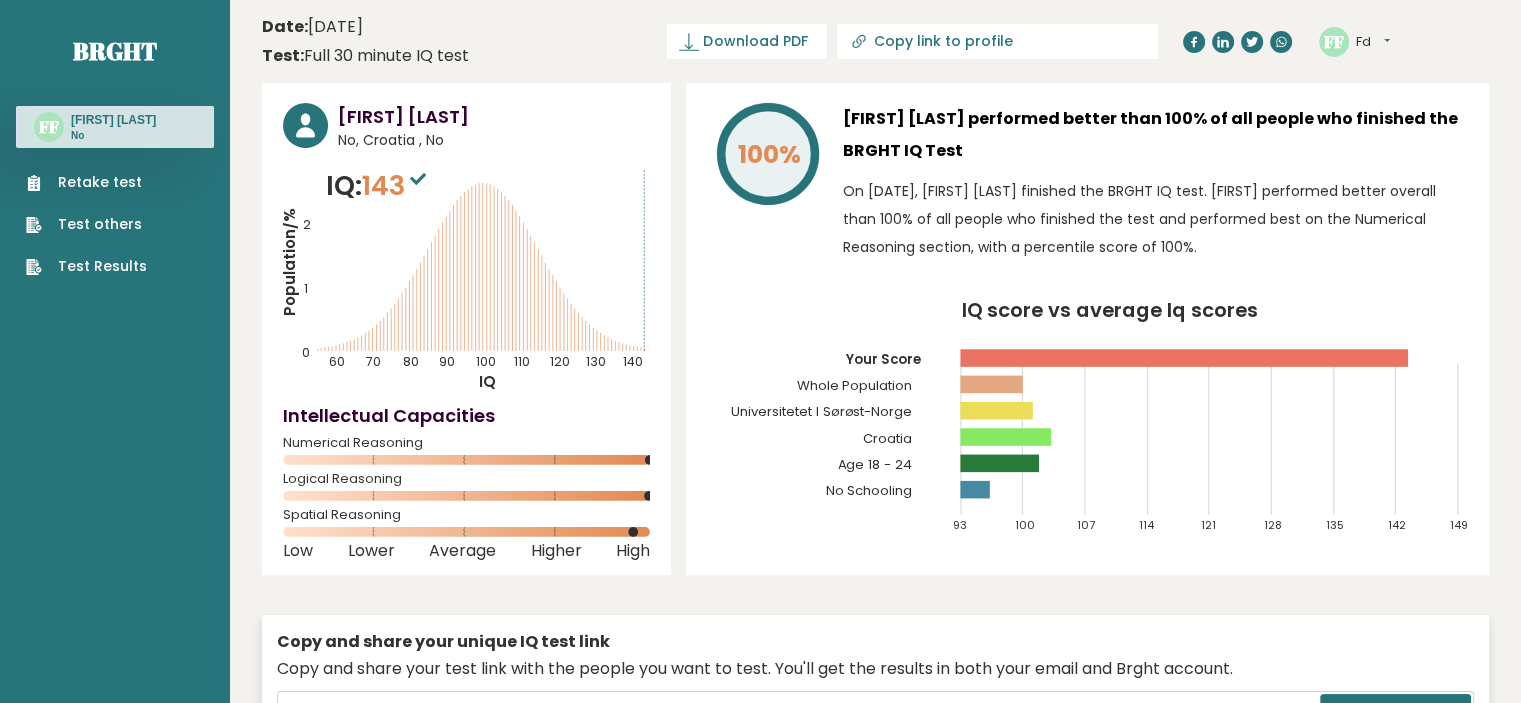 click on "Retake test" at bounding box center (86, 182) 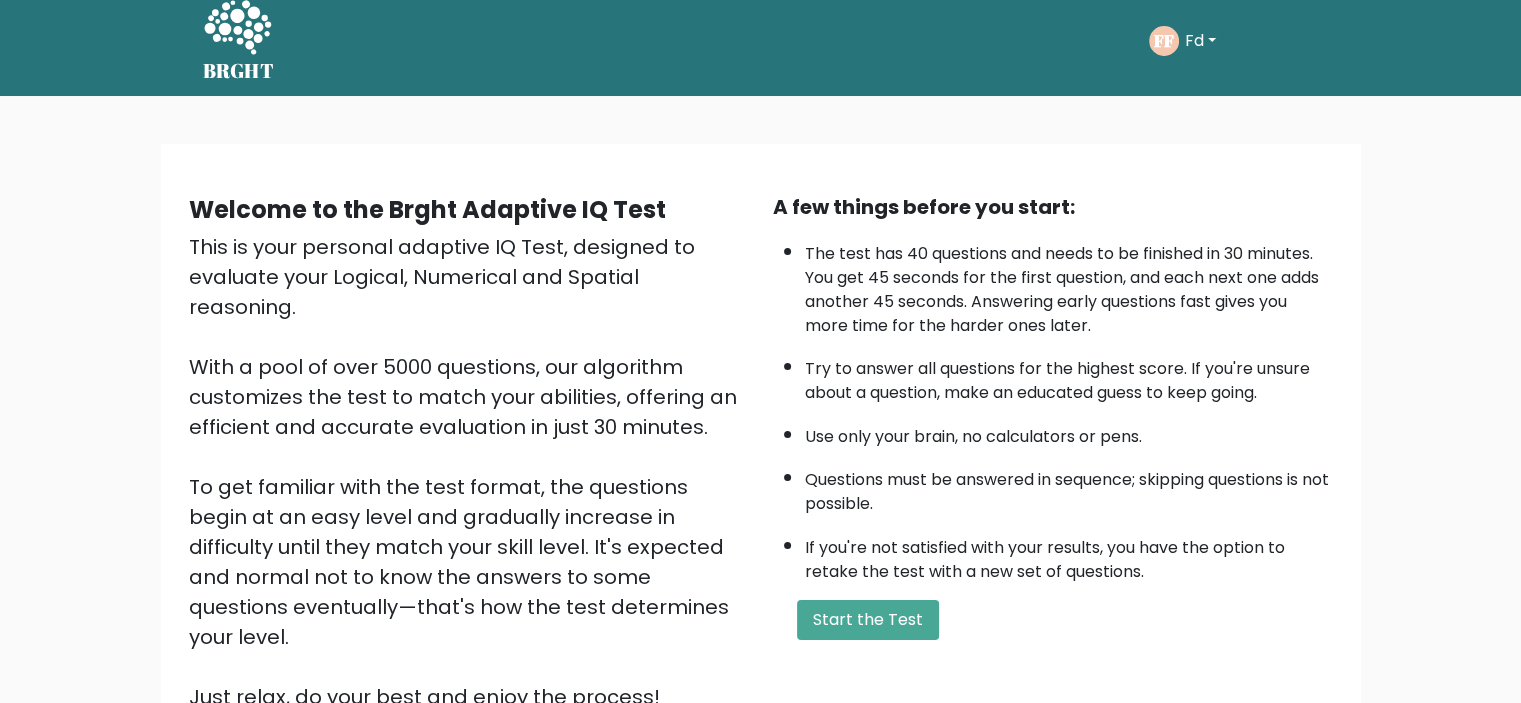 scroll, scrollTop: 100, scrollLeft: 0, axis: vertical 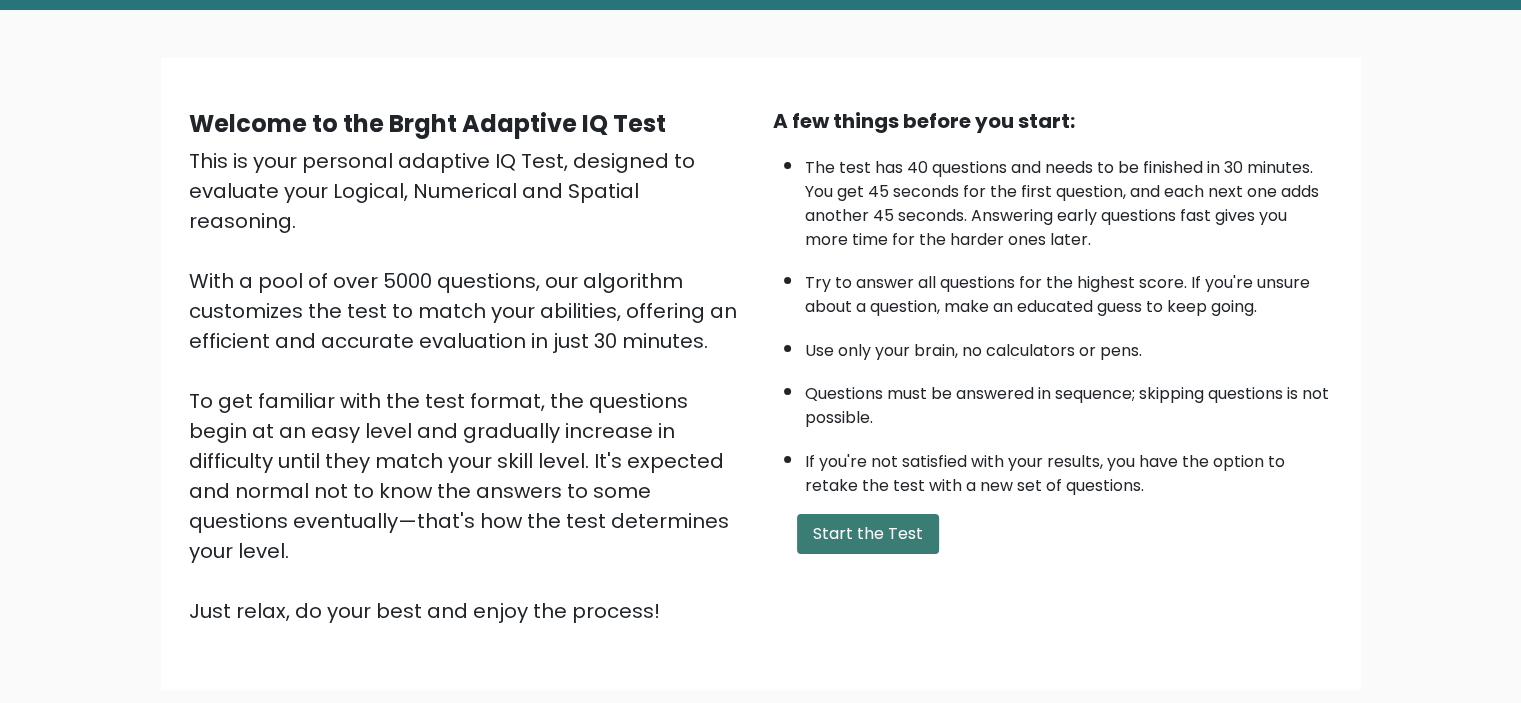 click on "Start the Test" at bounding box center [868, 534] 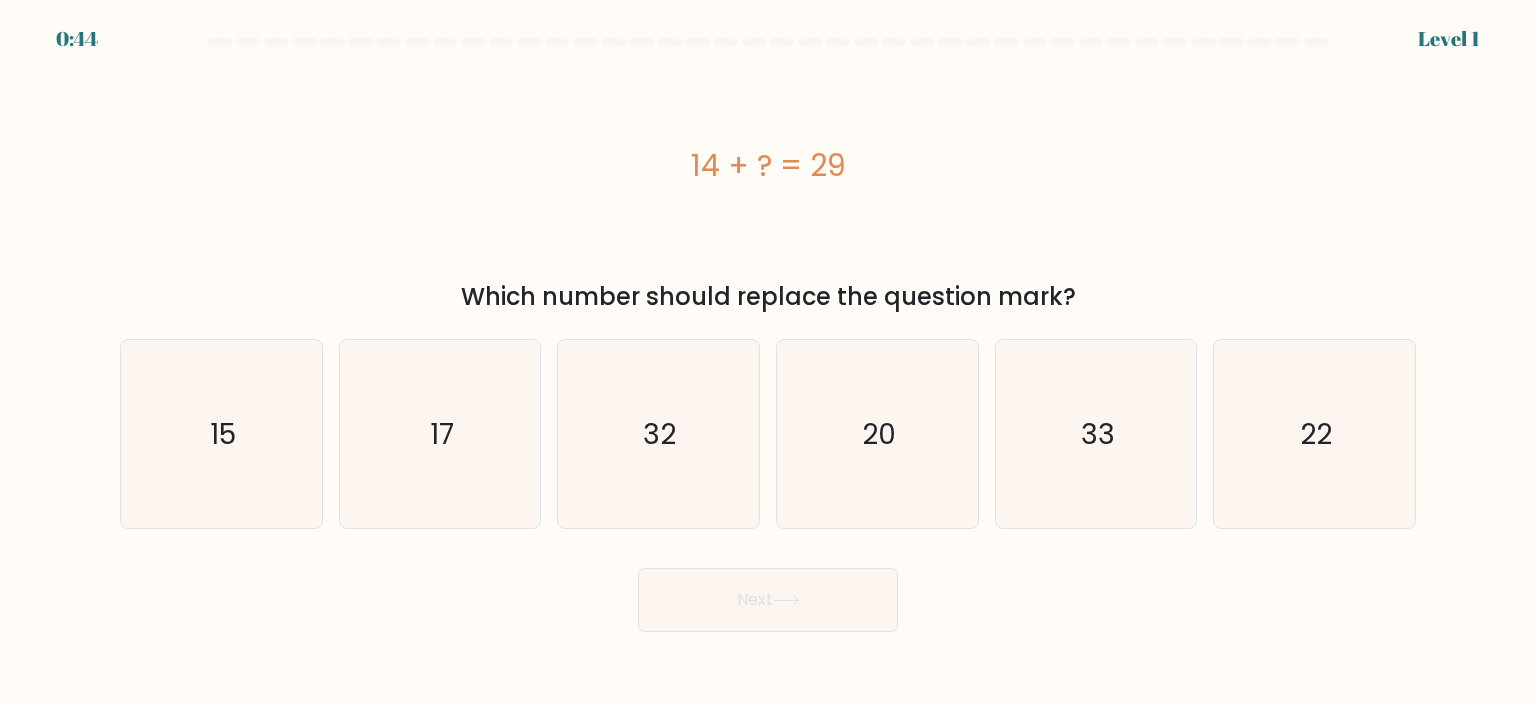 scroll, scrollTop: 0, scrollLeft: 0, axis: both 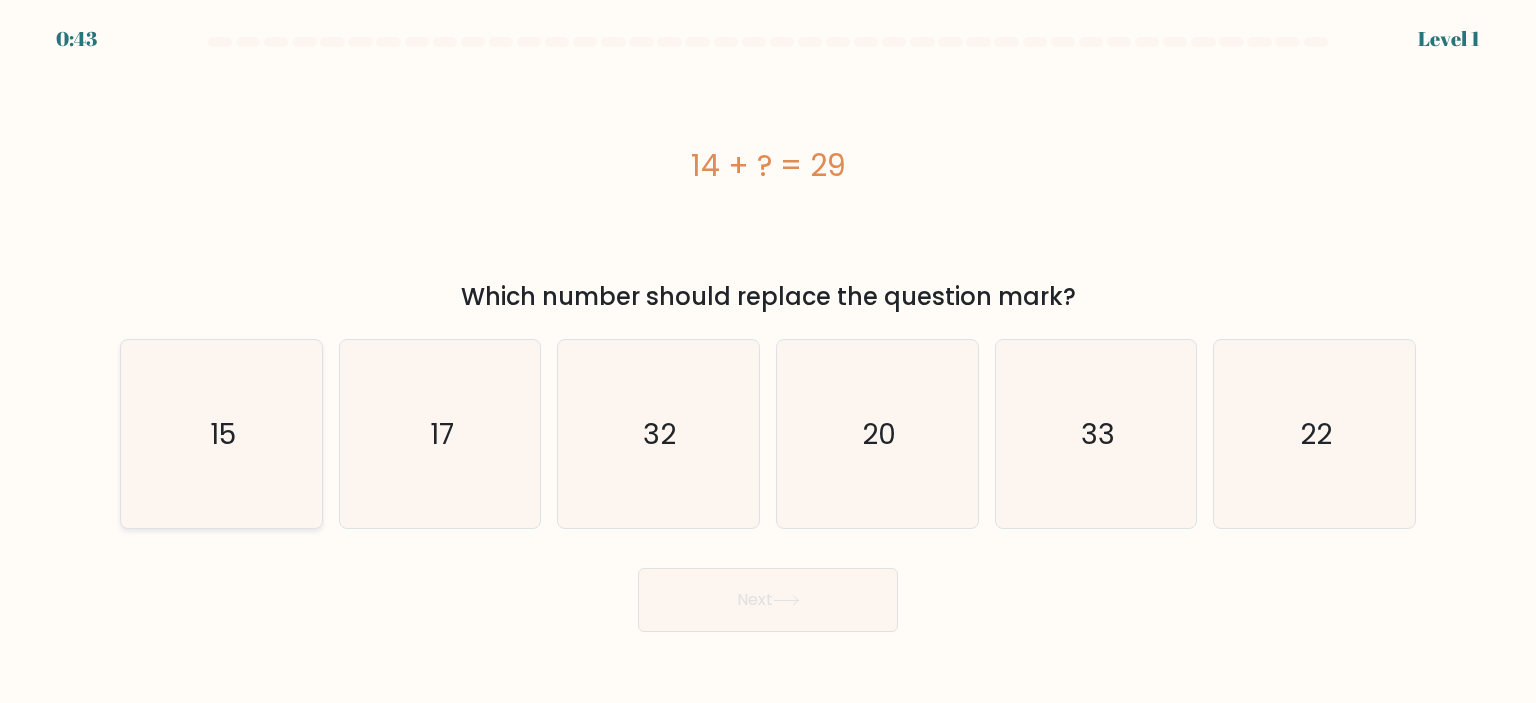 click on "15" 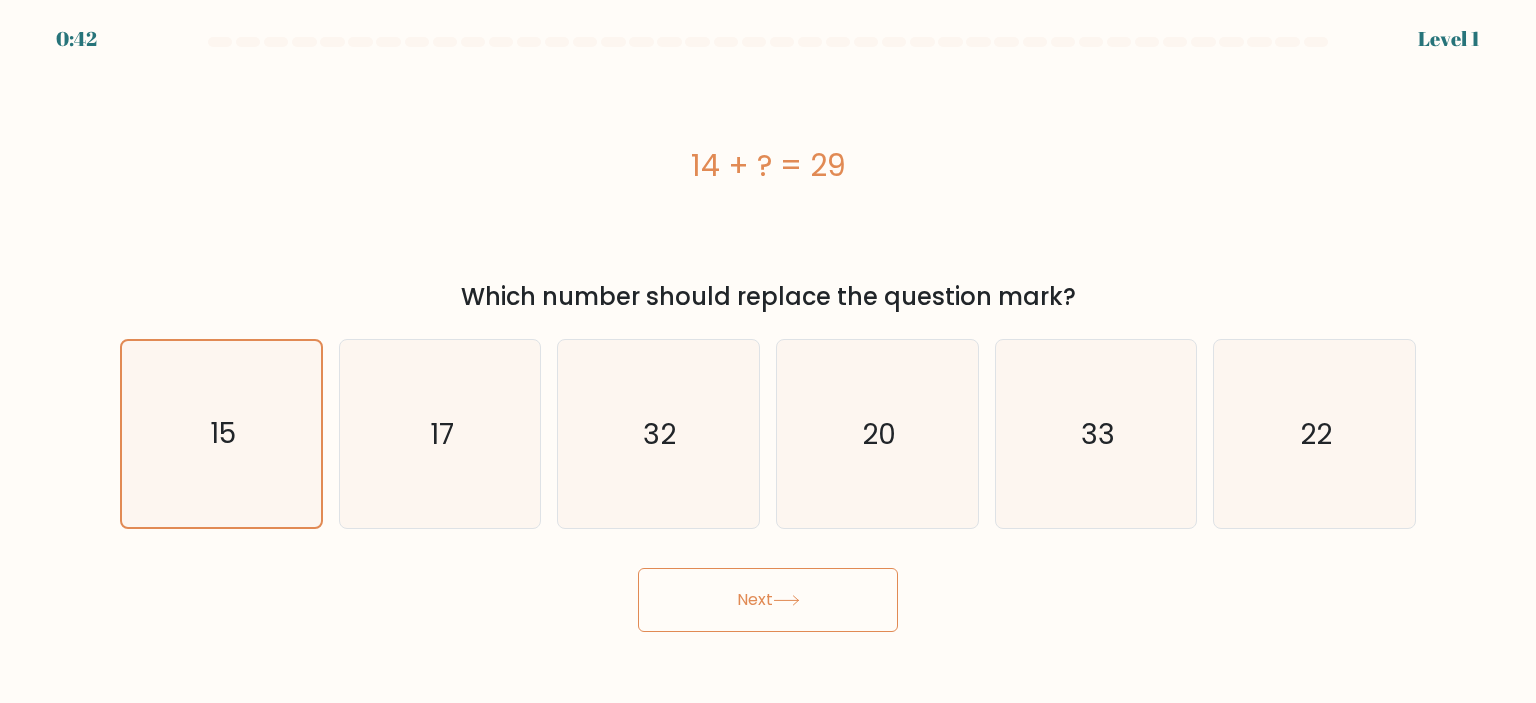 click on "Next" at bounding box center [768, 600] 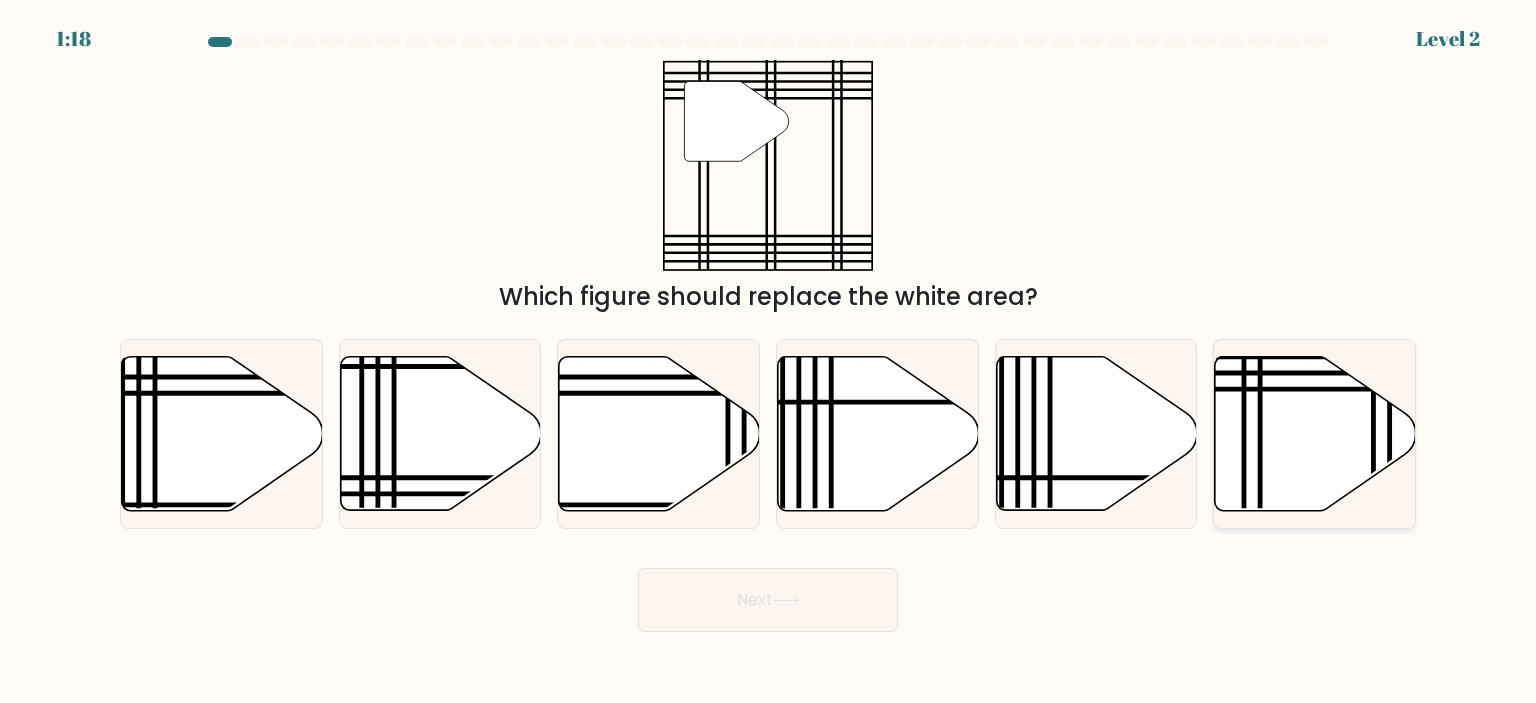 click 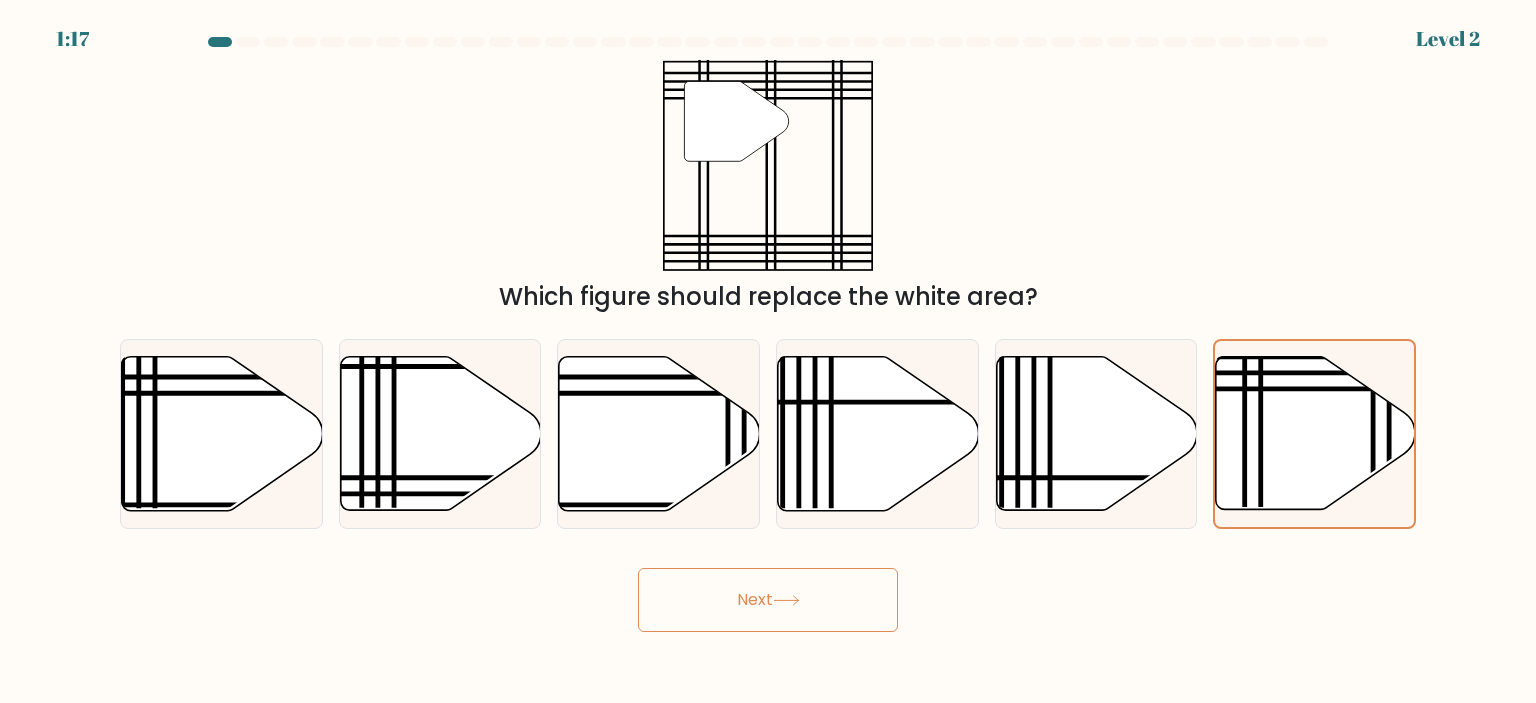 click on "Next" at bounding box center (768, 600) 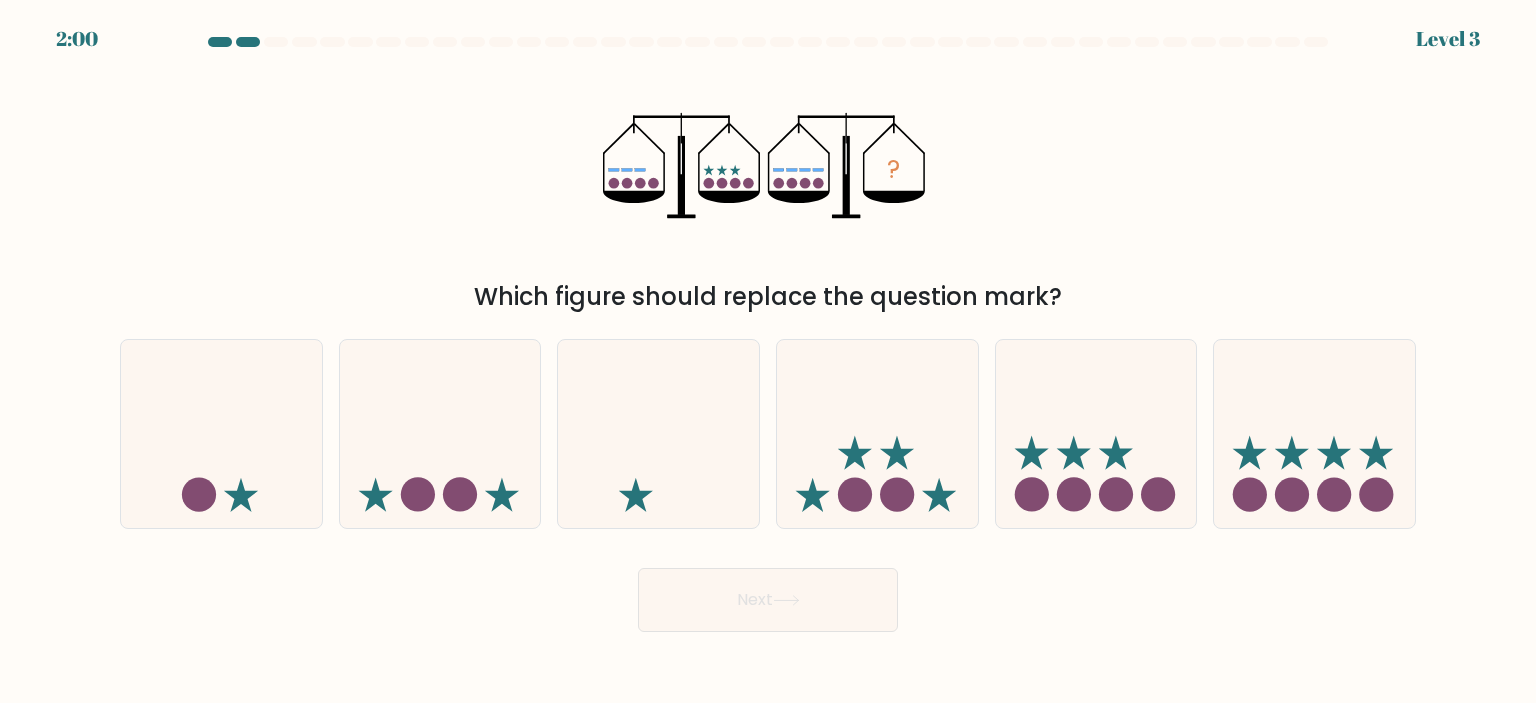 click 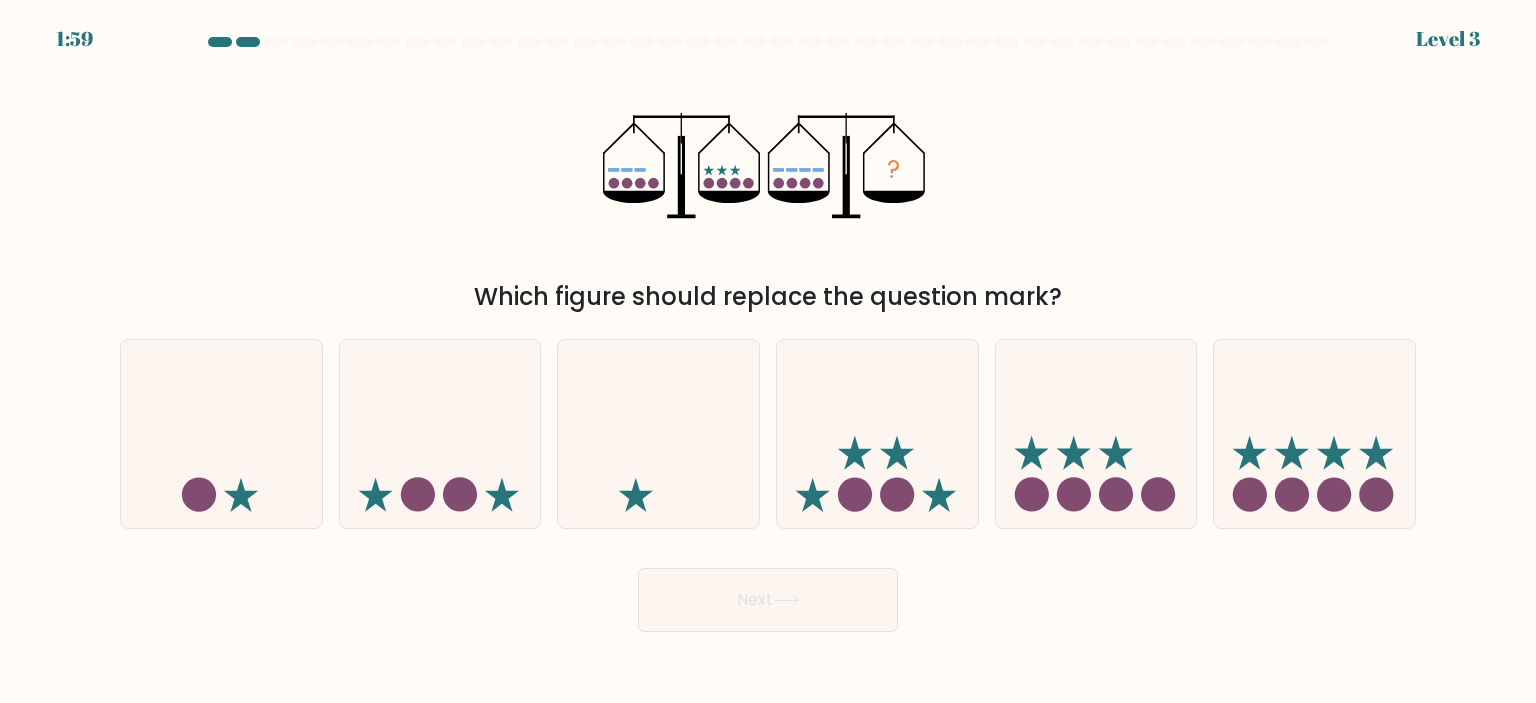click on "?" 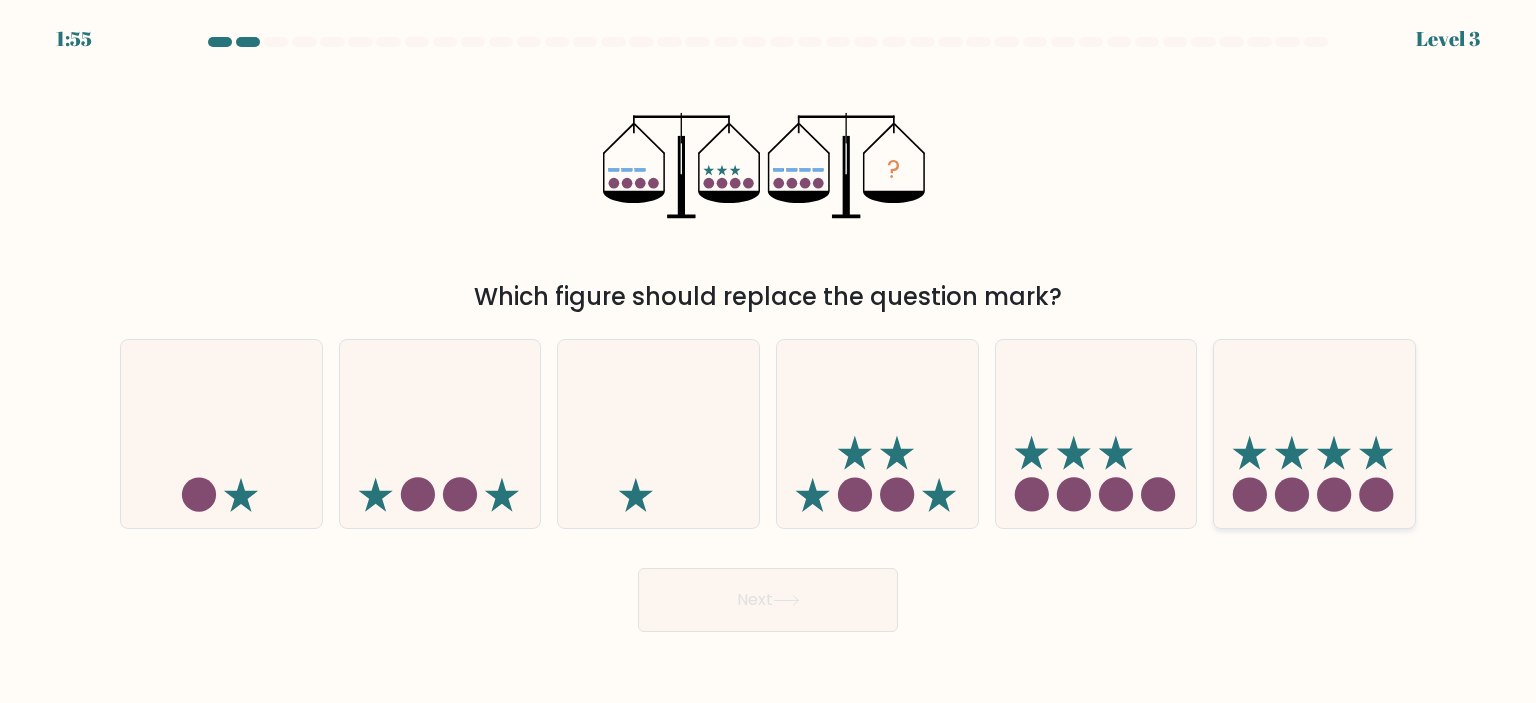 click 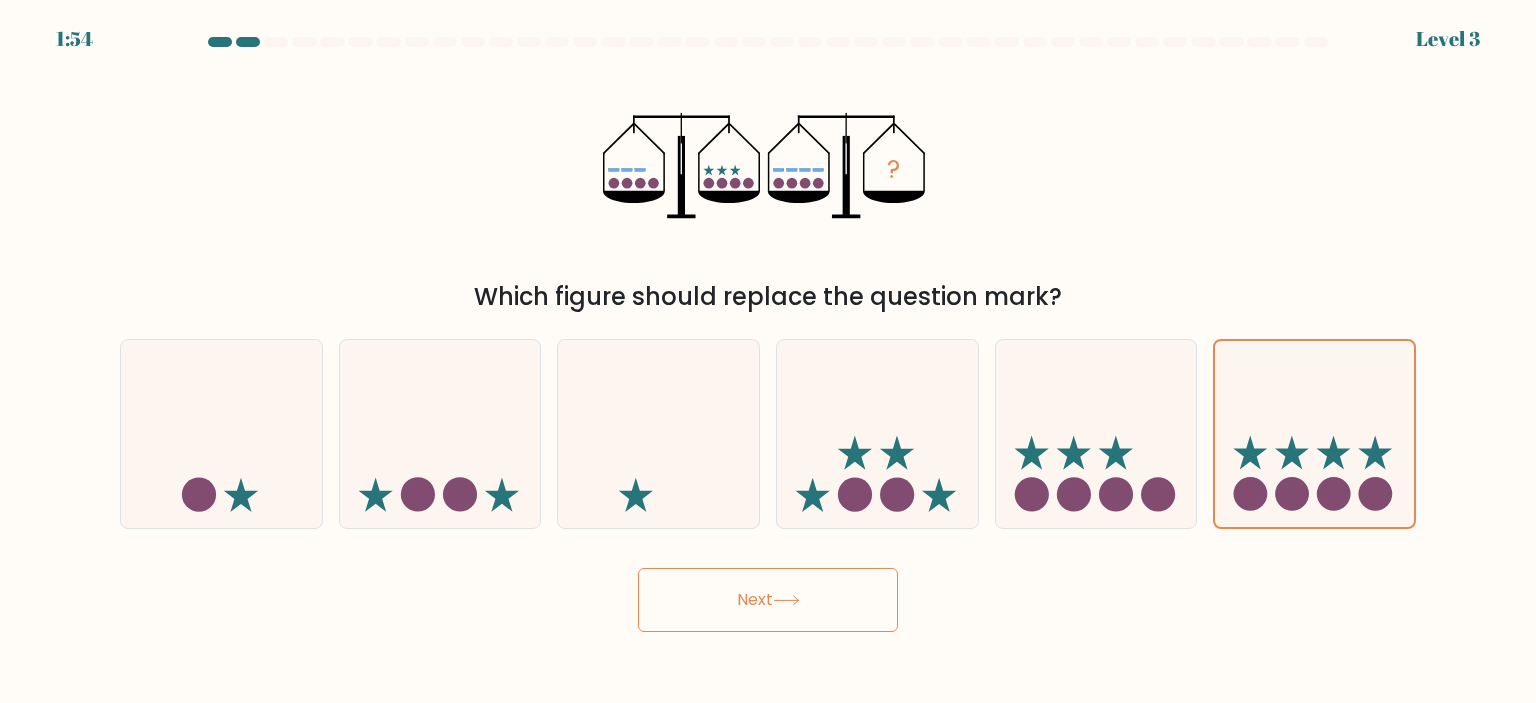 click on "Next" at bounding box center [768, 600] 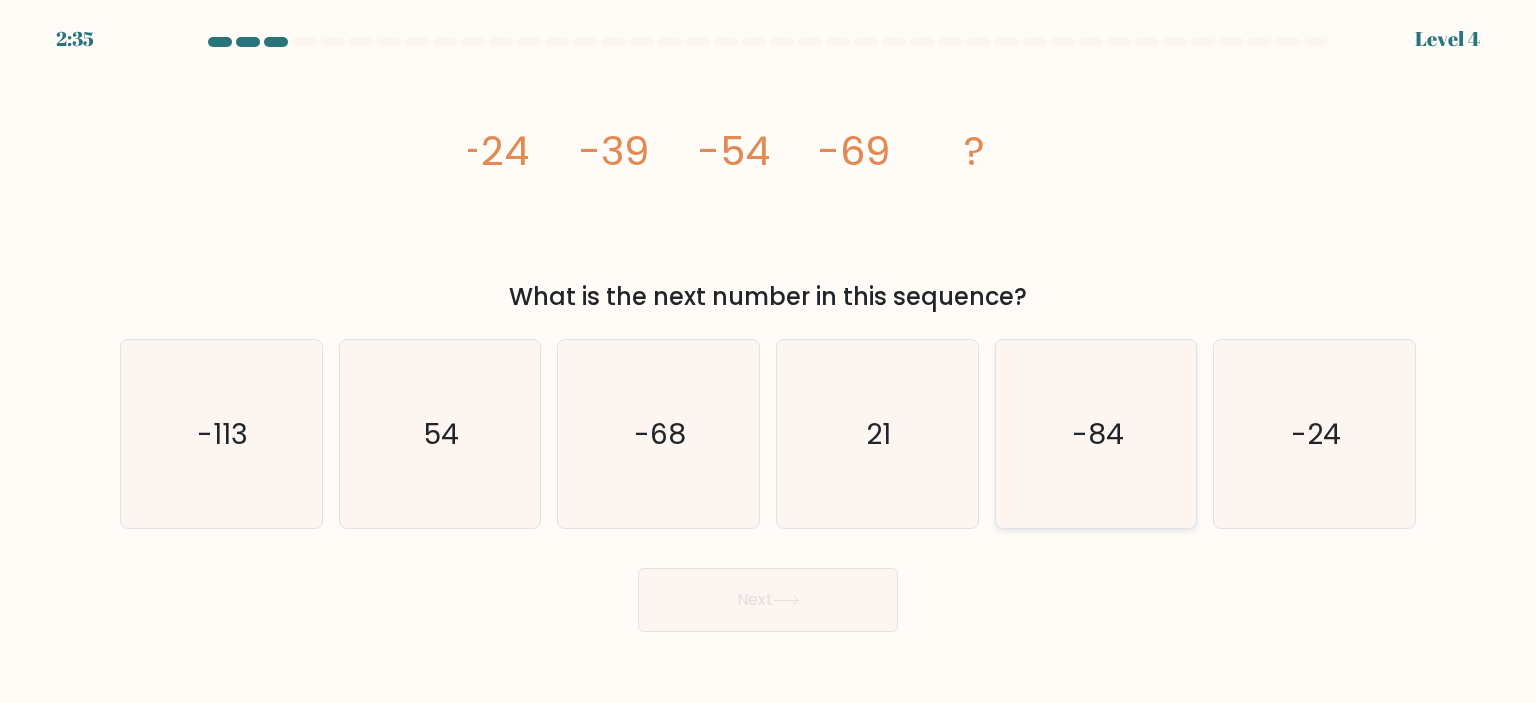 click on "-84" 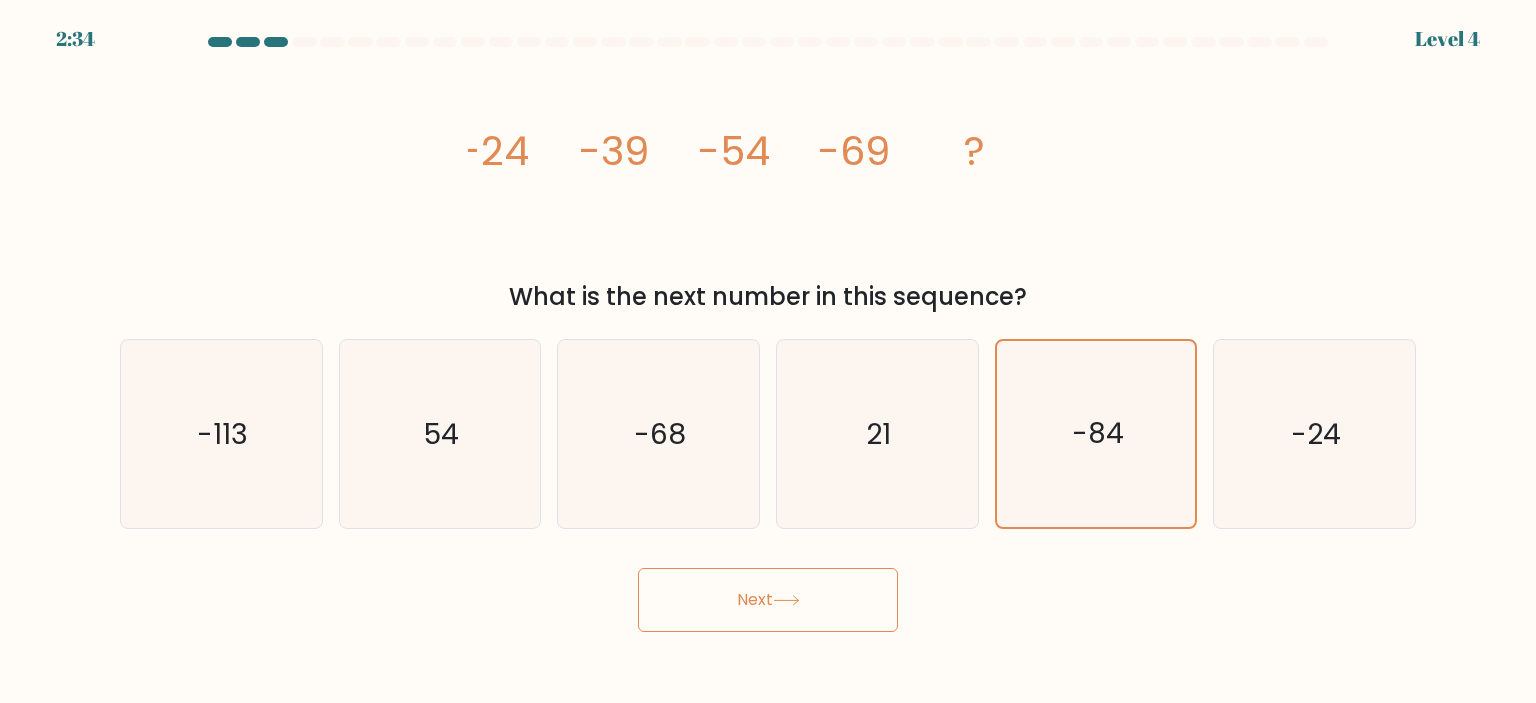 click on "Next" at bounding box center (768, 600) 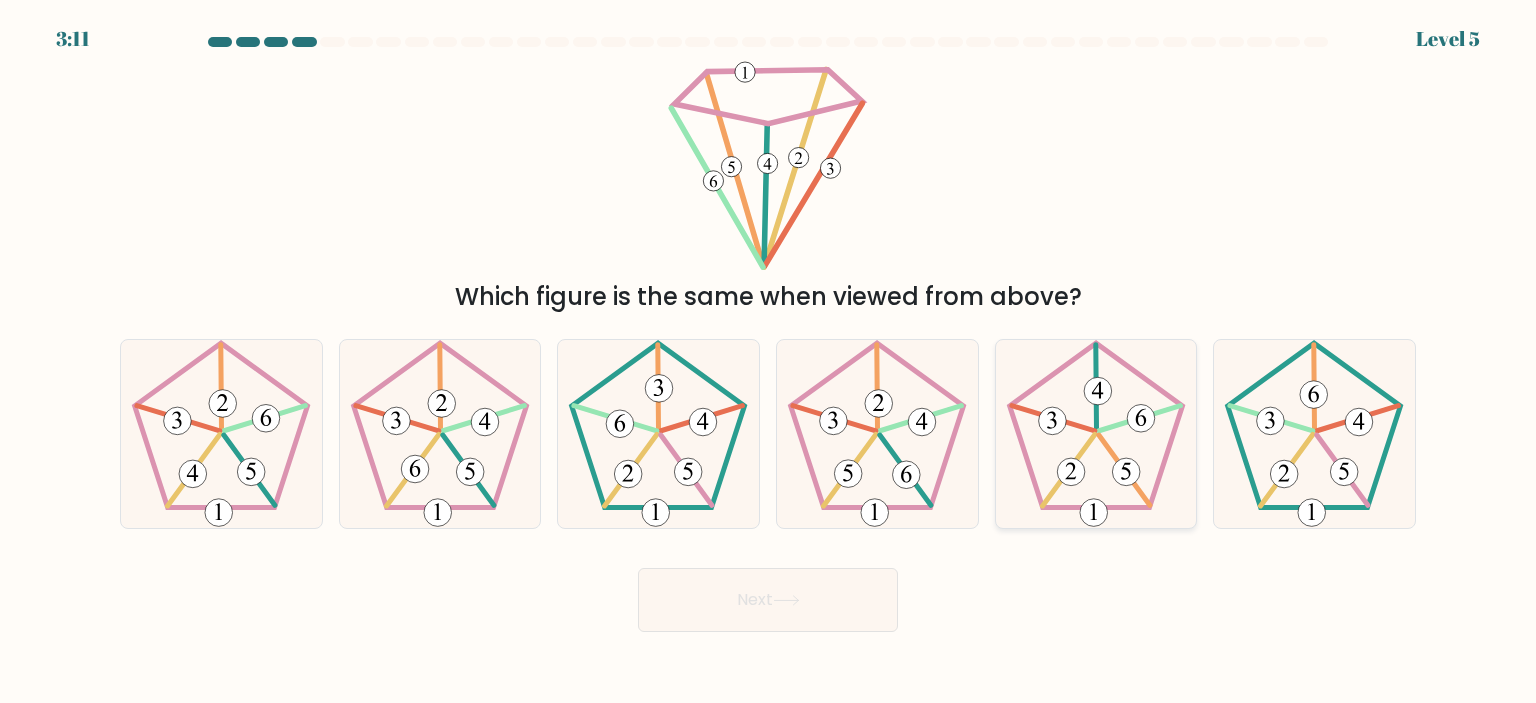 click 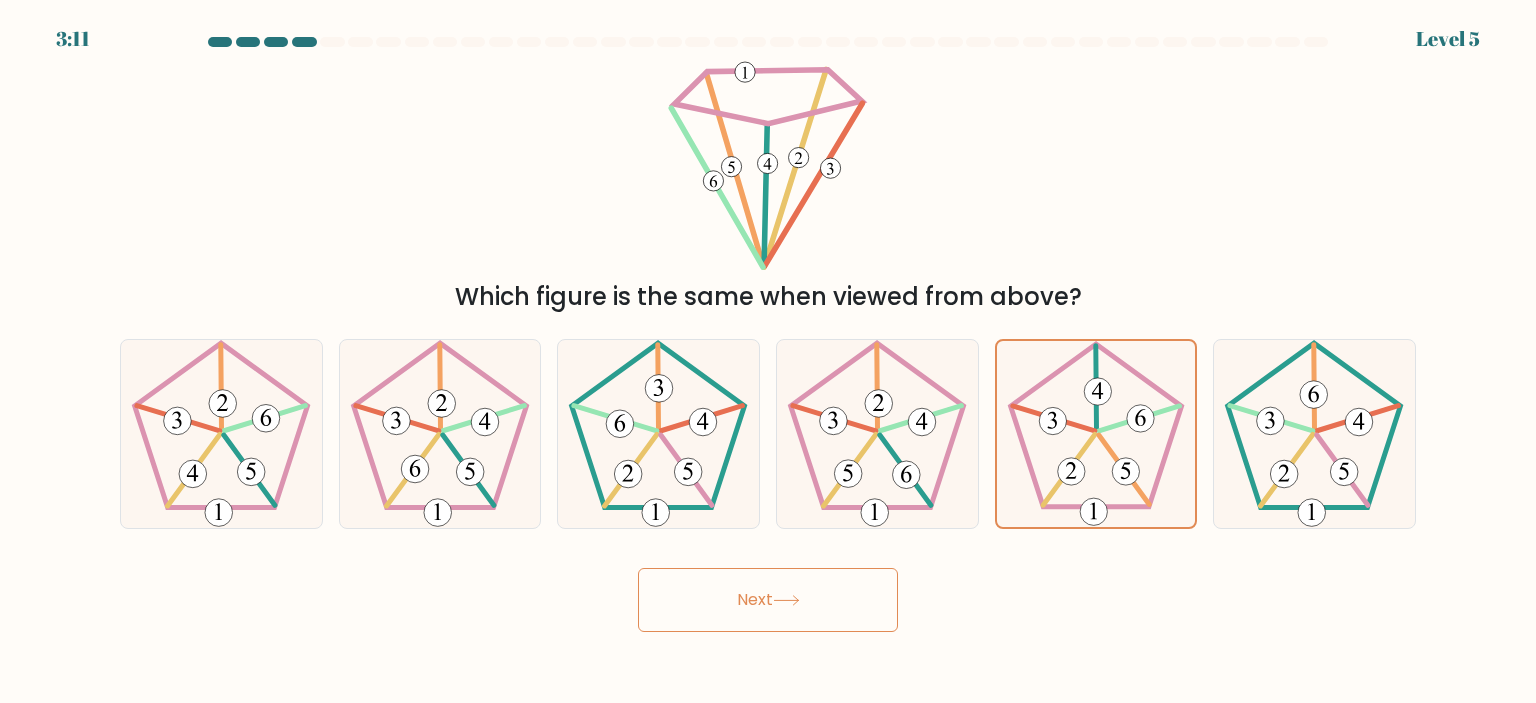 click 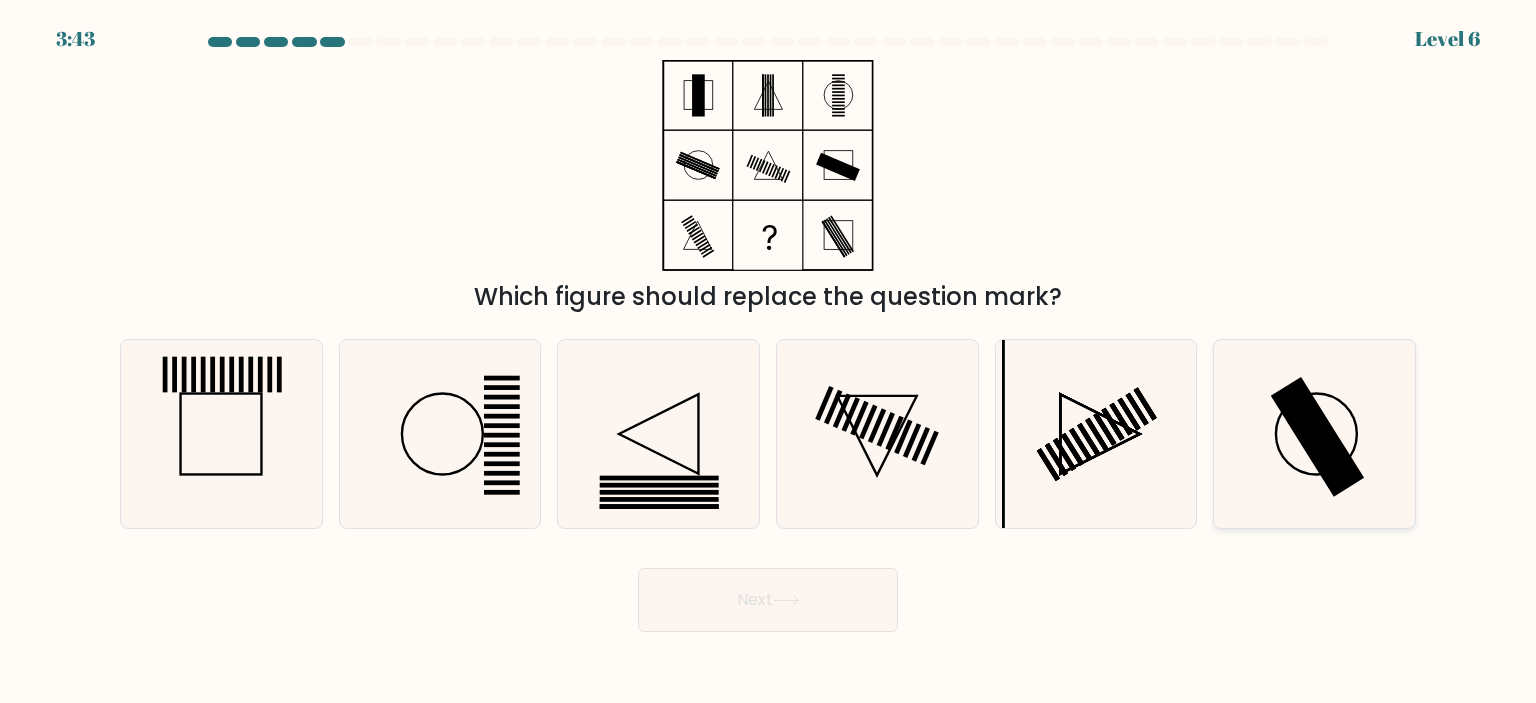 click 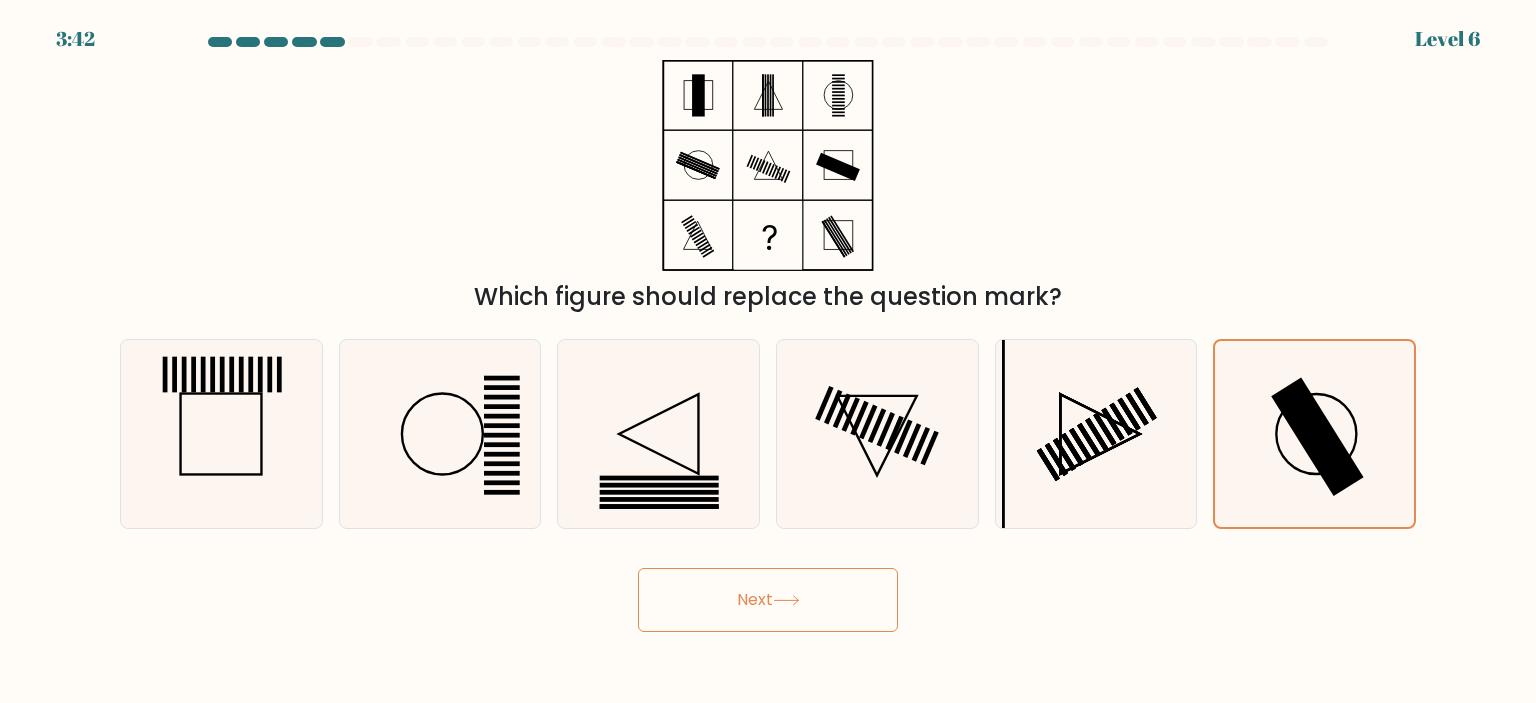click on "Next" at bounding box center (768, 600) 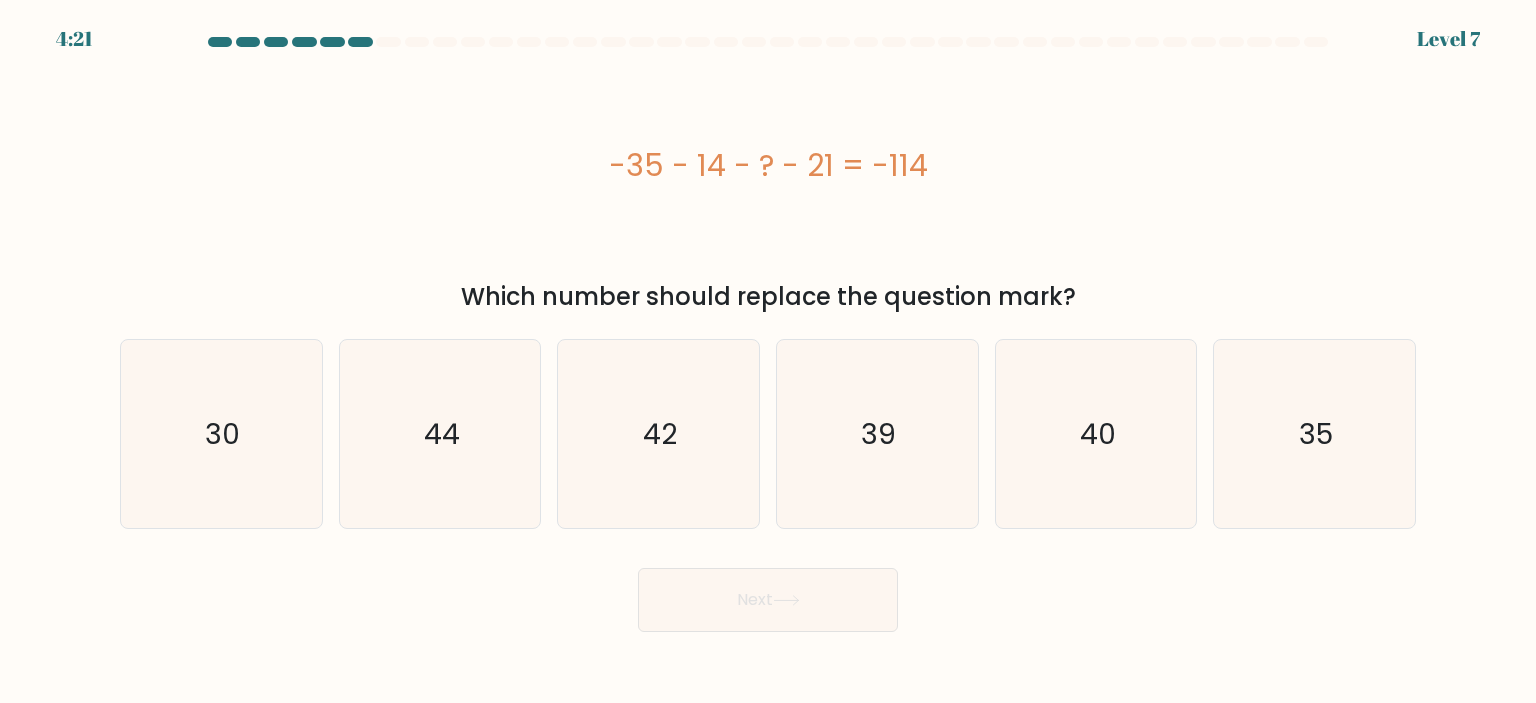 drag, startPoint x: 810, startPoint y: 160, endPoint x: 824, endPoint y: 163, distance: 14.3178215 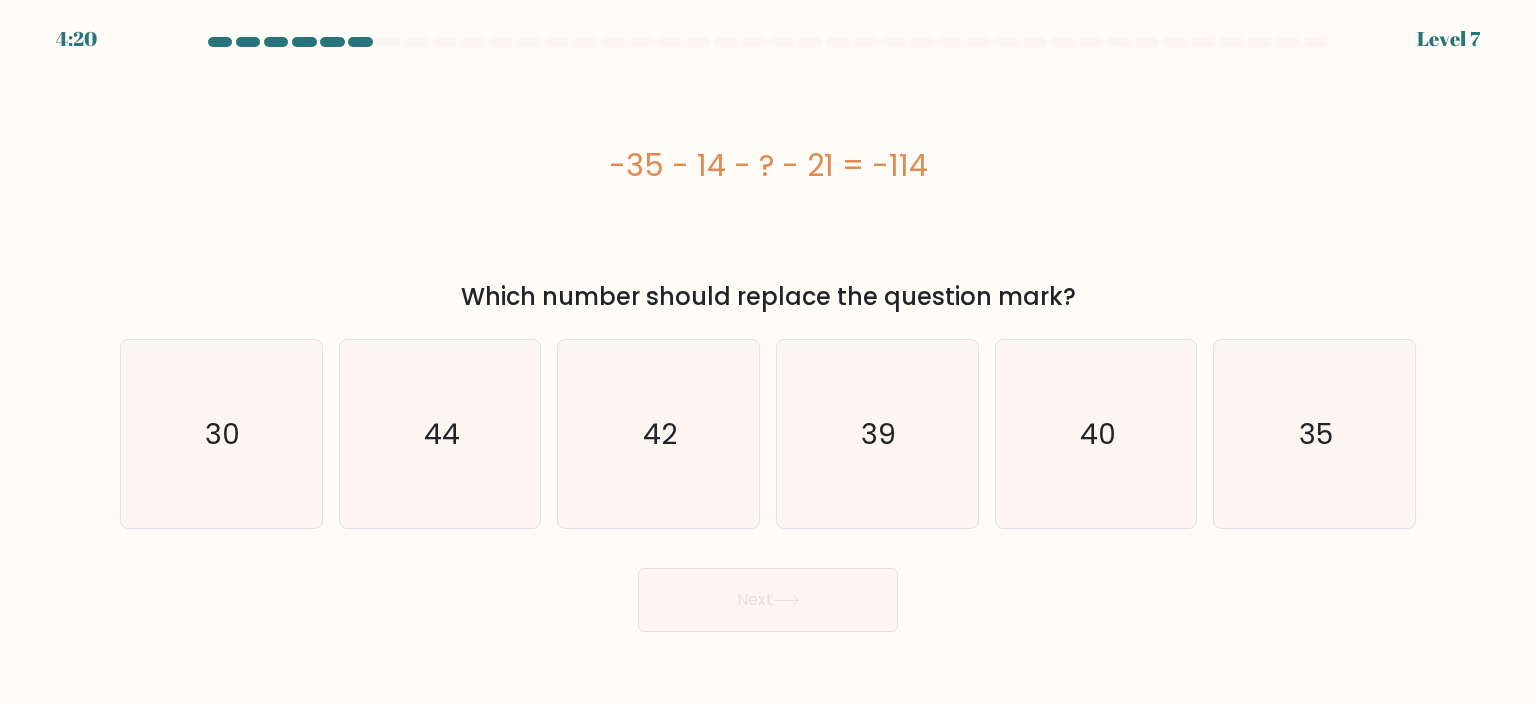 click on "-35 - 14 - ? - 21 = -114" at bounding box center [768, 165] 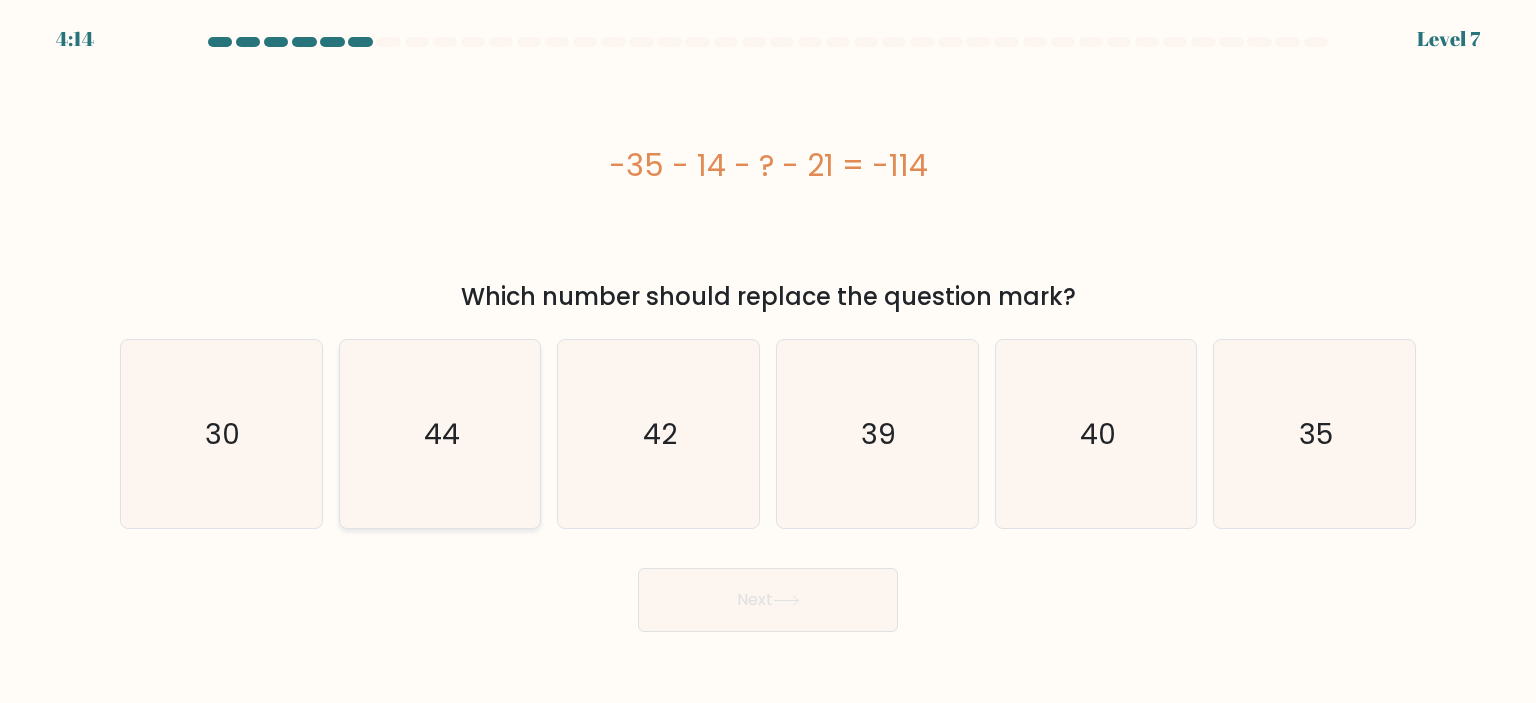click on "44" 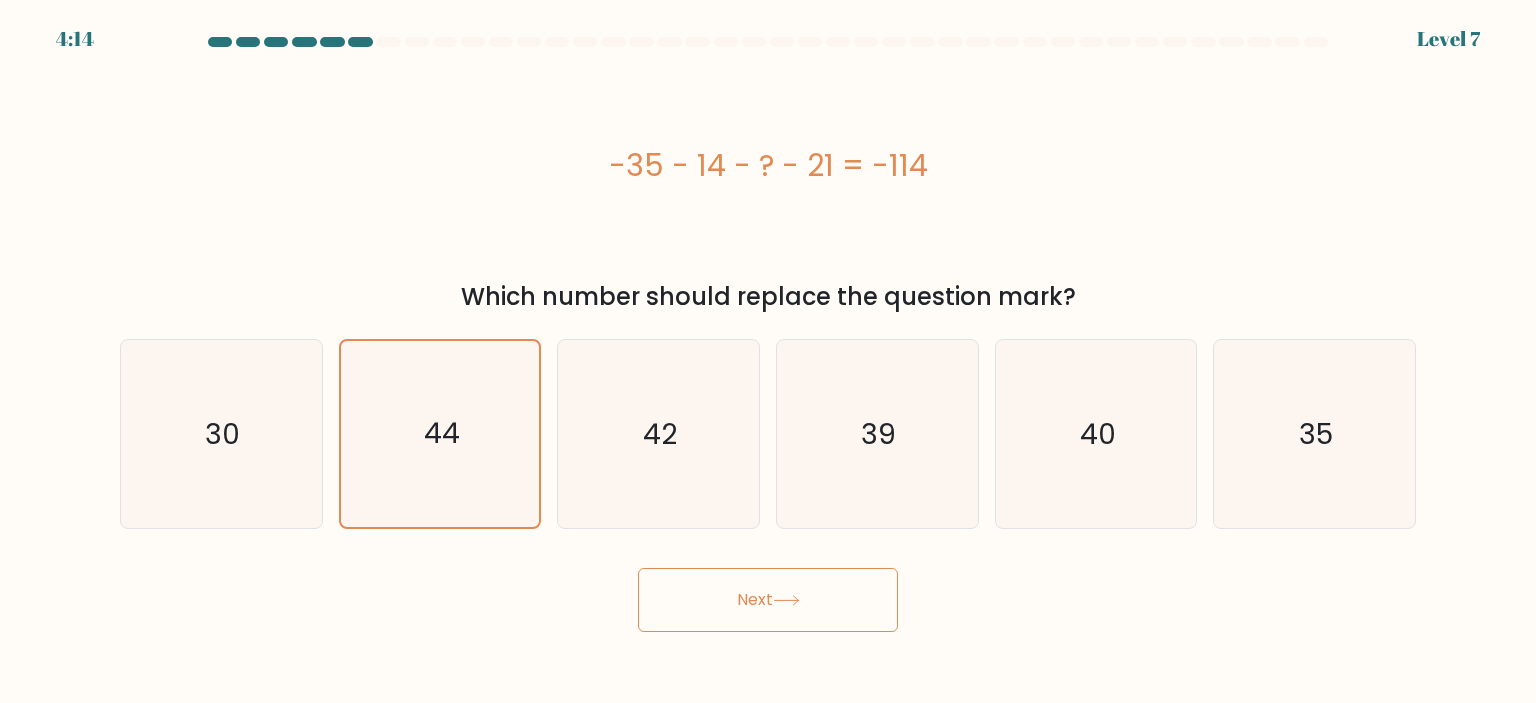 click on "Next" at bounding box center [768, 600] 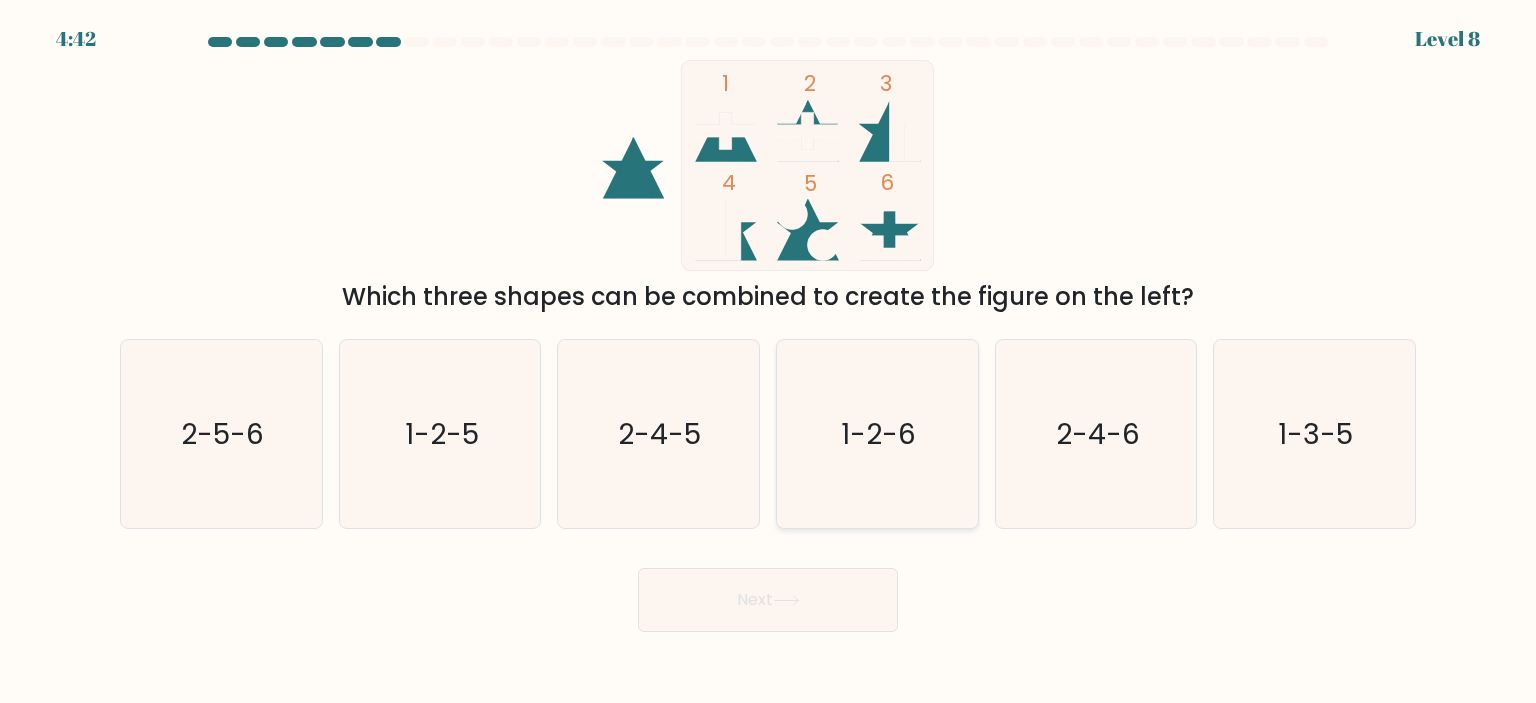 drag, startPoint x: 852, startPoint y: 441, endPoint x: 844, endPoint y: 448, distance: 10.630146 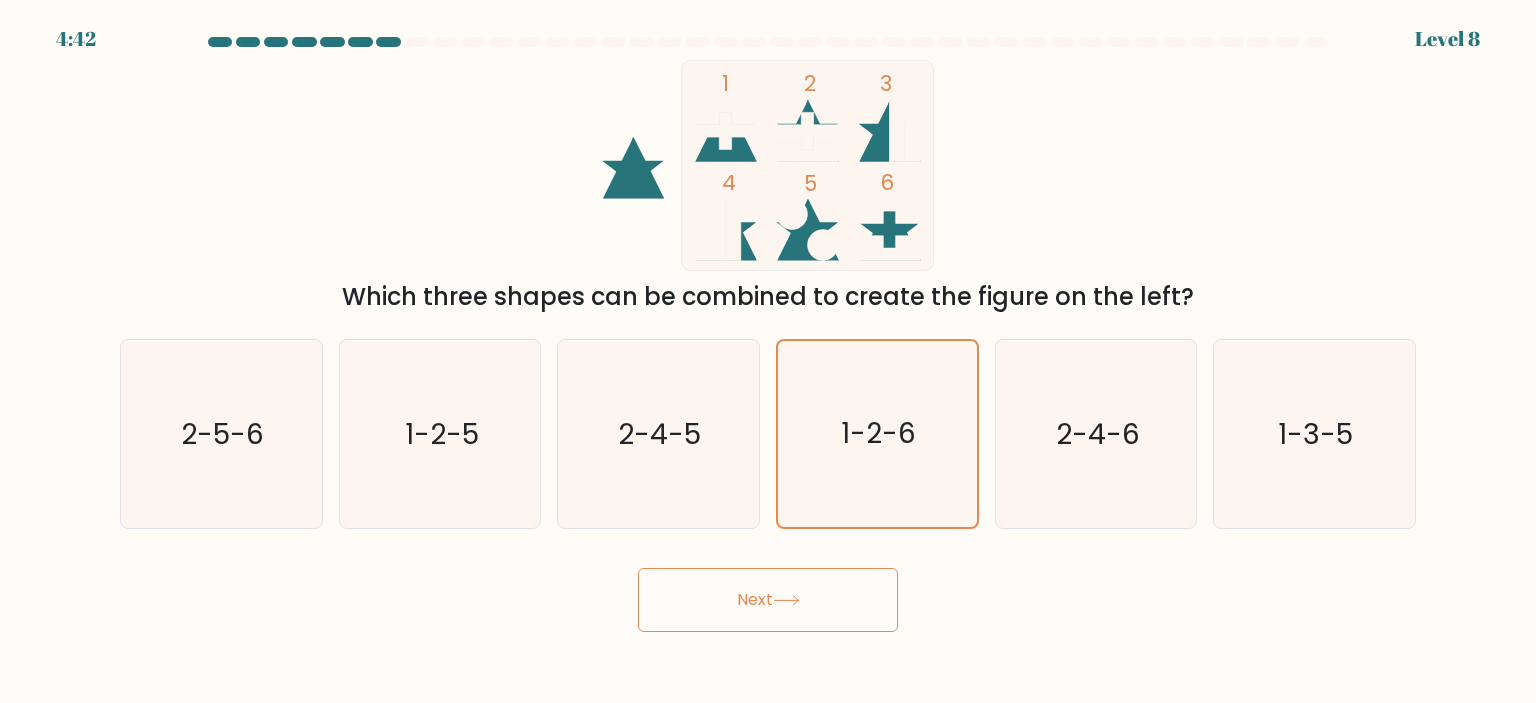 click on "Next" at bounding box center [768, 600] 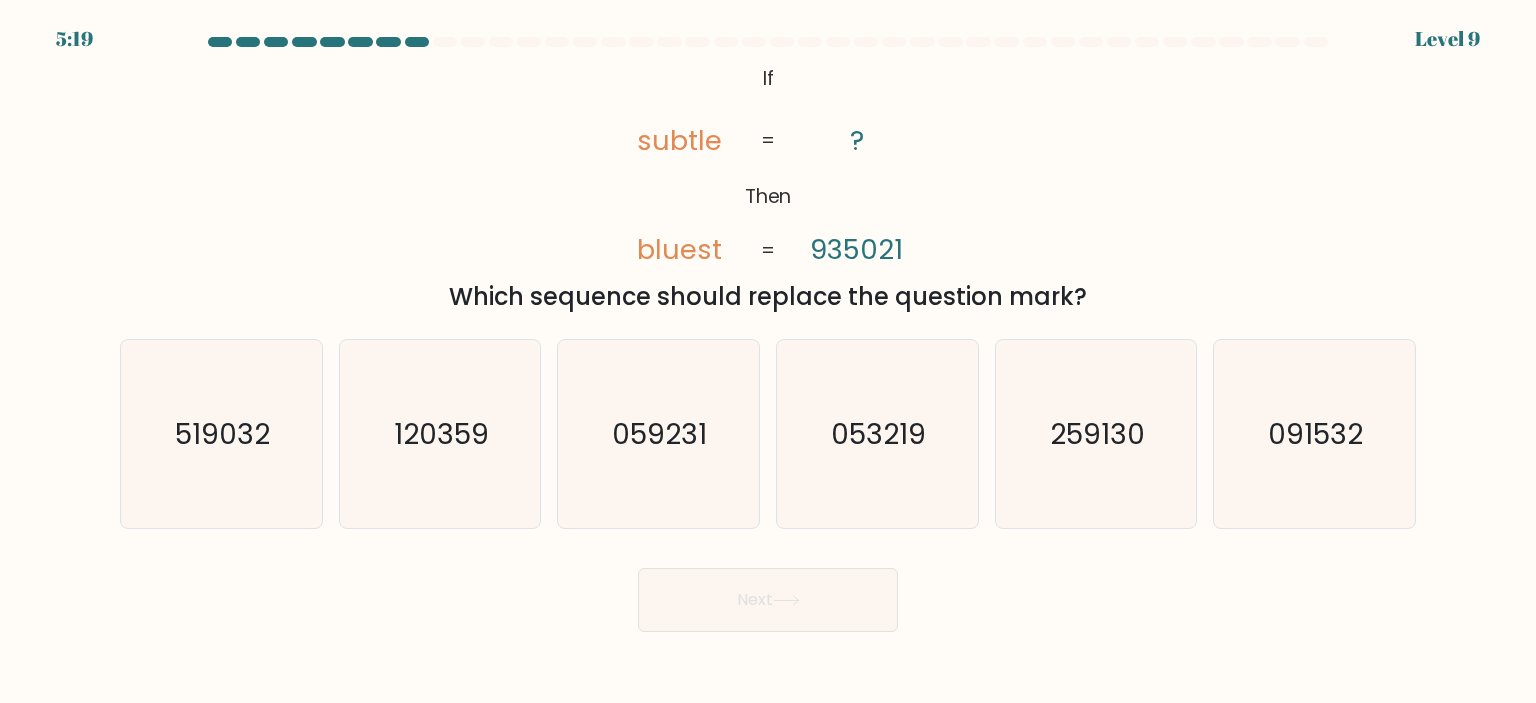 click on "bluest" 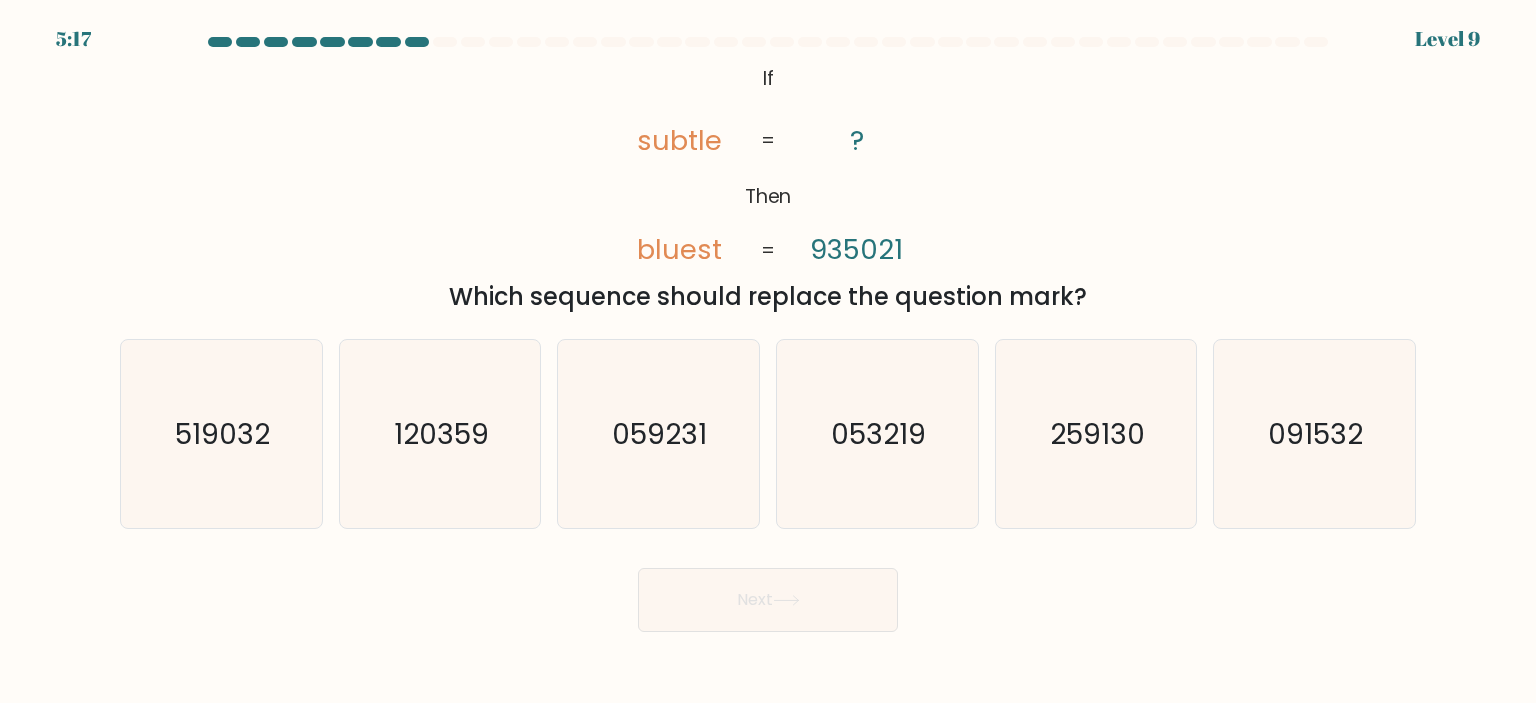 click on "bluest" 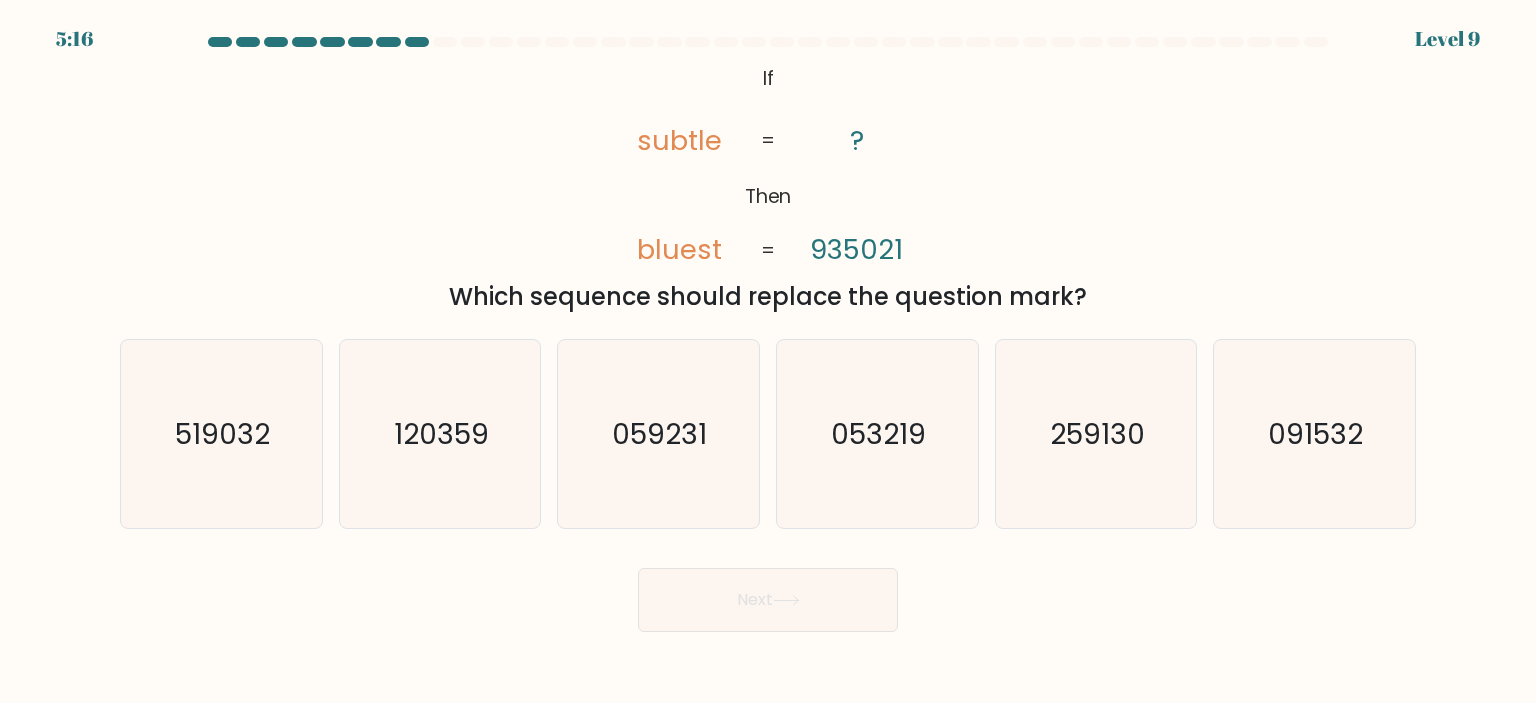 click on "bluest" 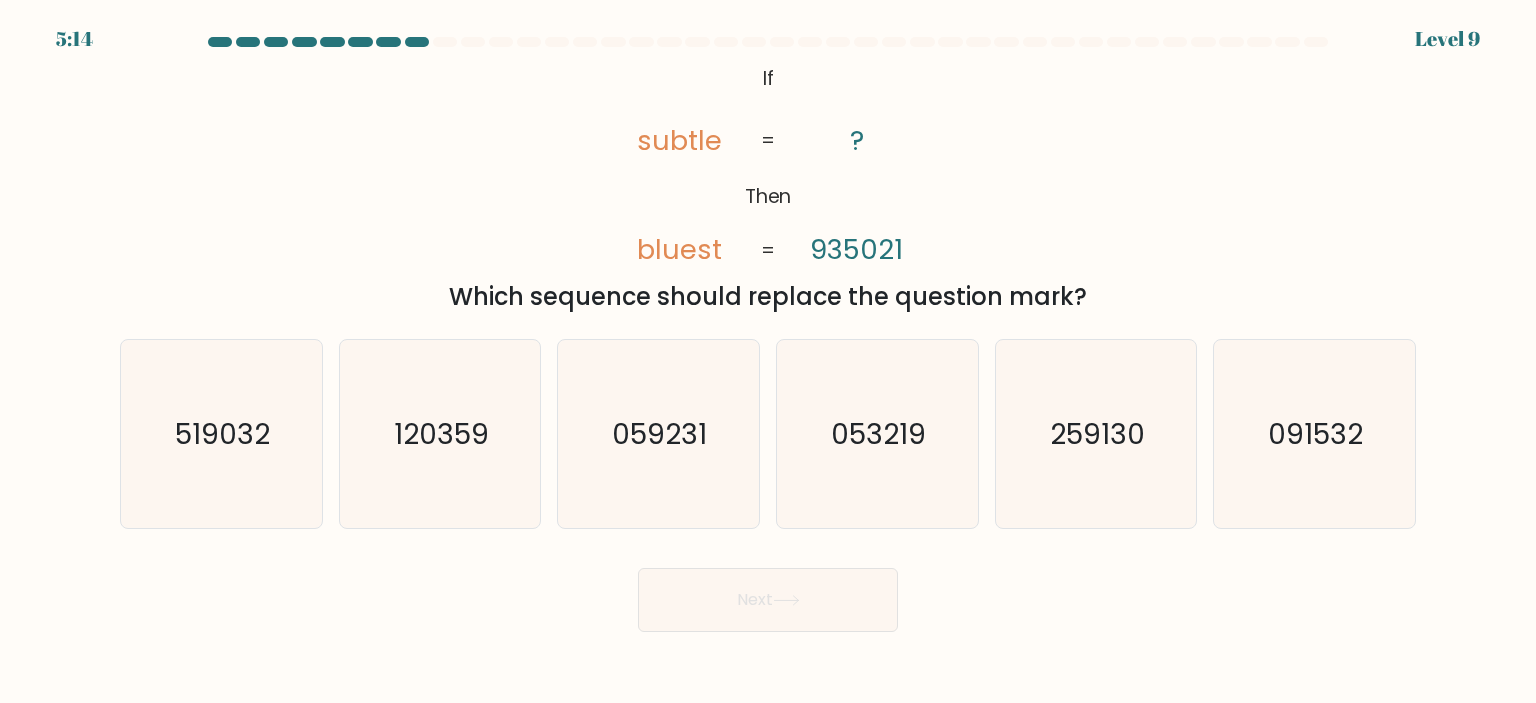 click on "935021" 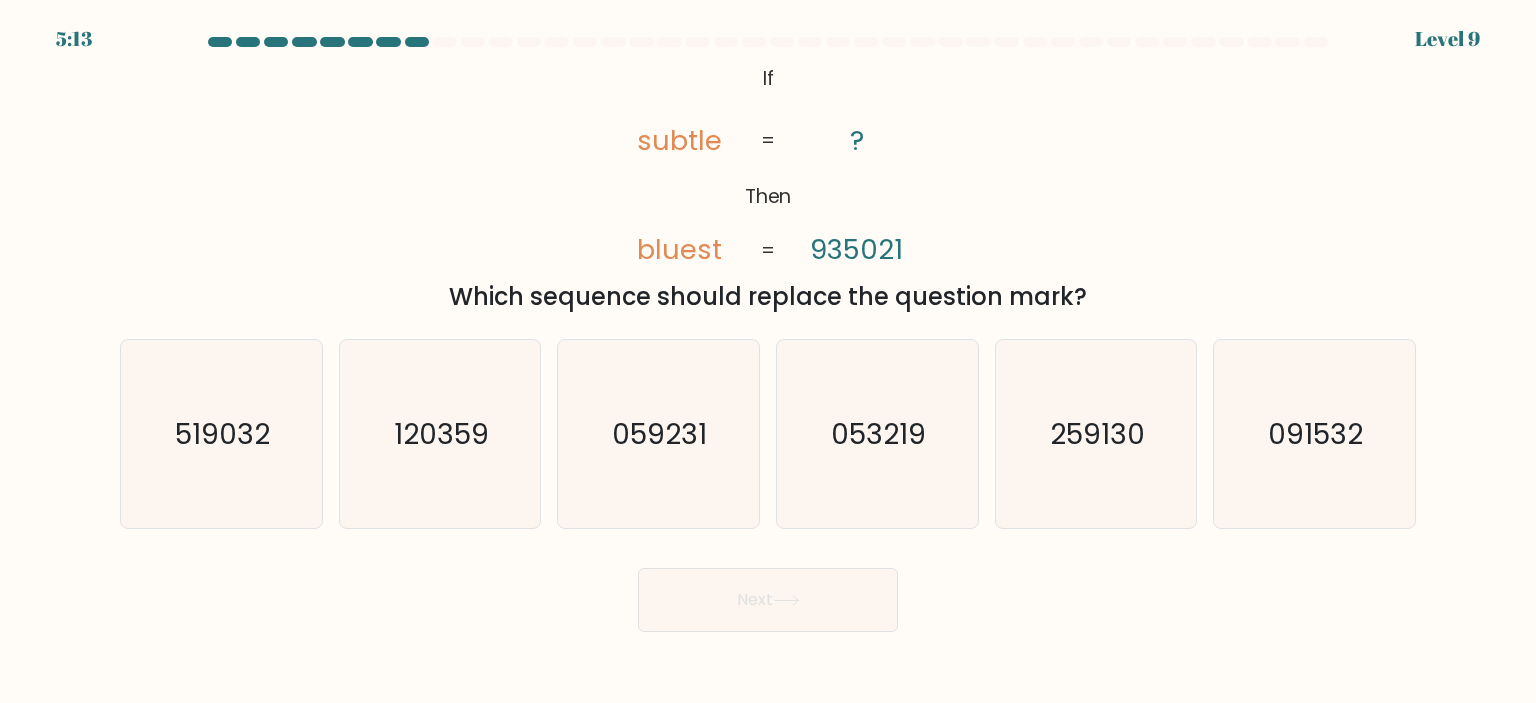click on "935021" 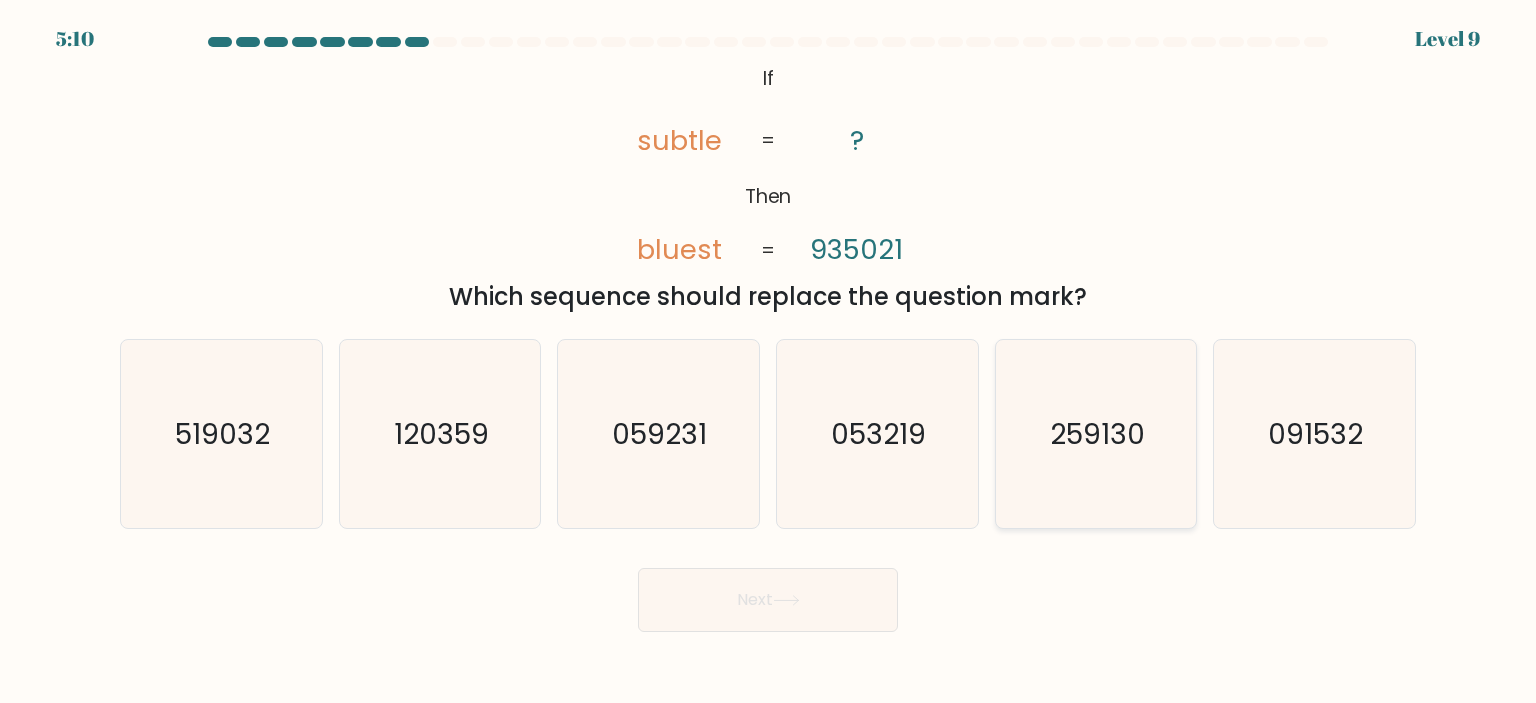 click on "259130" 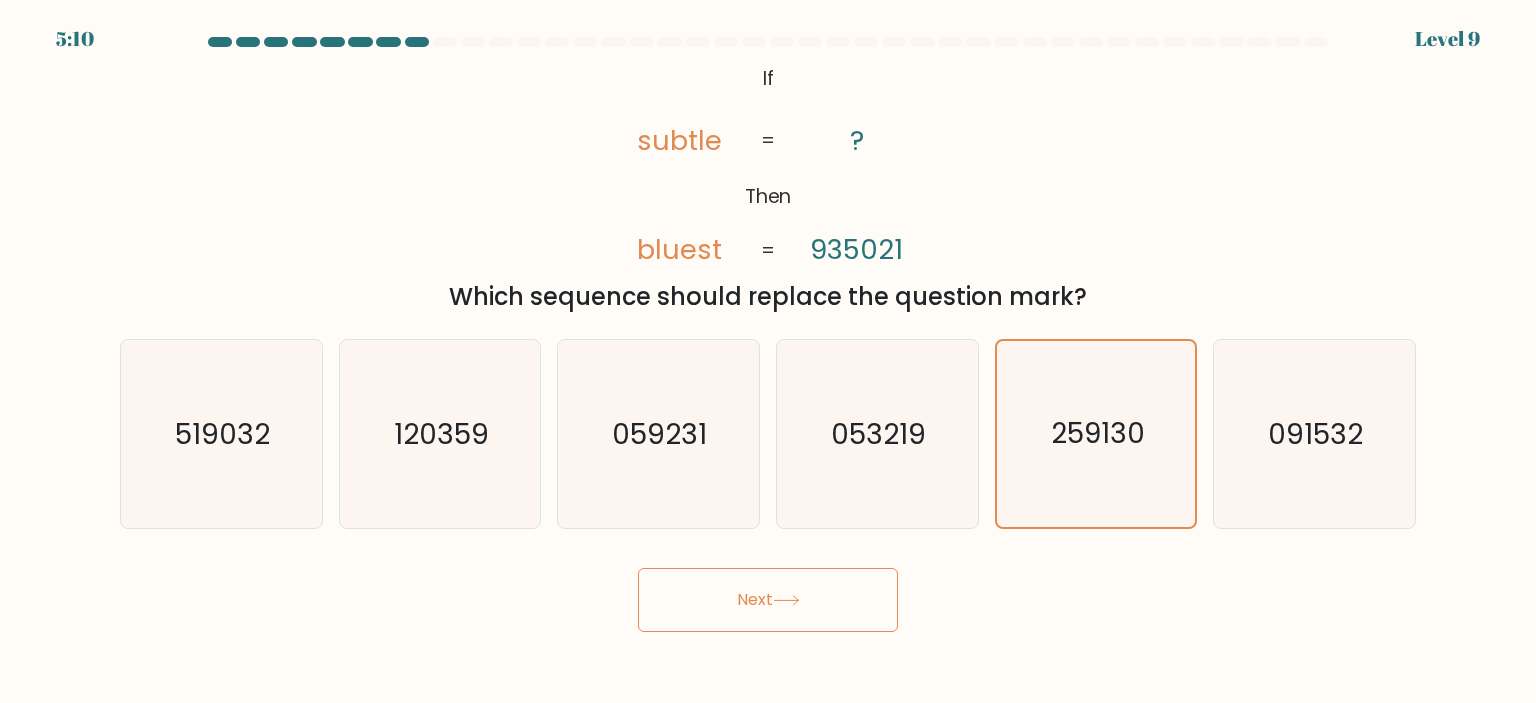 click on "Next" at bounding box center [768, 600] 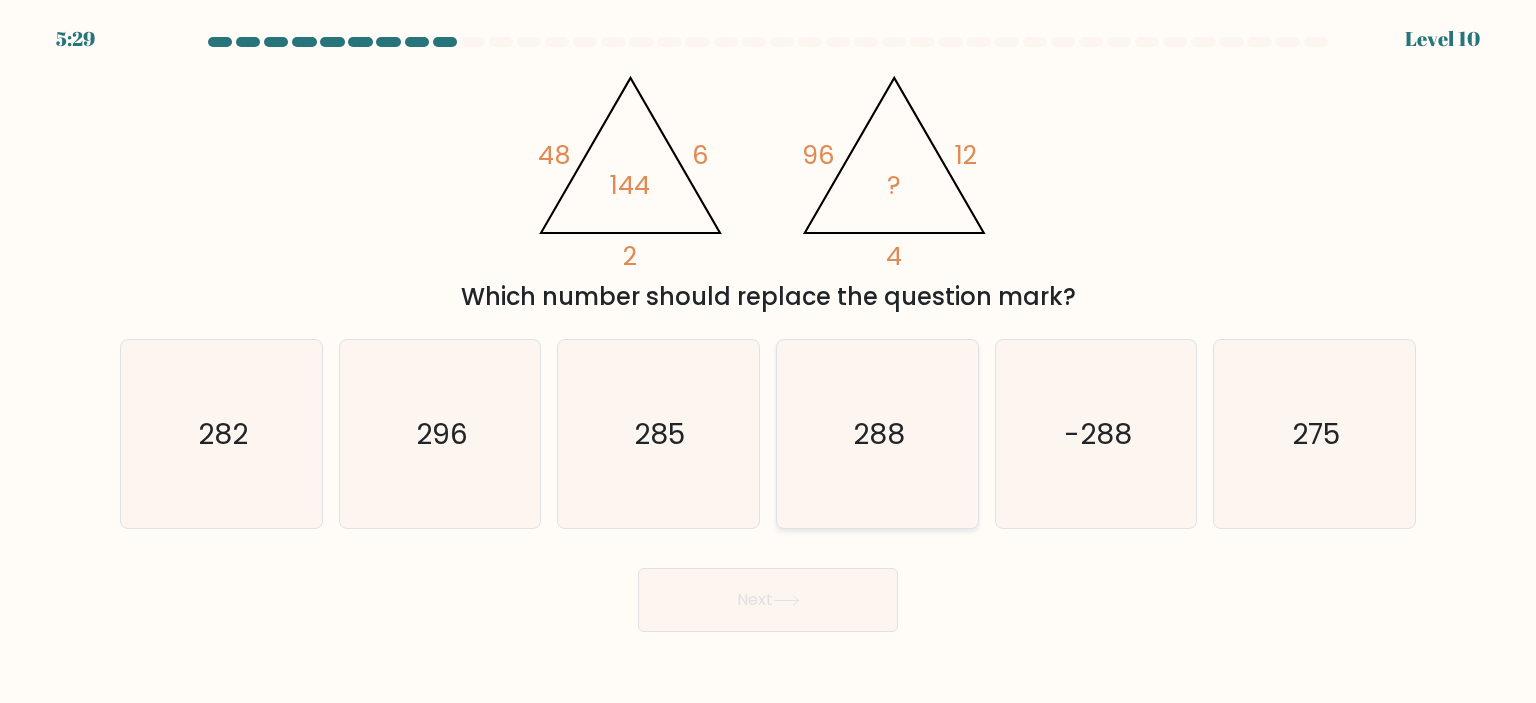 click on "288" 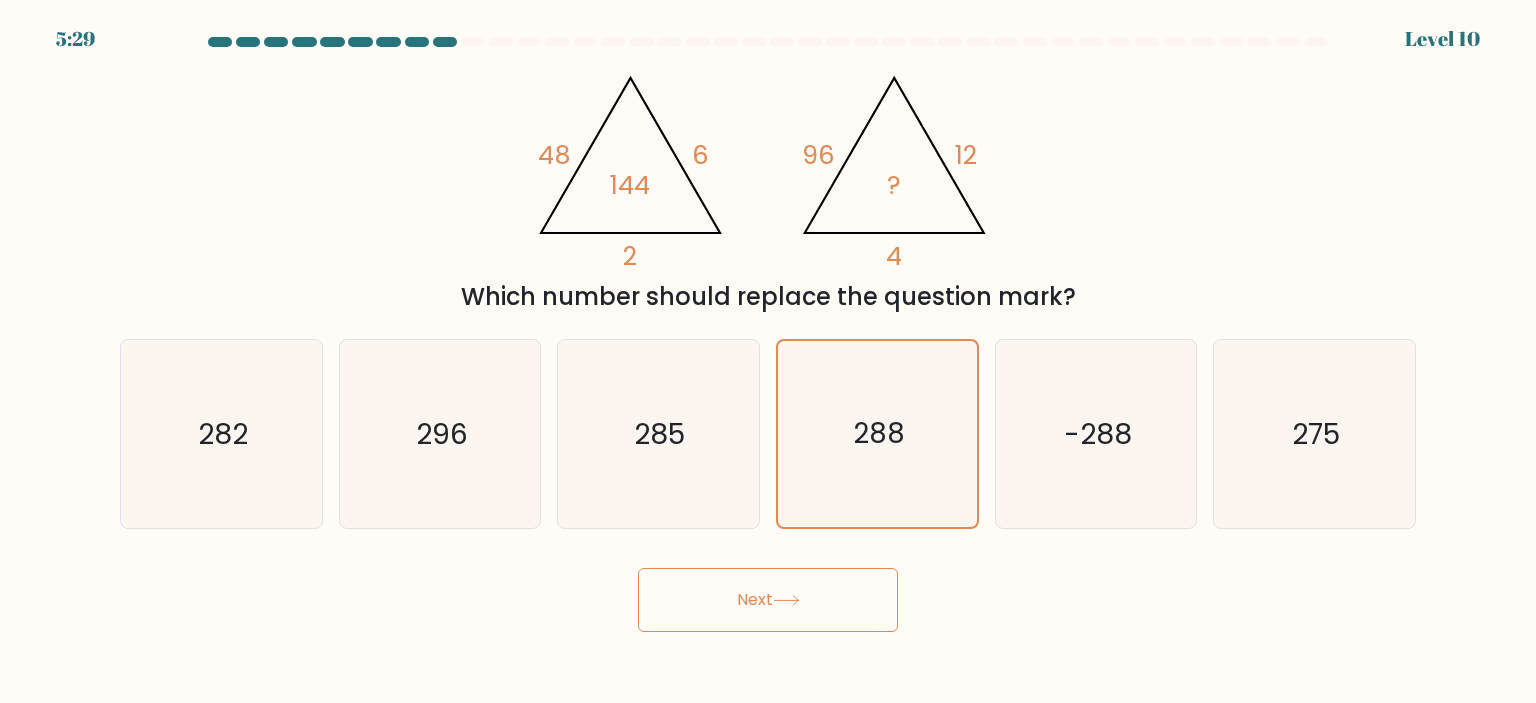 click on "Next" at bounding box center (768, 600) 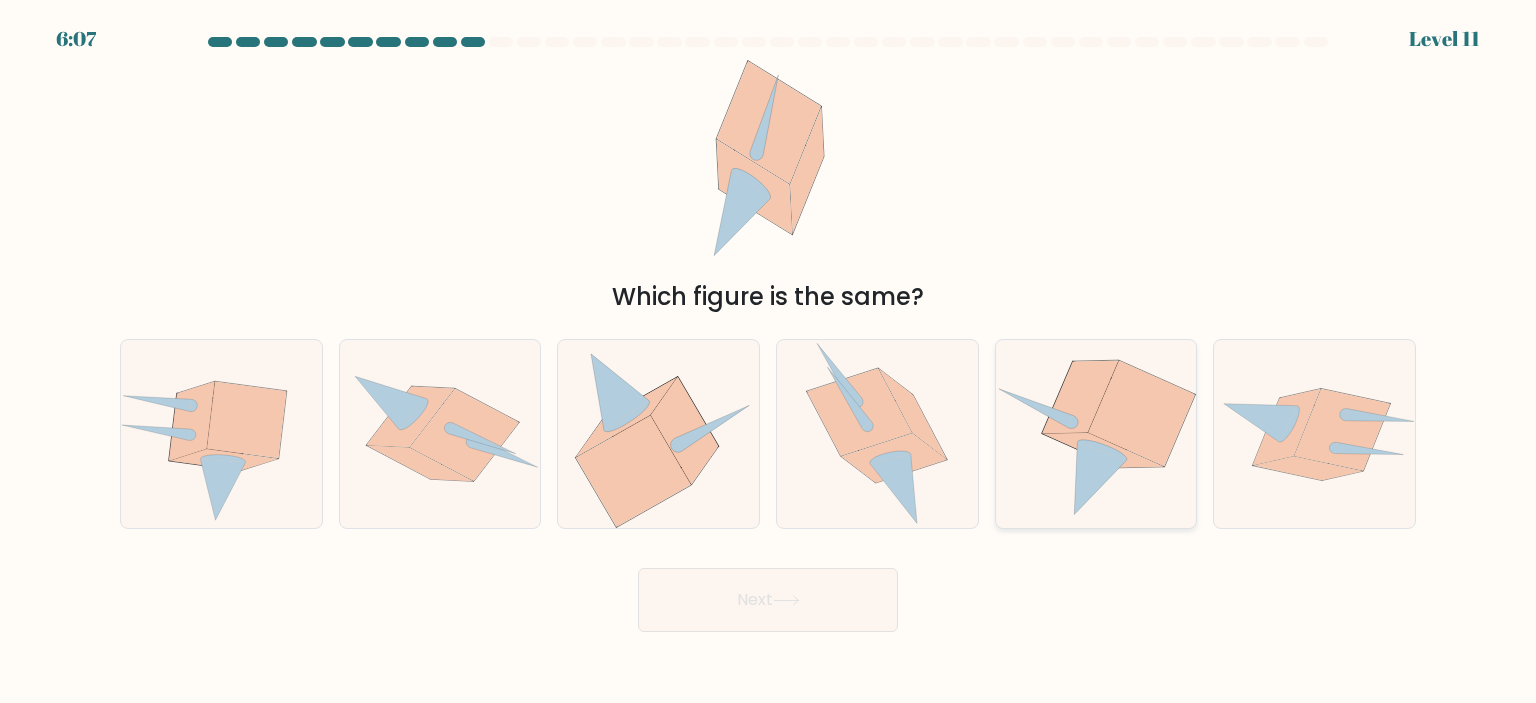 click 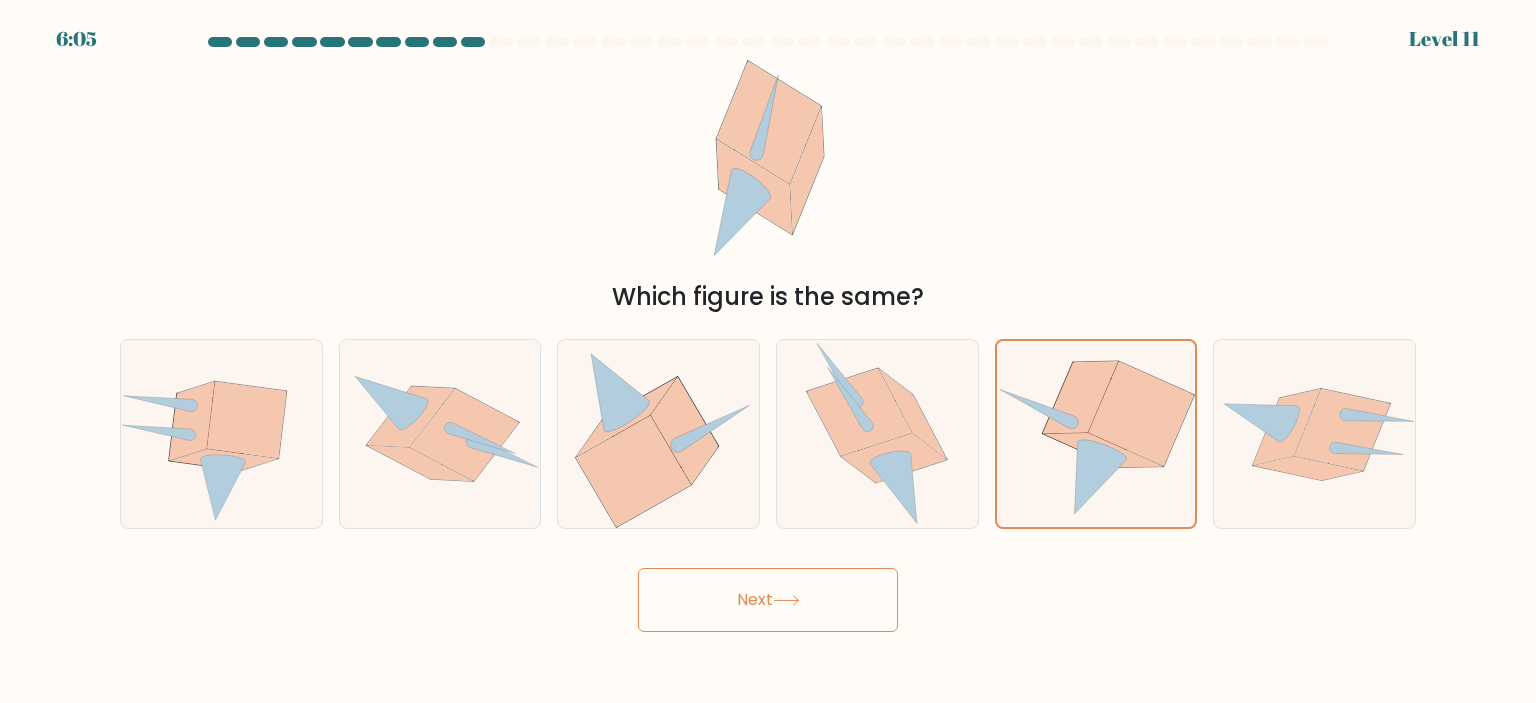 click on "Next" at bounding box center (768, 600) 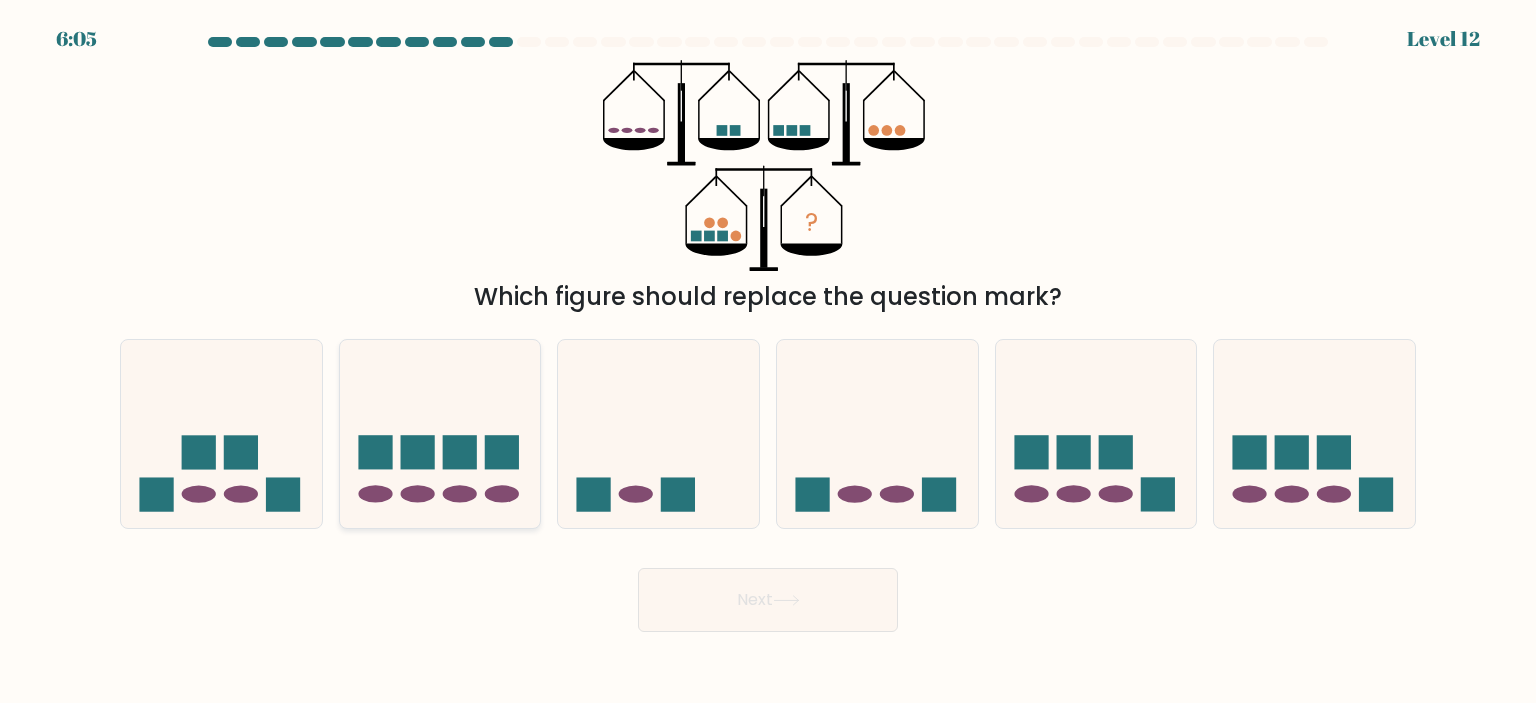 click 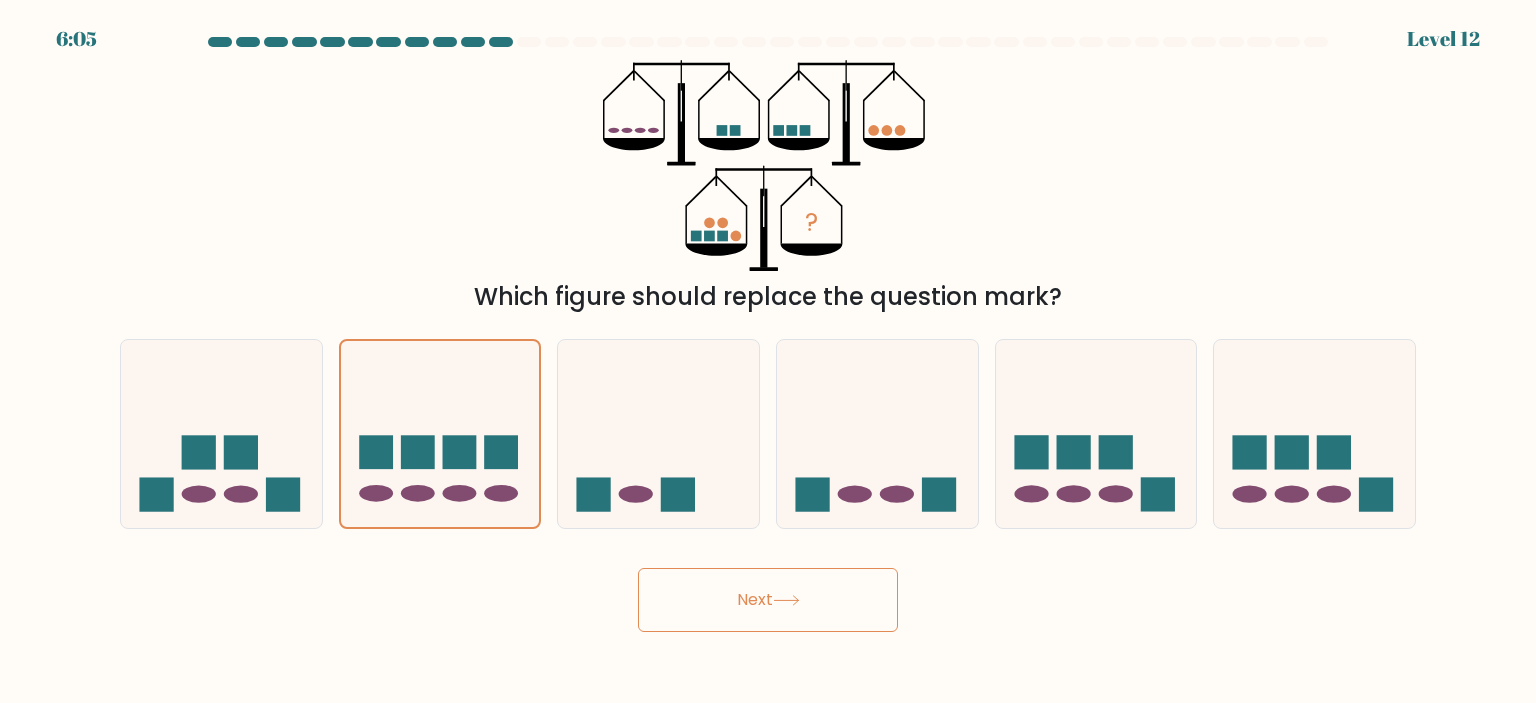 click on "Next" at bounding box center (768, 600) 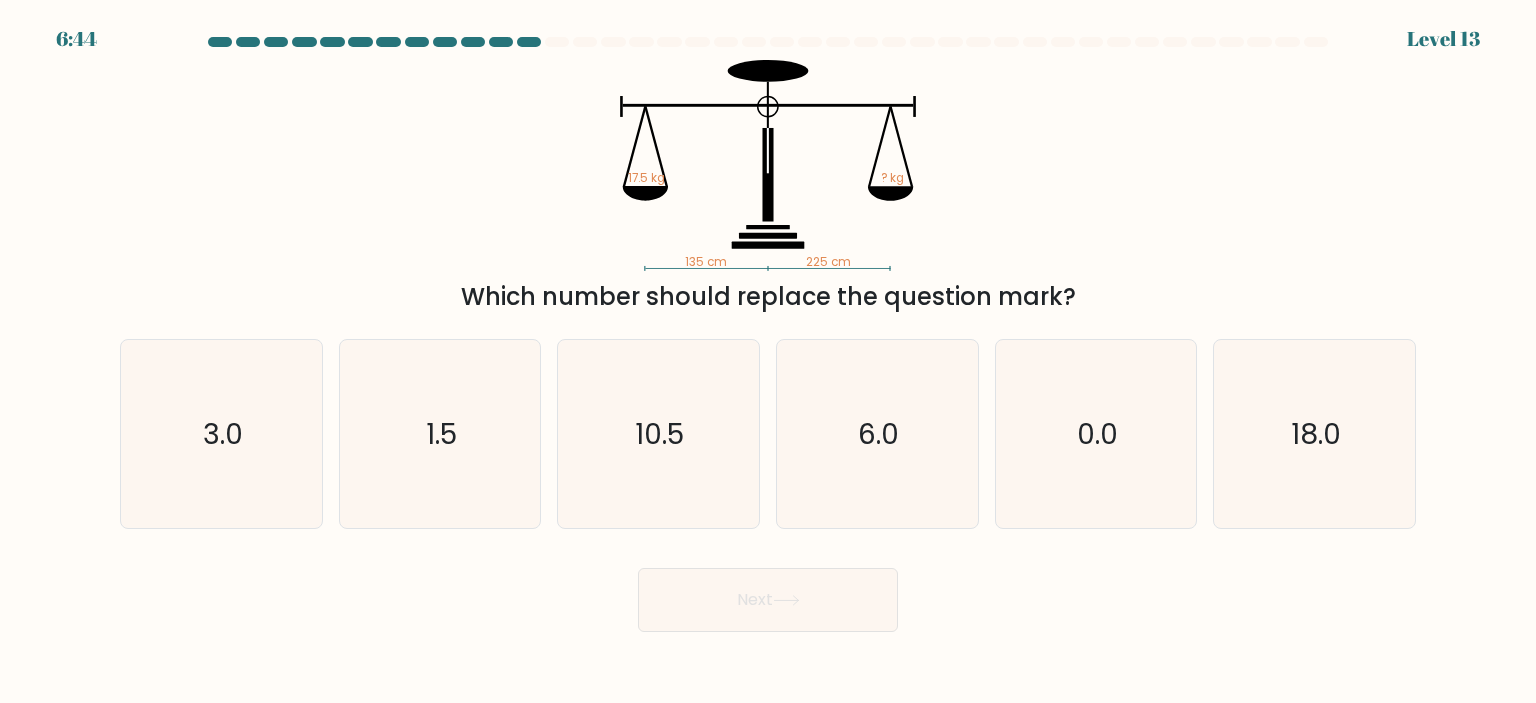 click on "? kg" 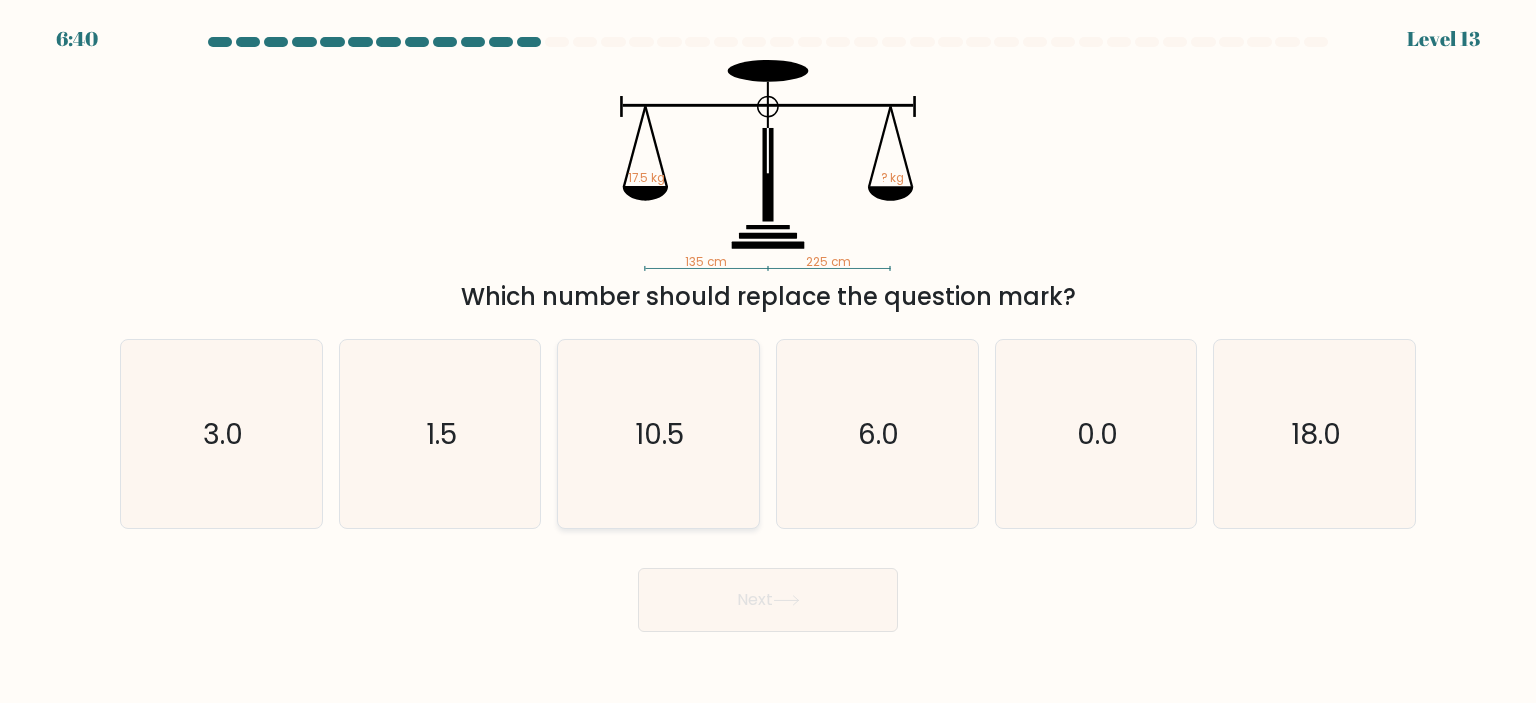 drag, startPoint x: 688, startPoint y: 427, endPoint x: 727, endPoint y: 528, distance: 108.26819 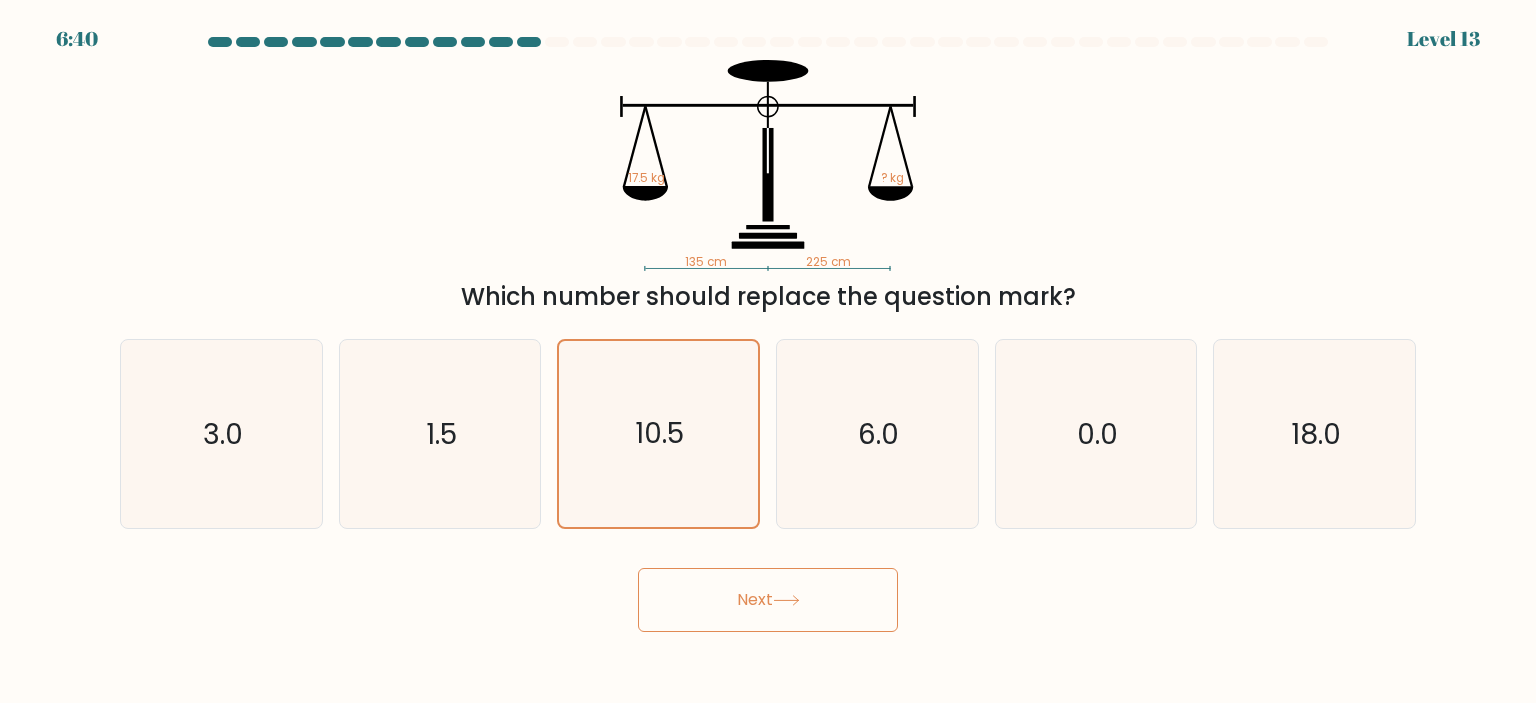 click on "Next" at bounding box center (768, 600) 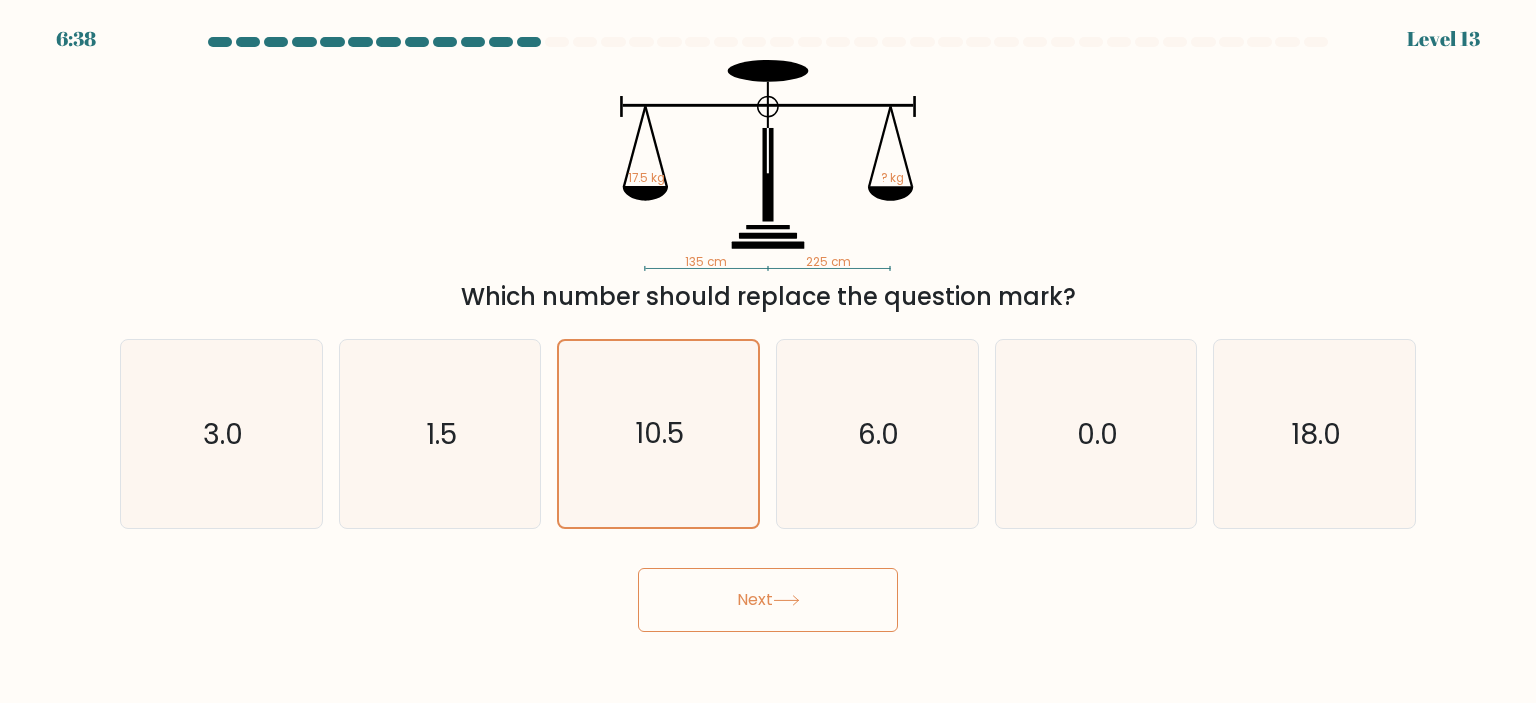 click on "Next" at bounding box center [768, 600] 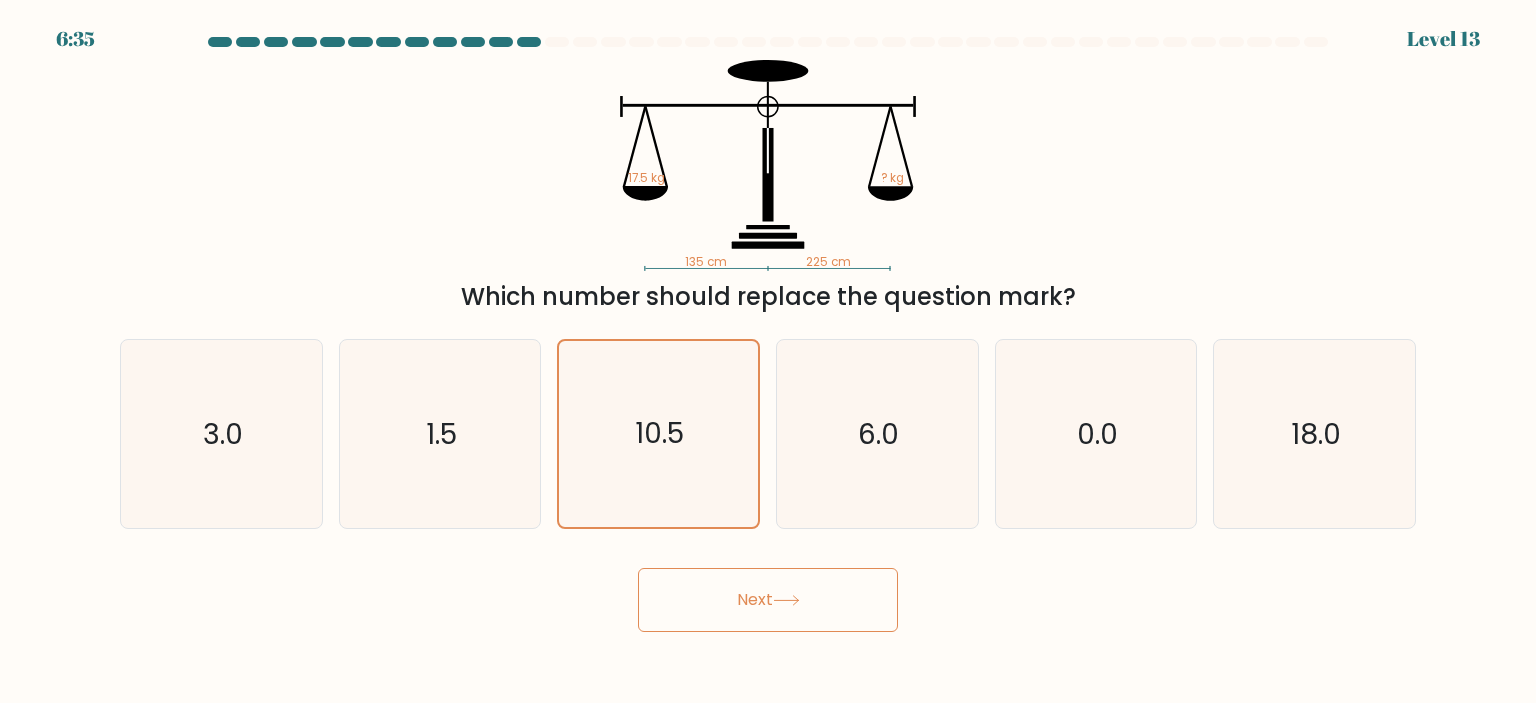 click on "Next" at bounding box center [768, 600] 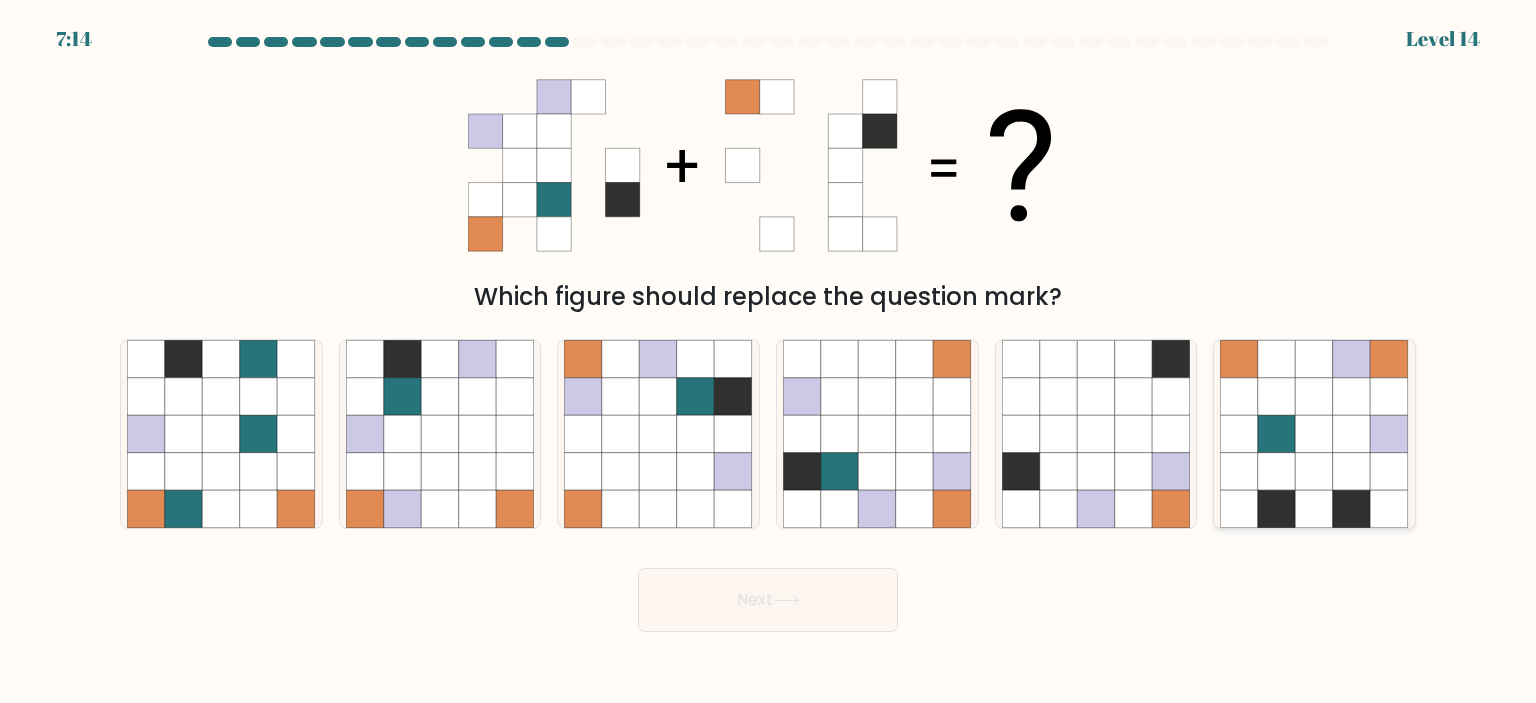 click 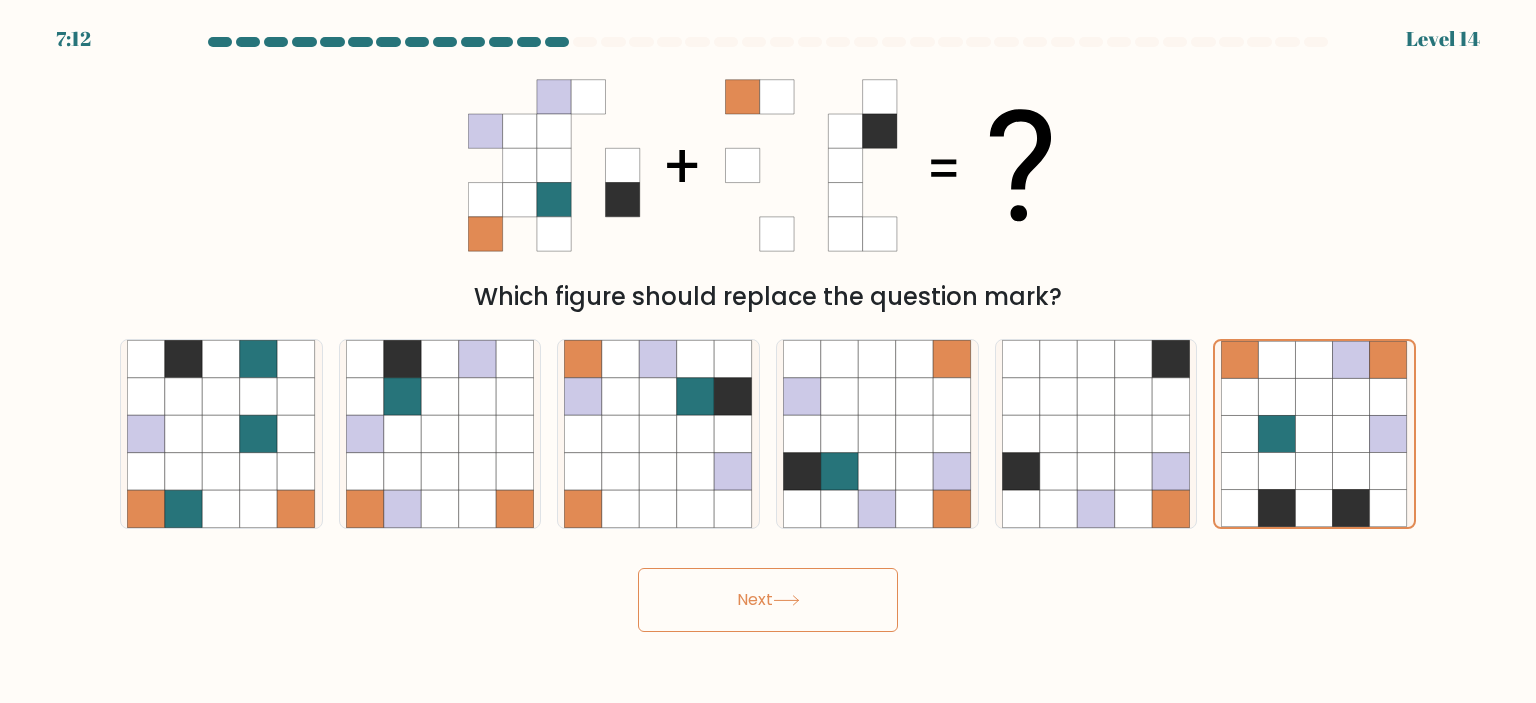 click on "Next" at bounding box center [768, 600] 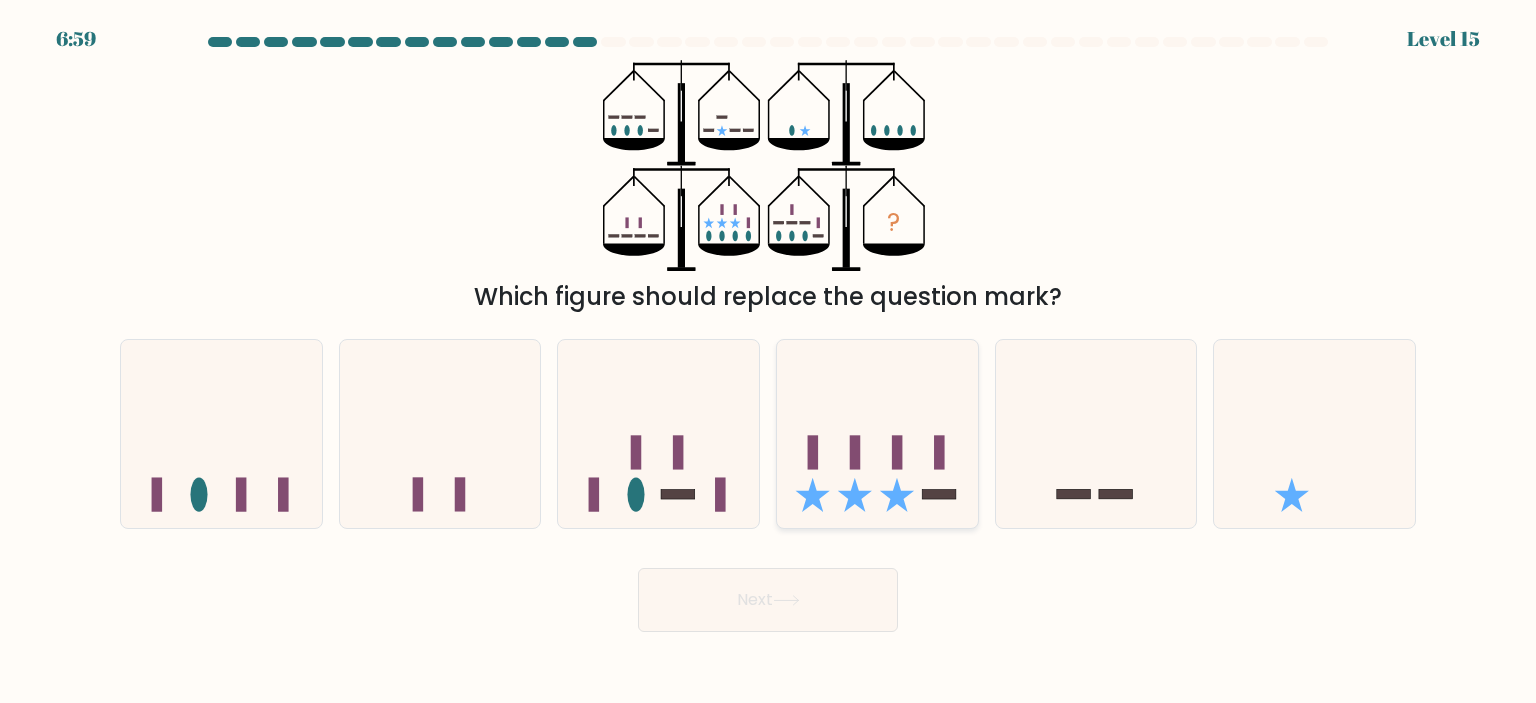 click 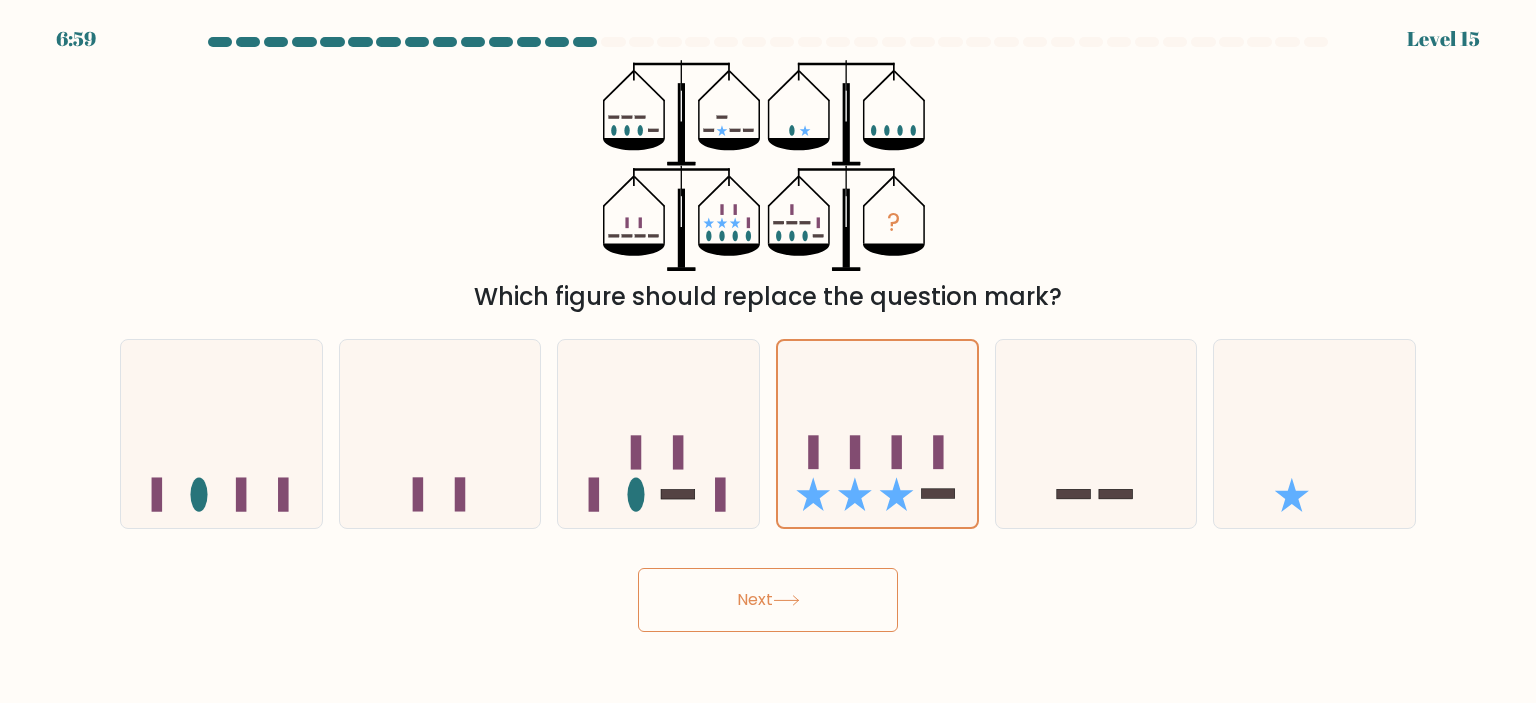 click on "Next" at bounding box center (768, 600) 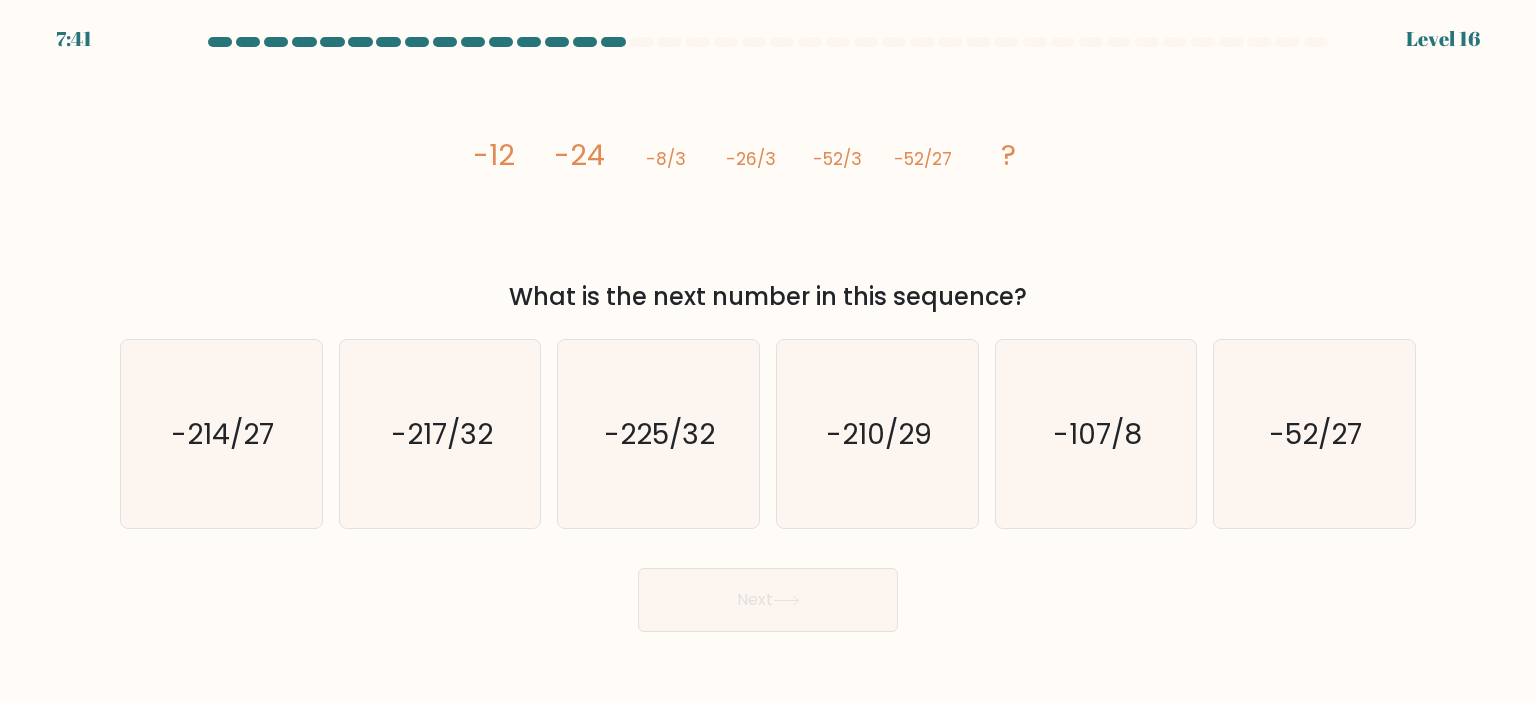 click on "-26/3" 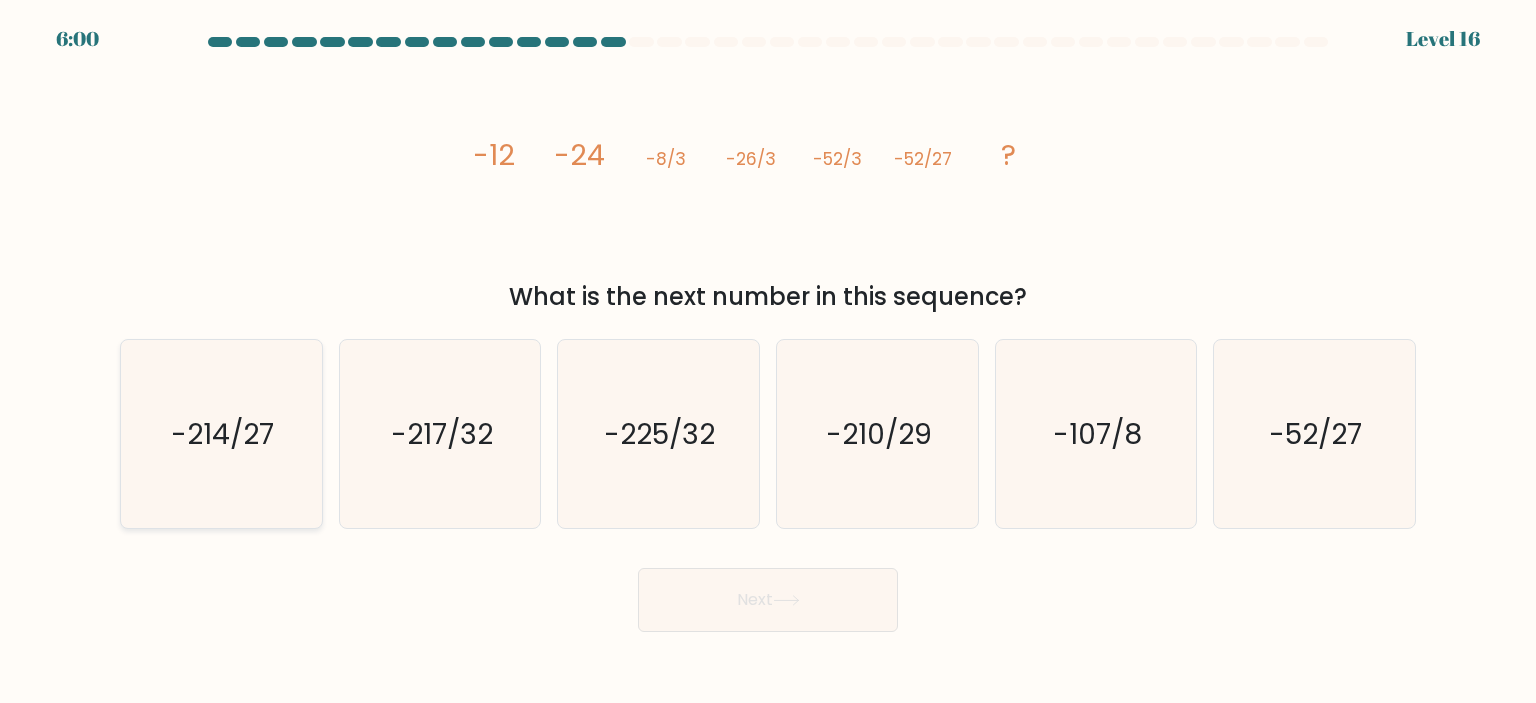 click on "-214/27" 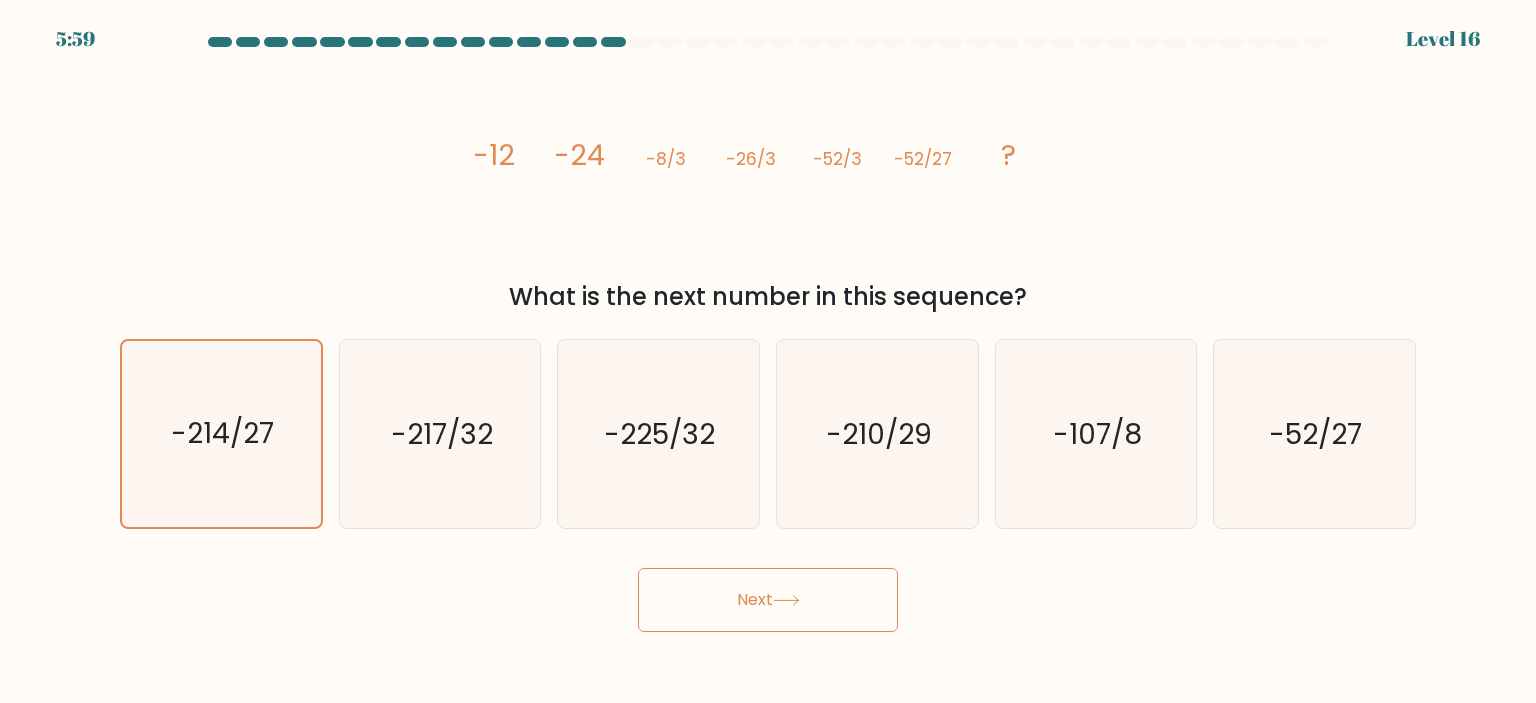 click on "Next" at bounding box center (768, 600) 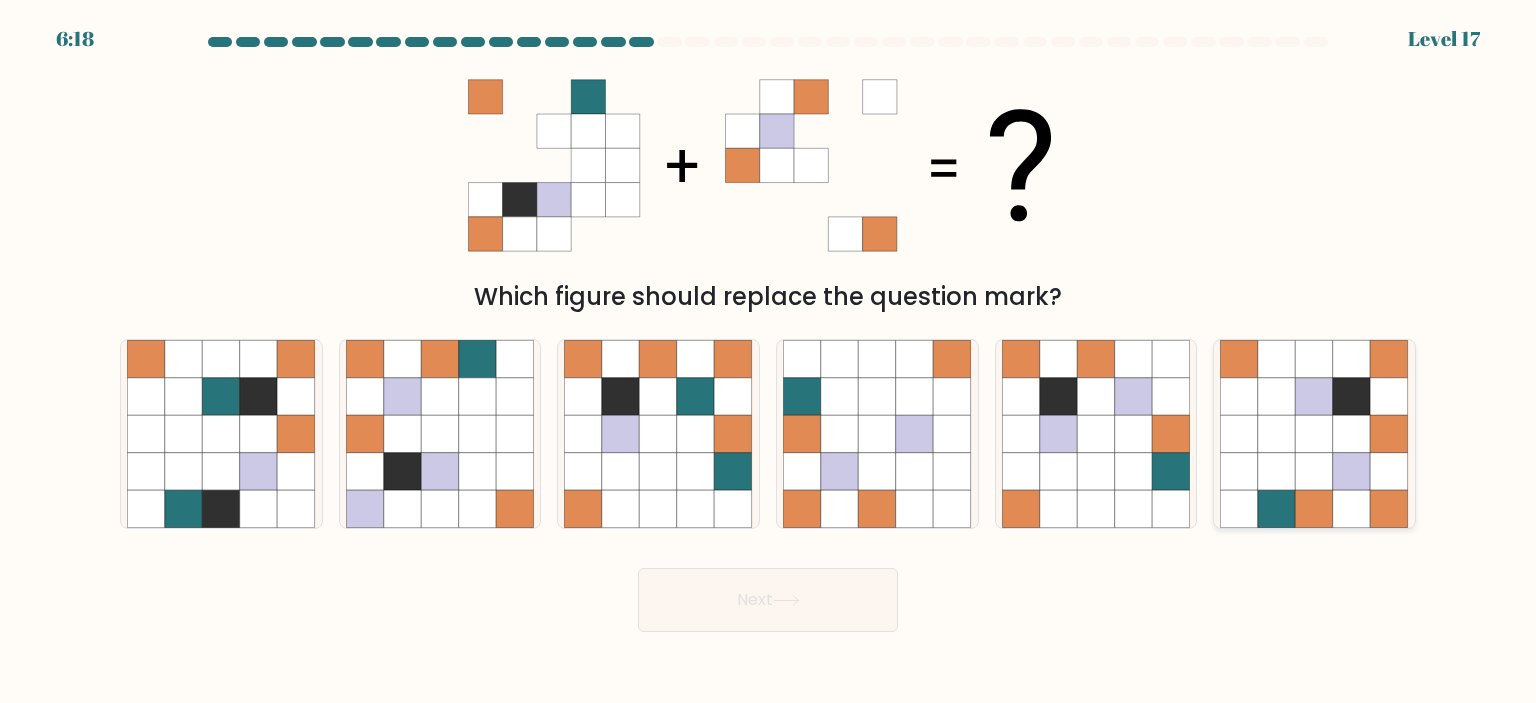 click 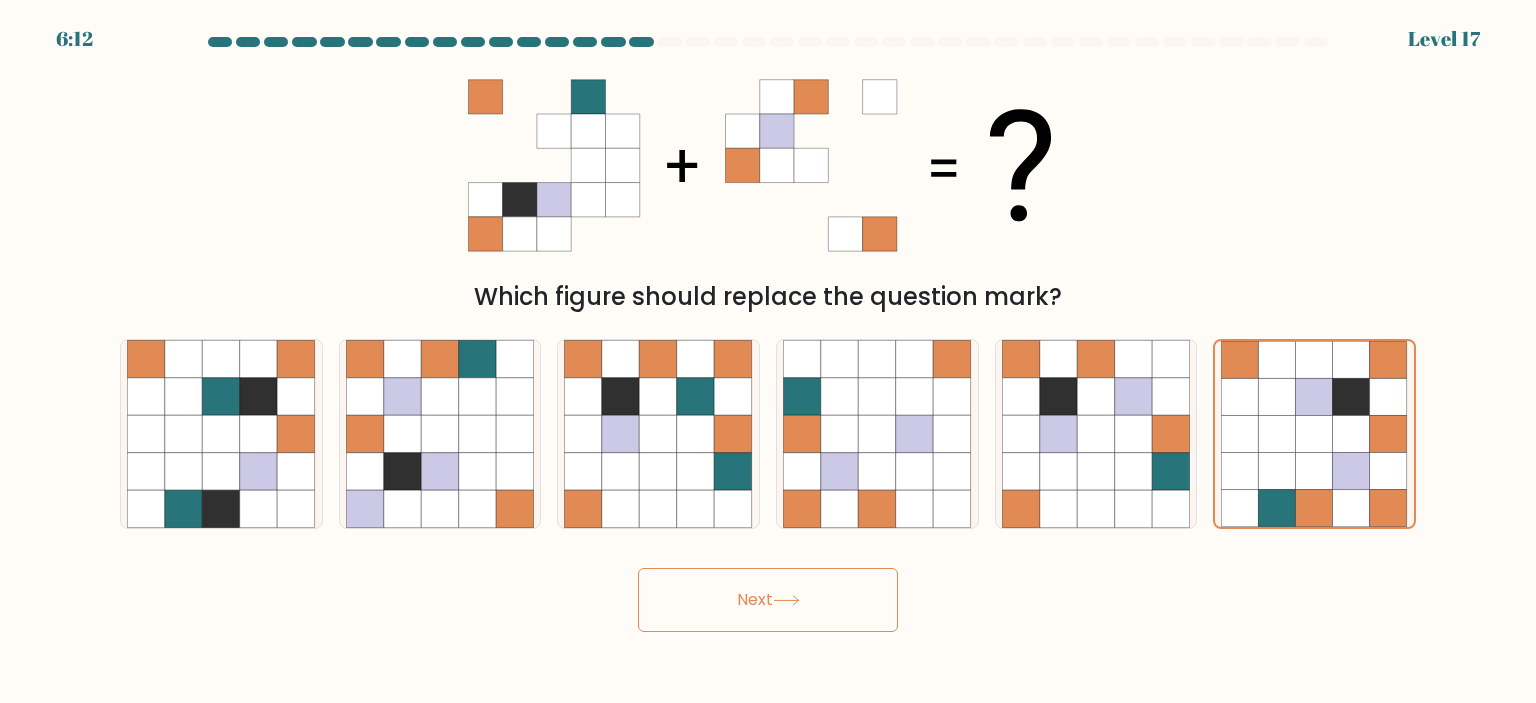 click on "Next" at bounding box center [768, 600] 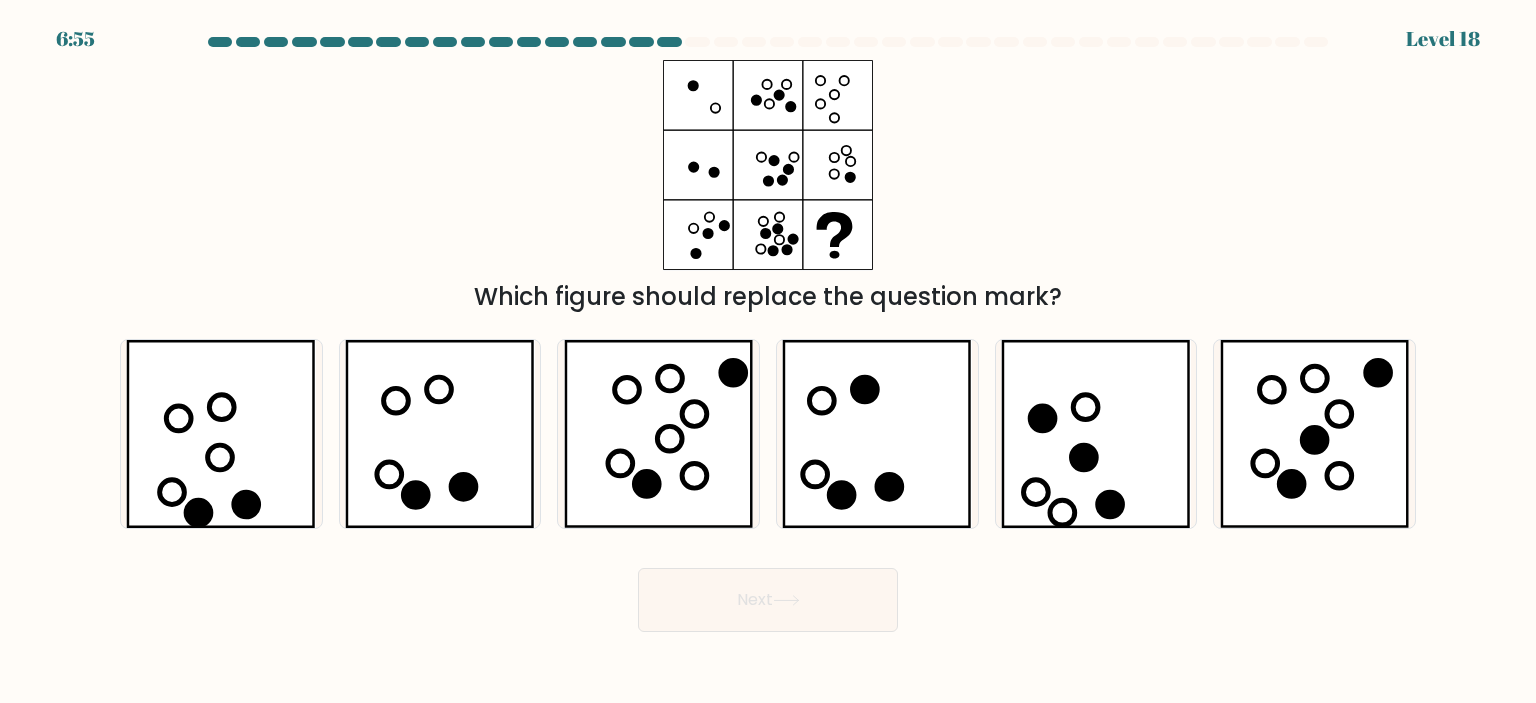 click 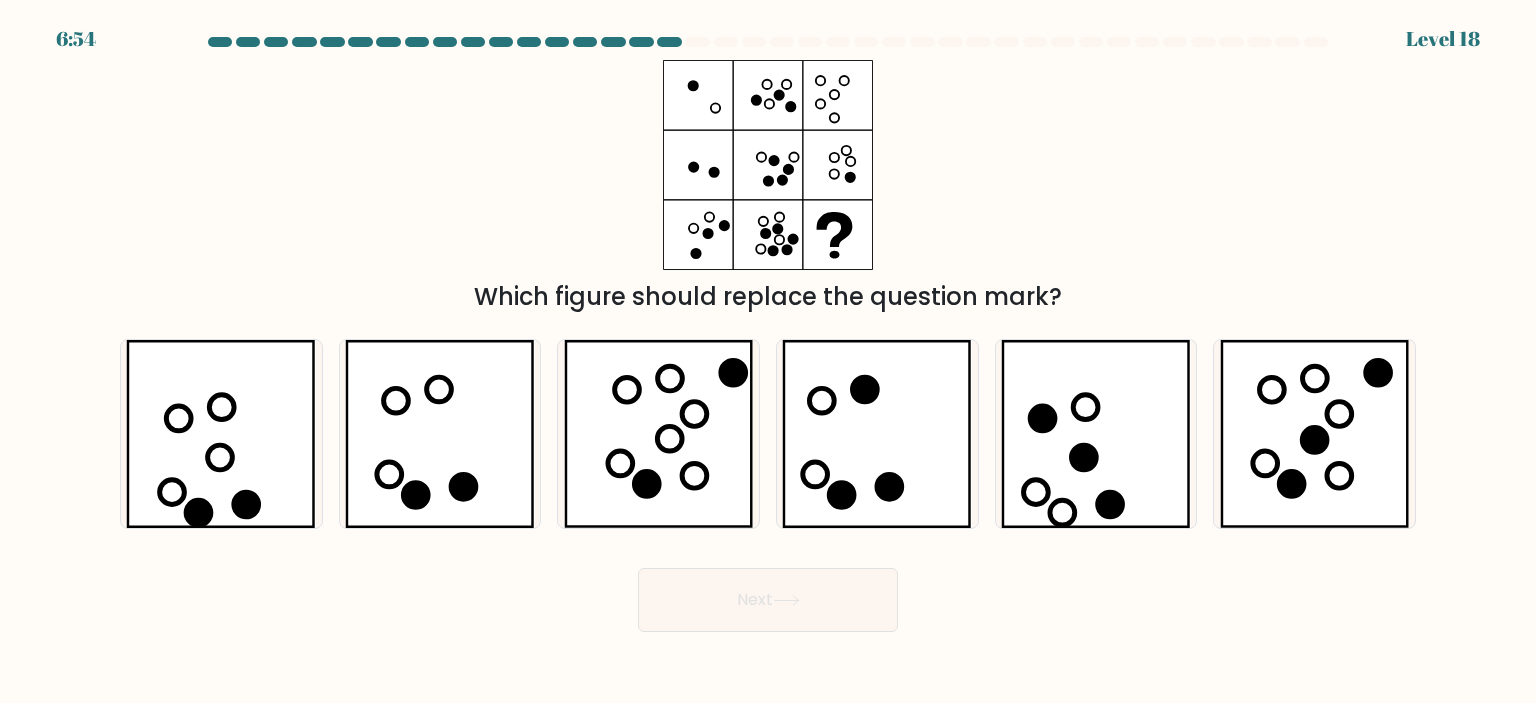 click 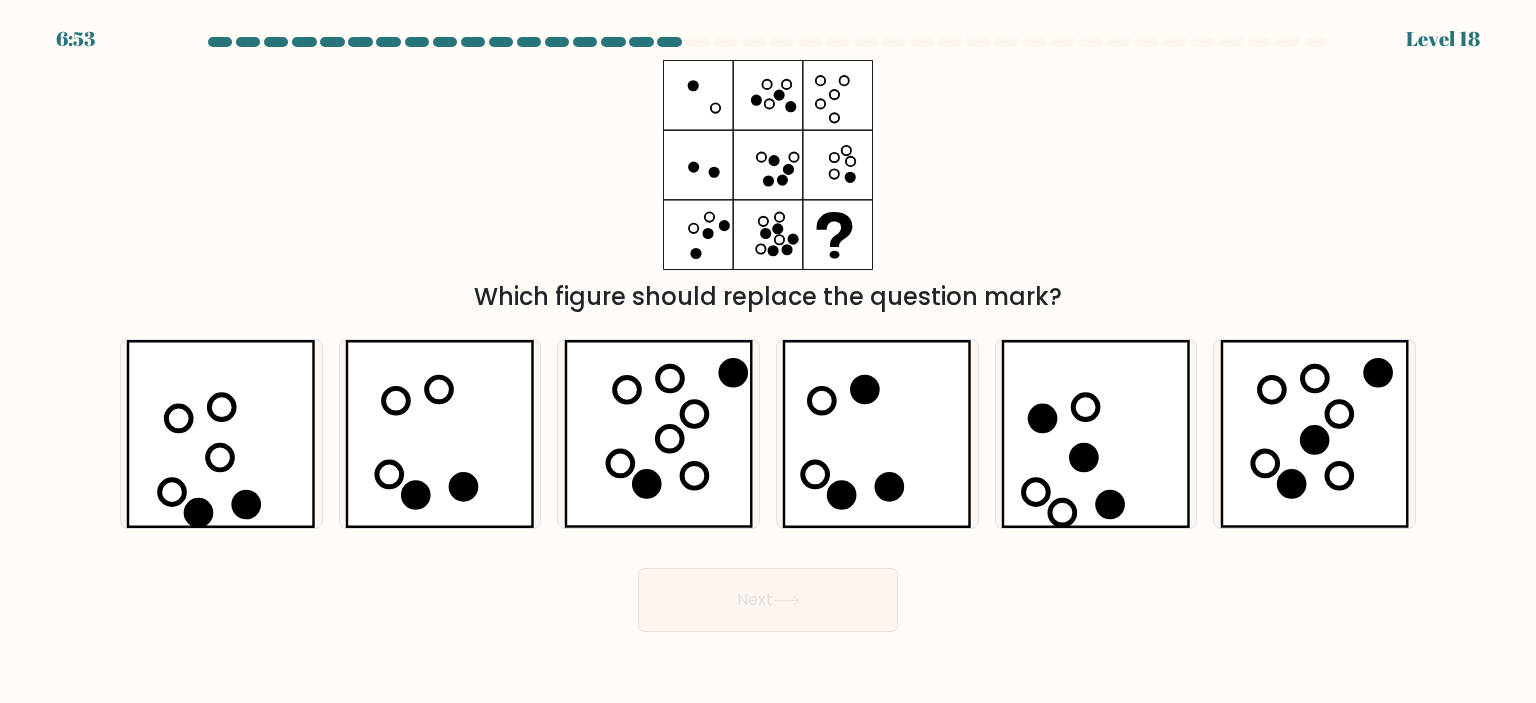 click 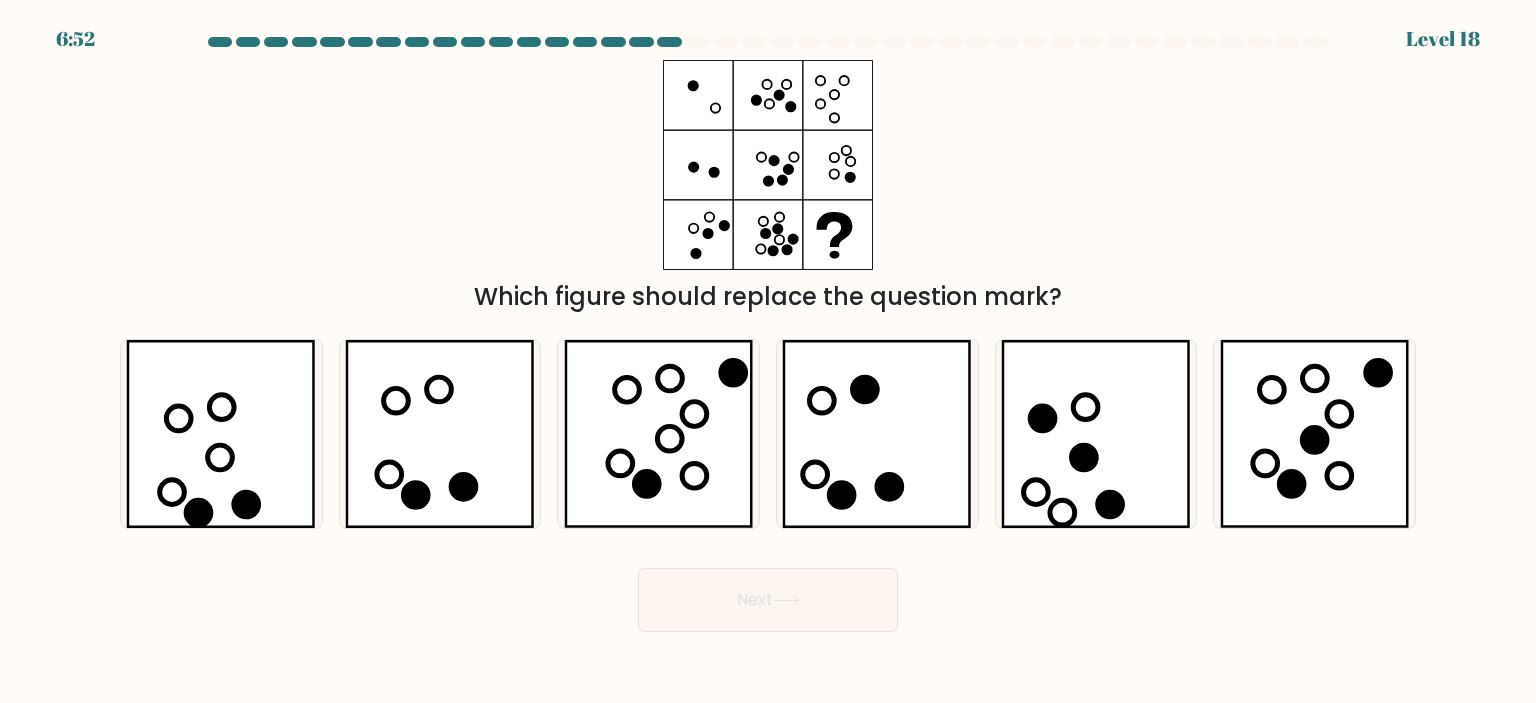 click 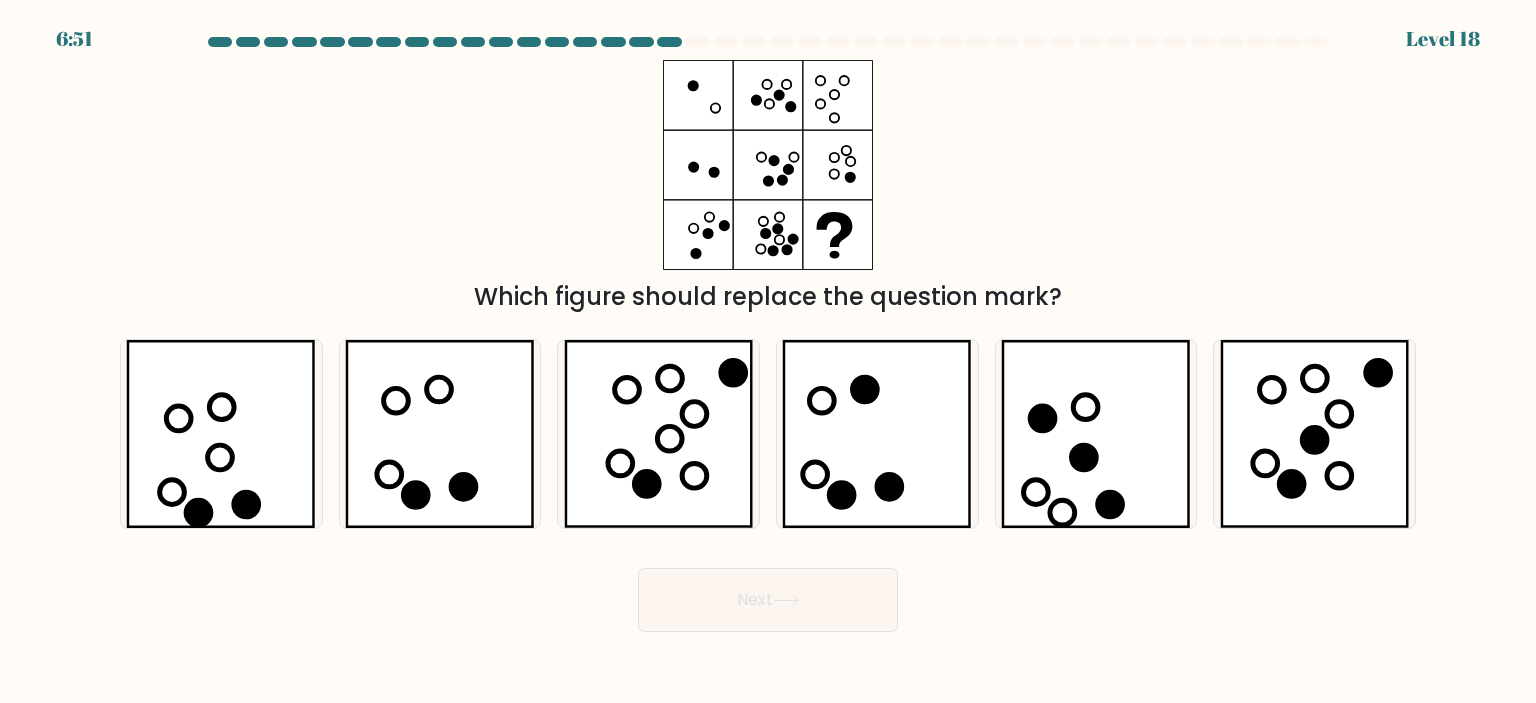 click 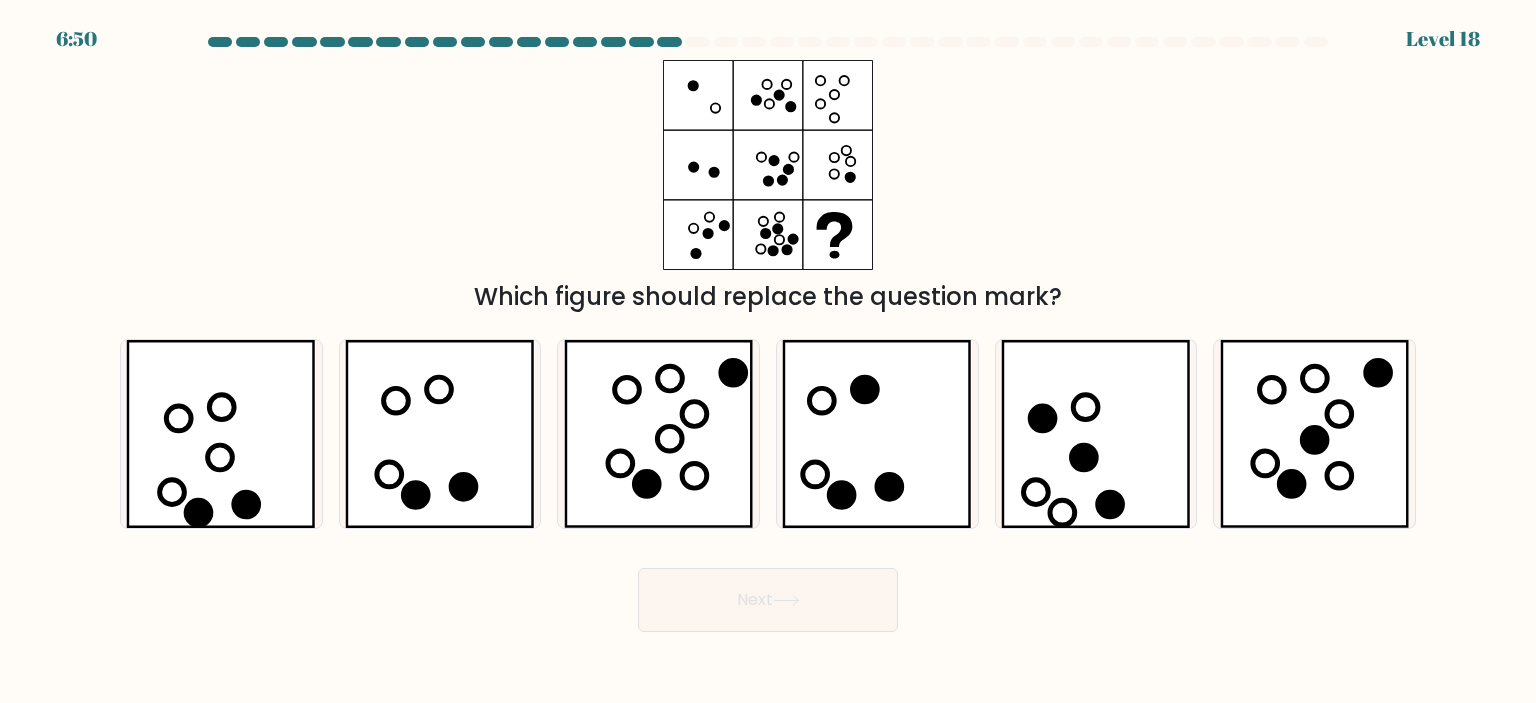 click 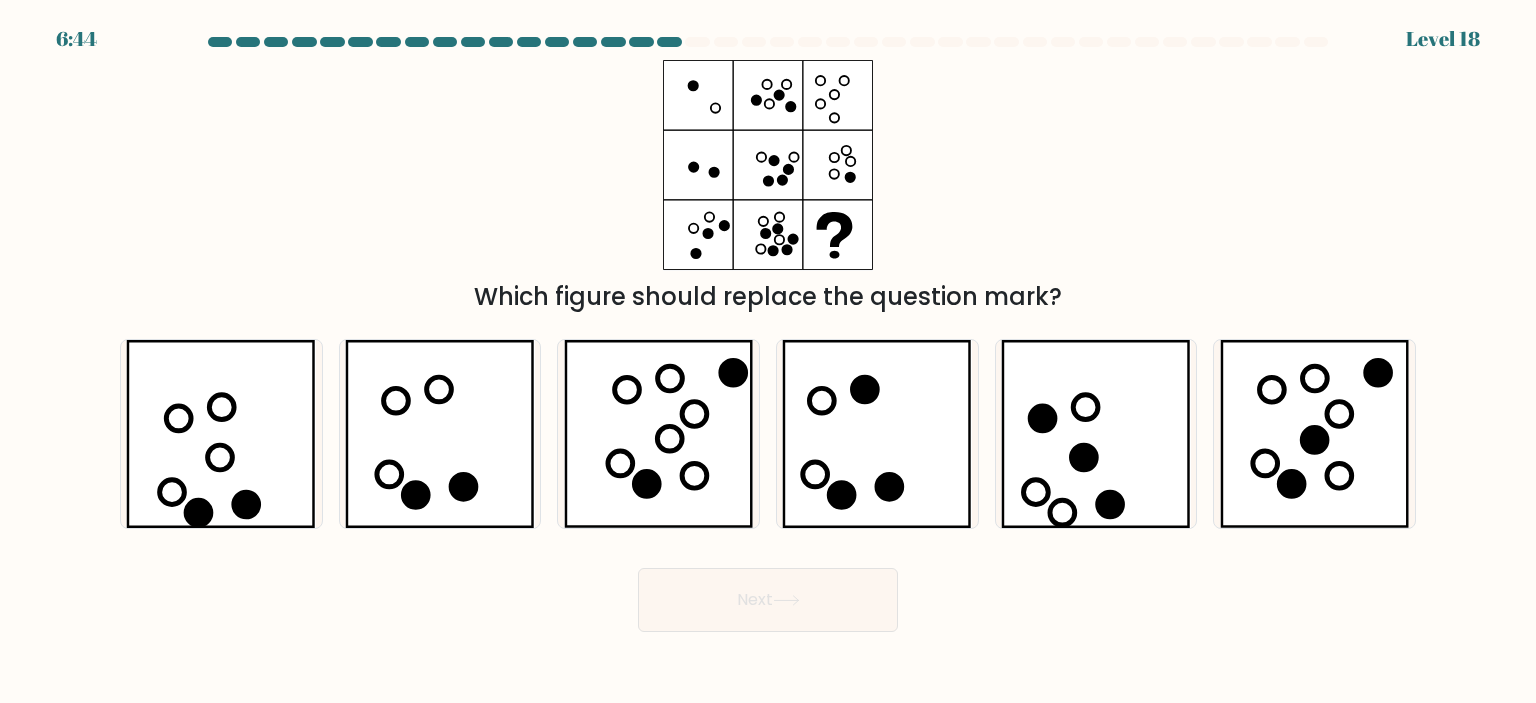 click 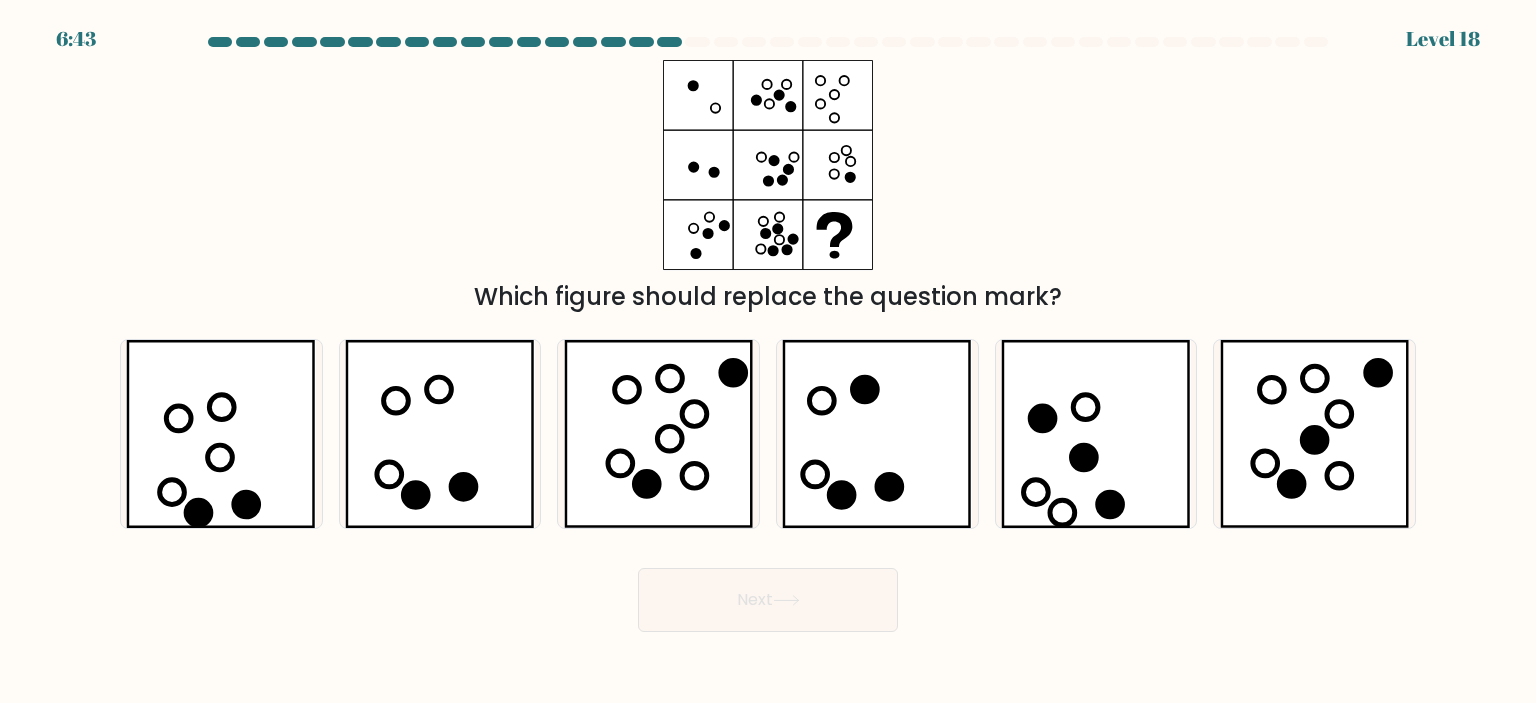 click 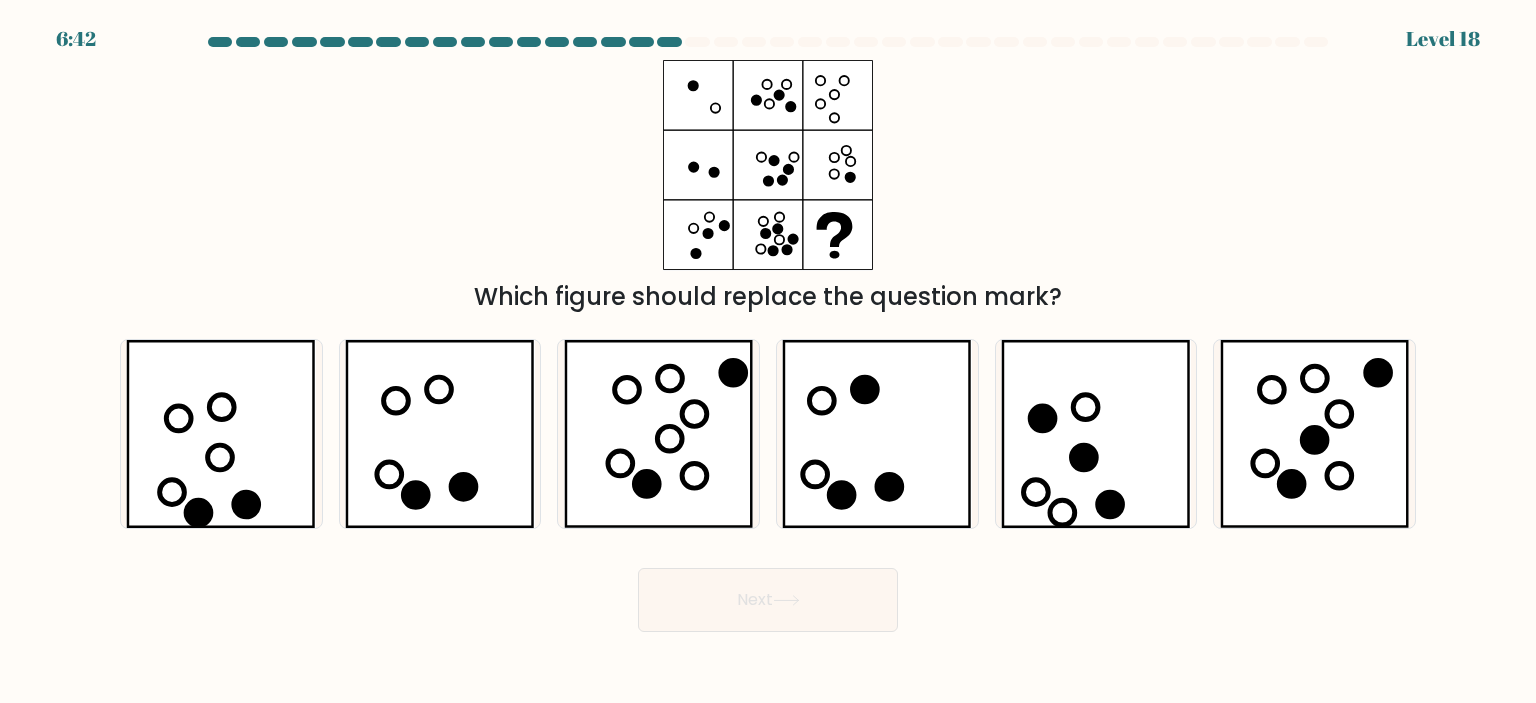 click 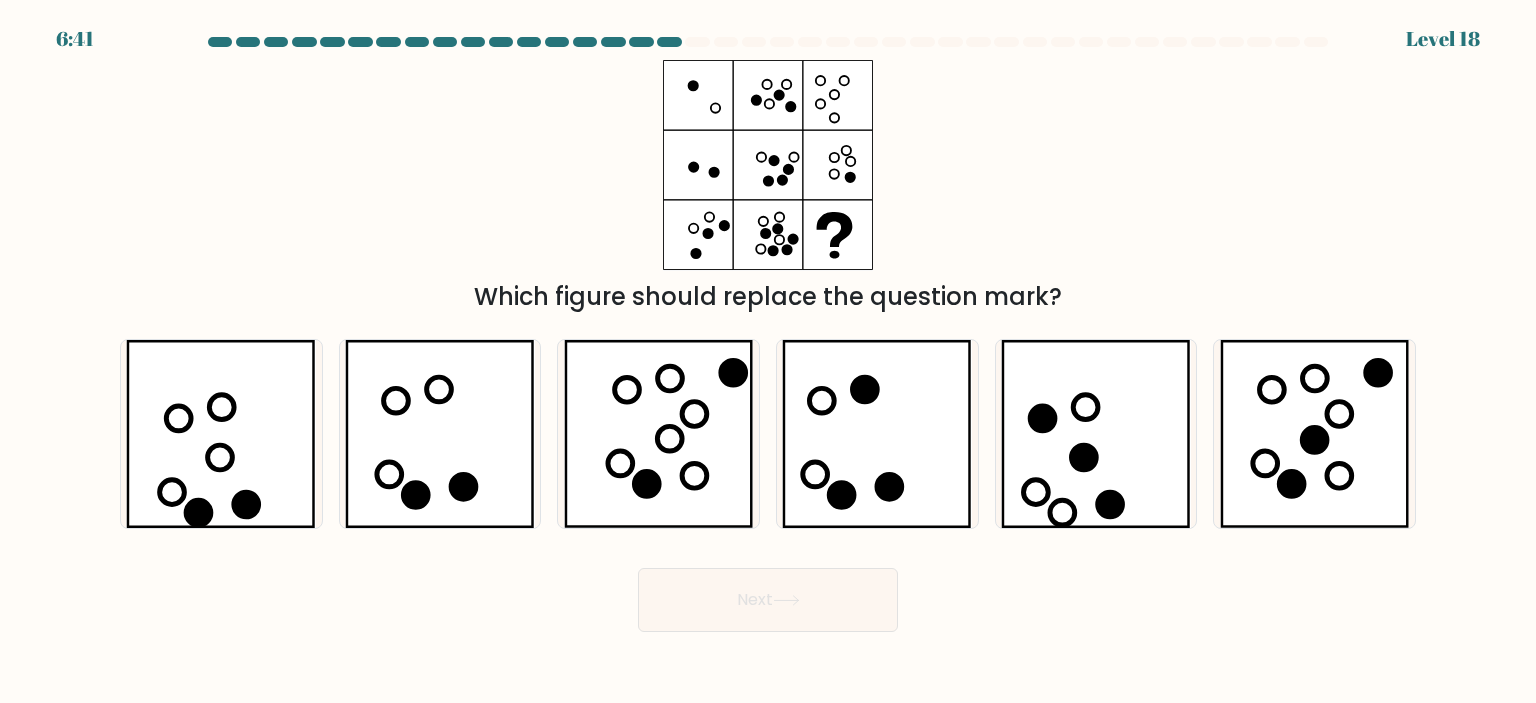 click 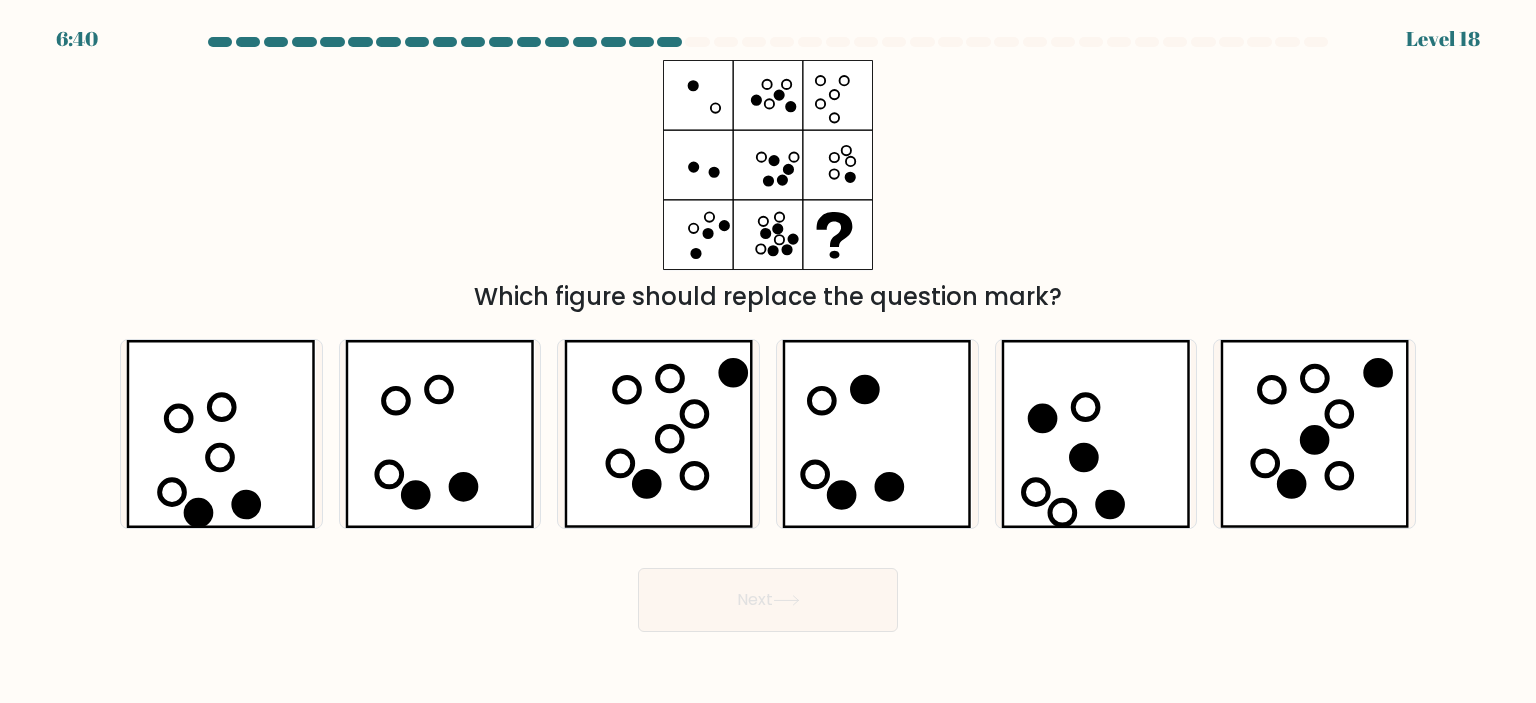 click 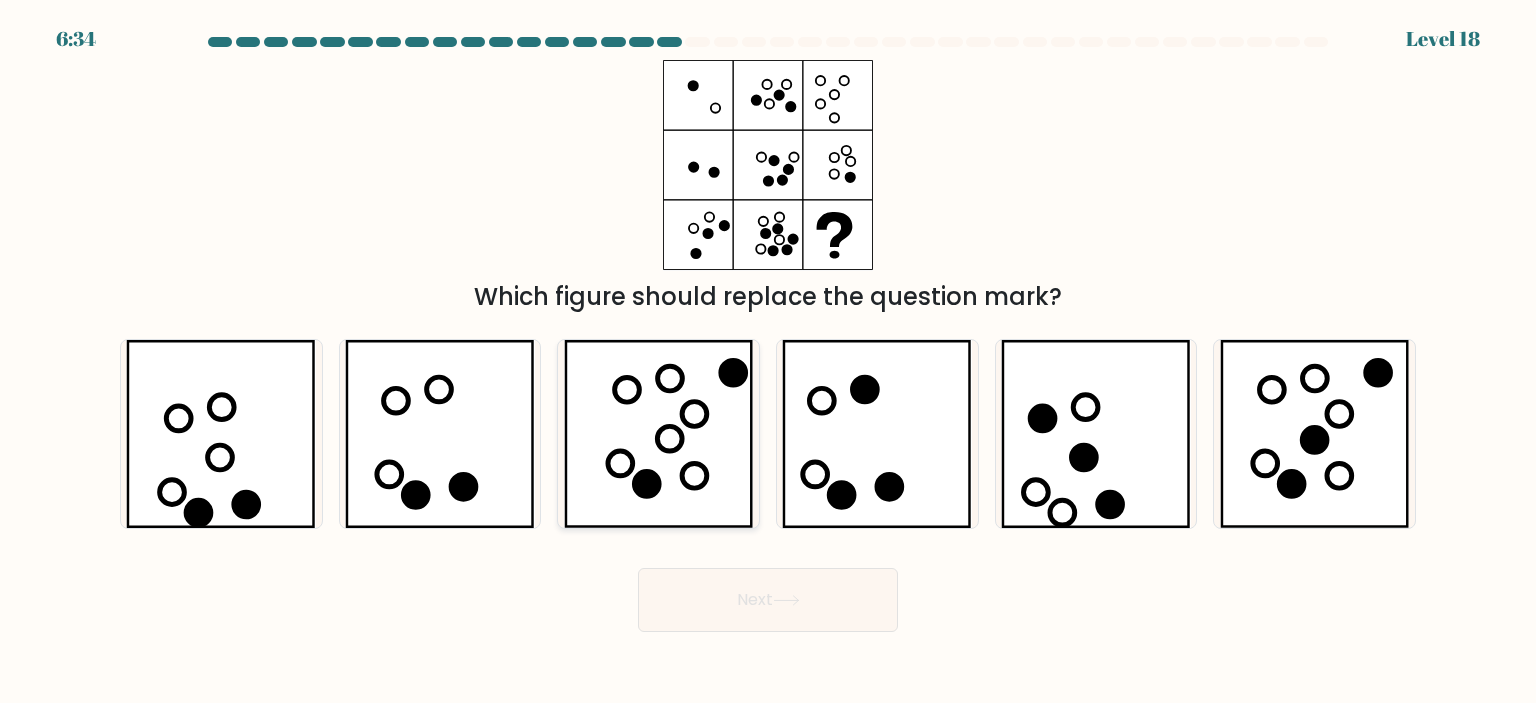 click 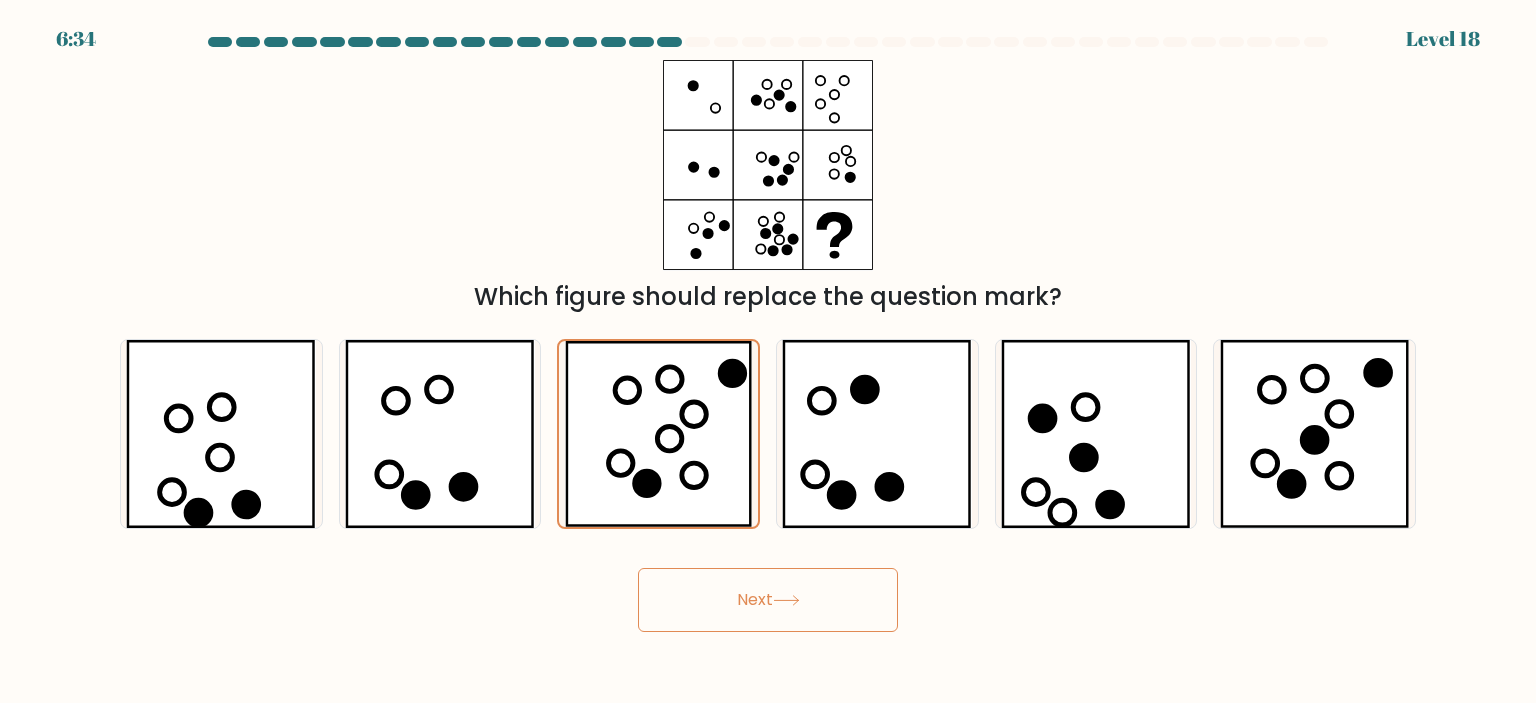 click on "Next" at bounding box center (768, 600) 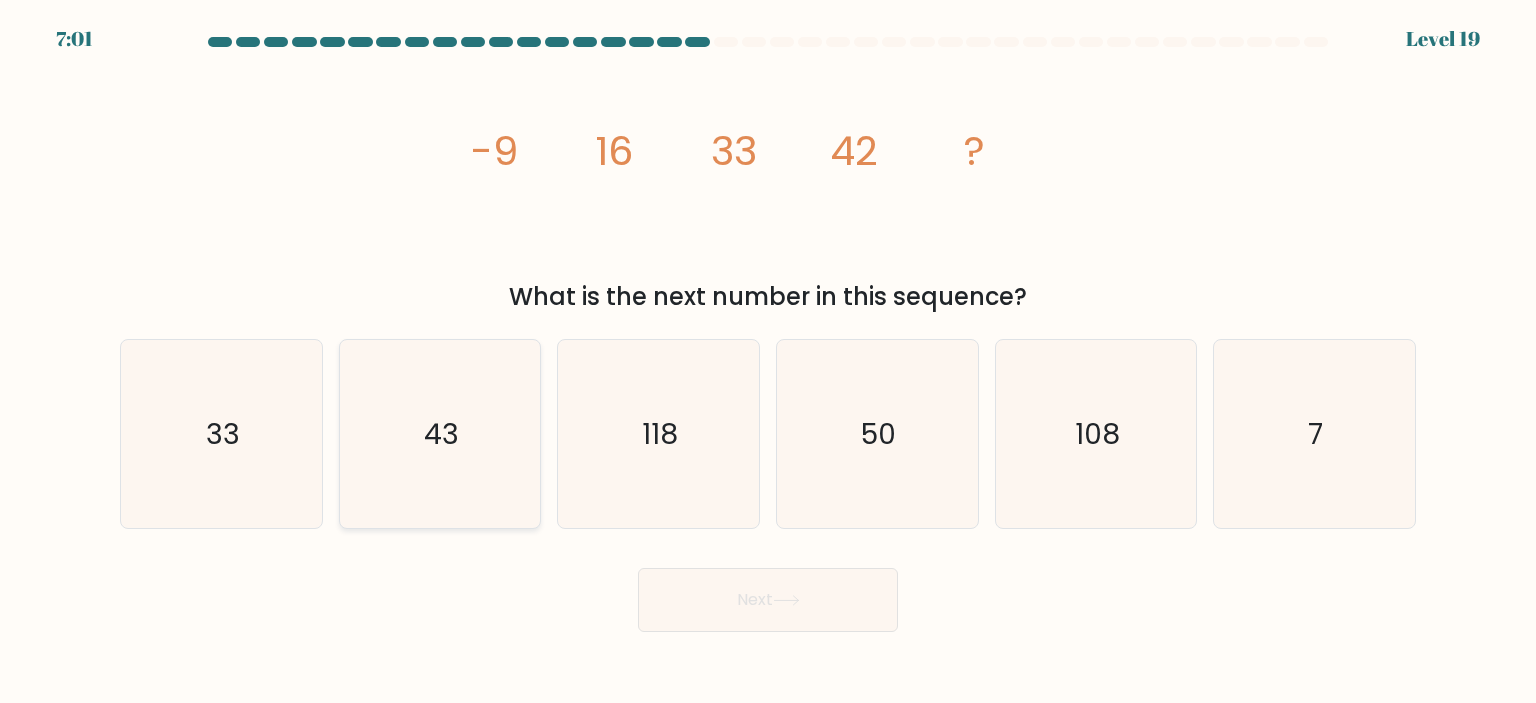click on "43" 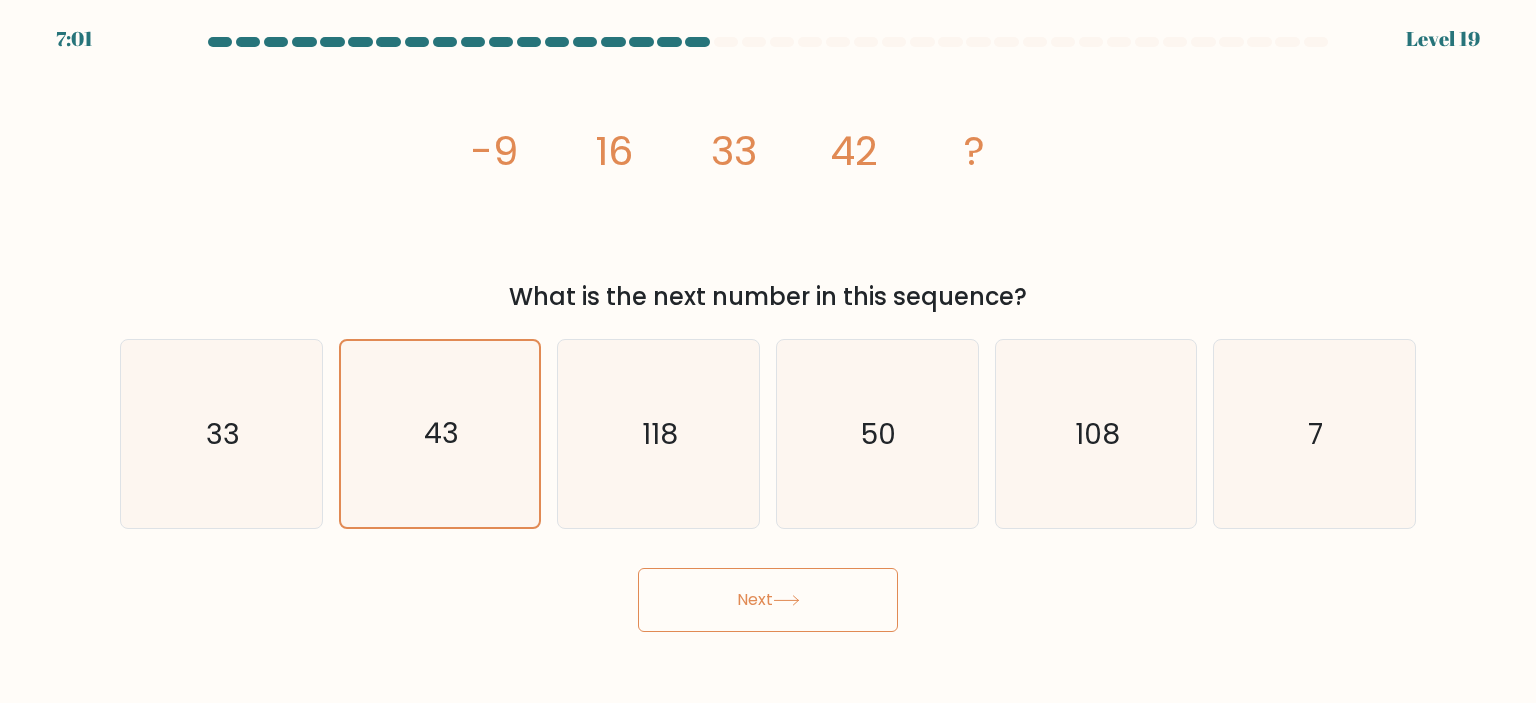 click on "Next" at bounding box center (768, 600) 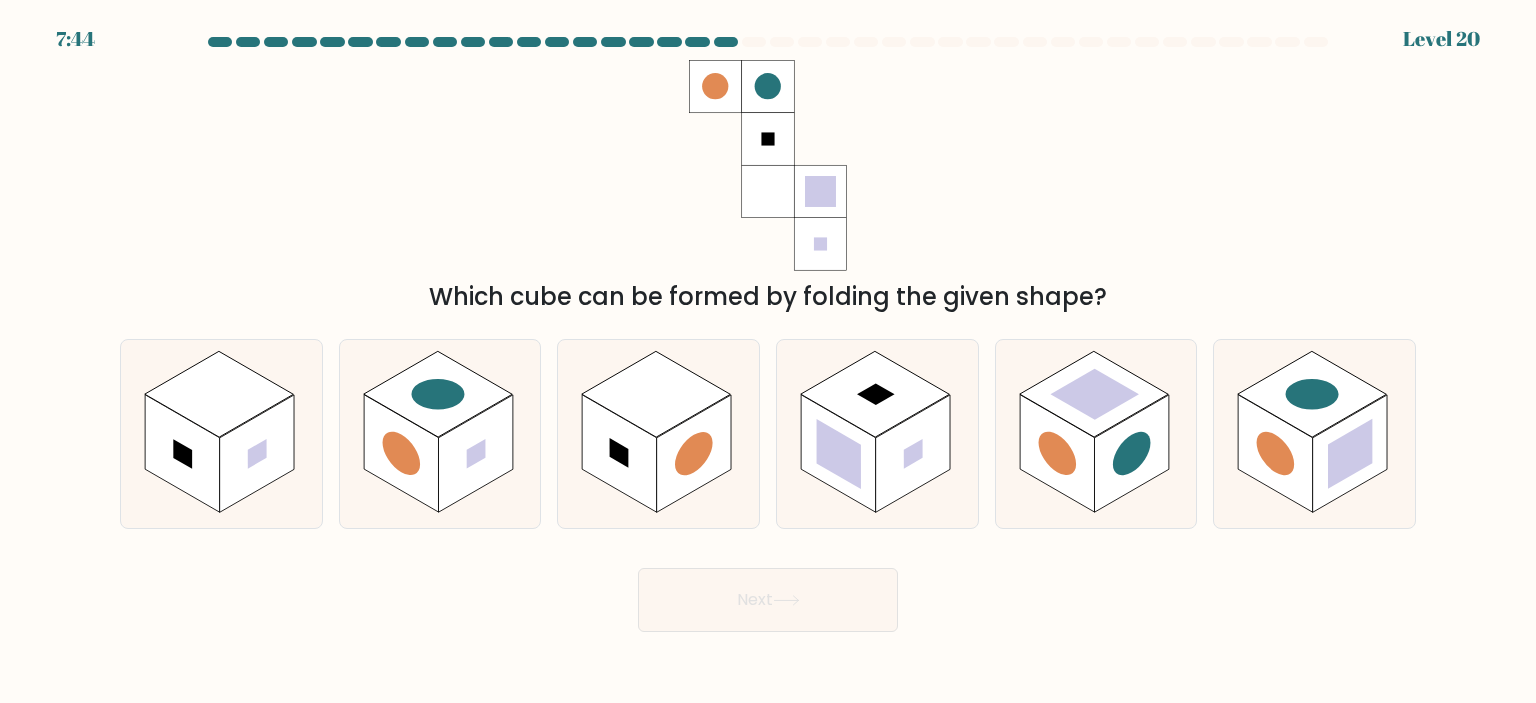 click 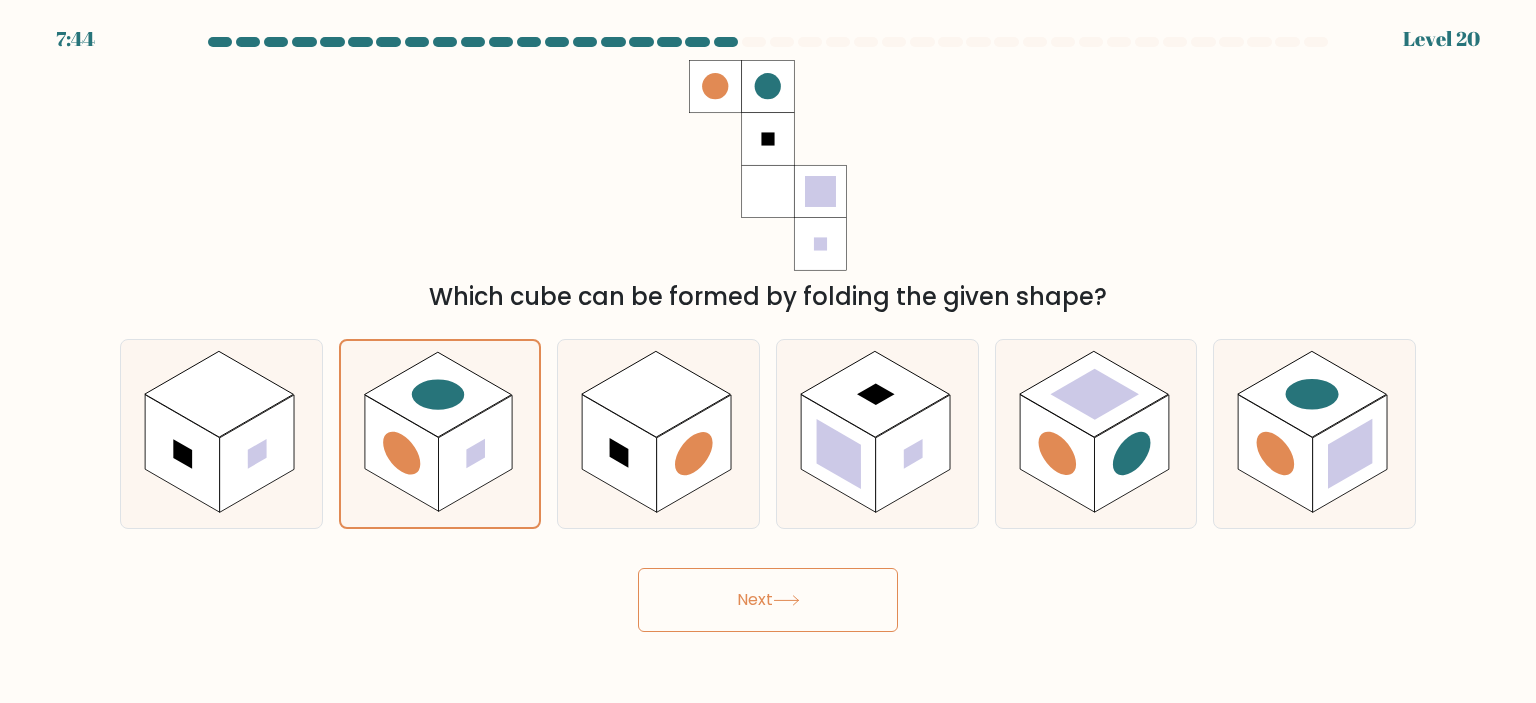 click on "Next" at bounding box center [768, 600] 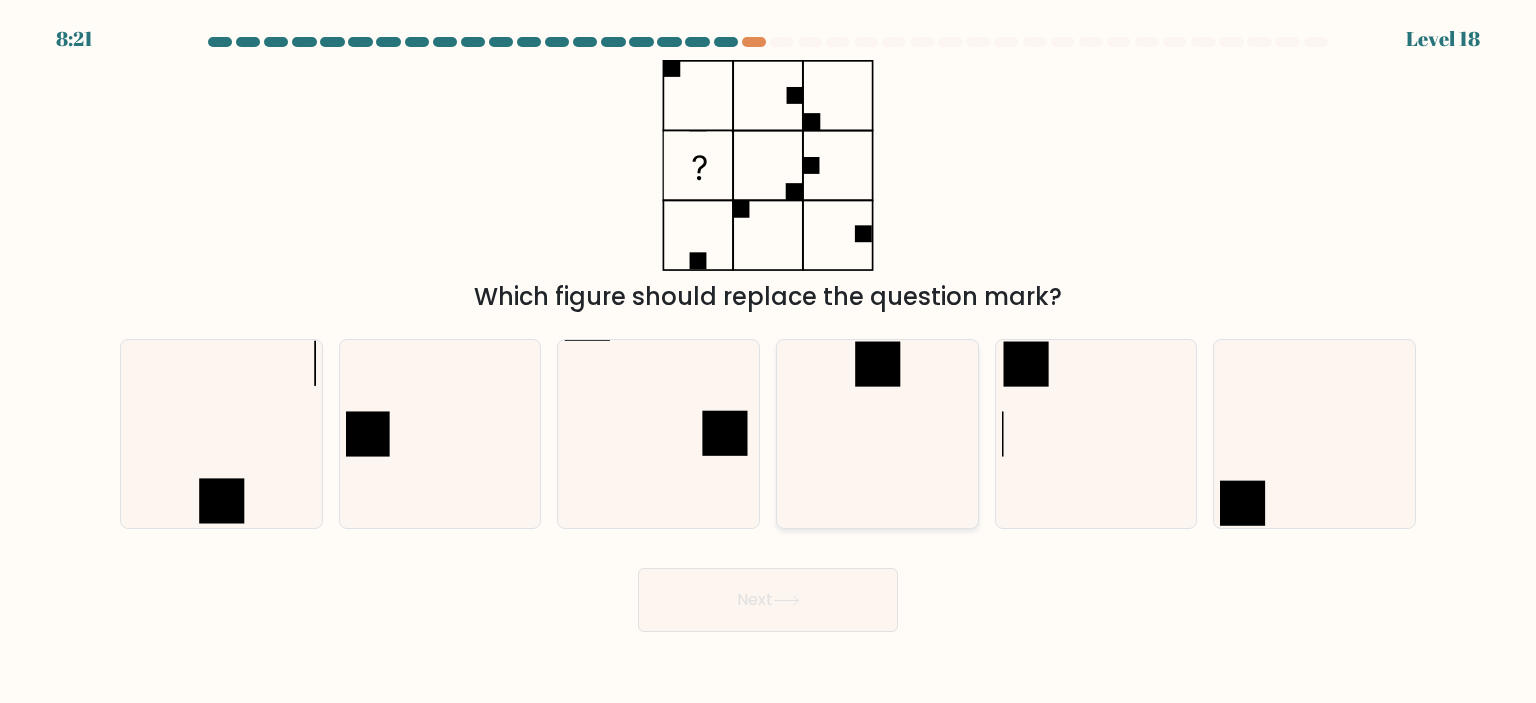 click 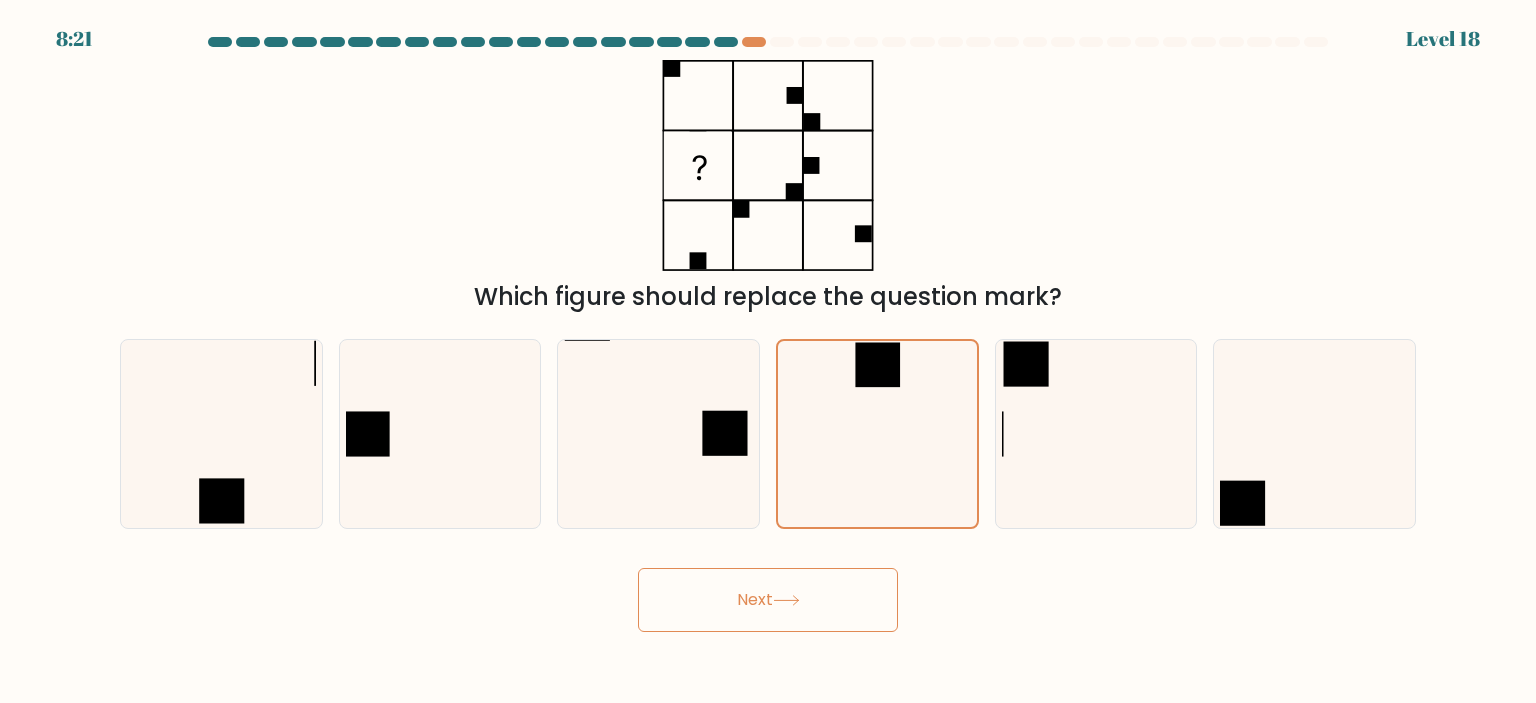 click on "Next" at bounding box center (768, 600) 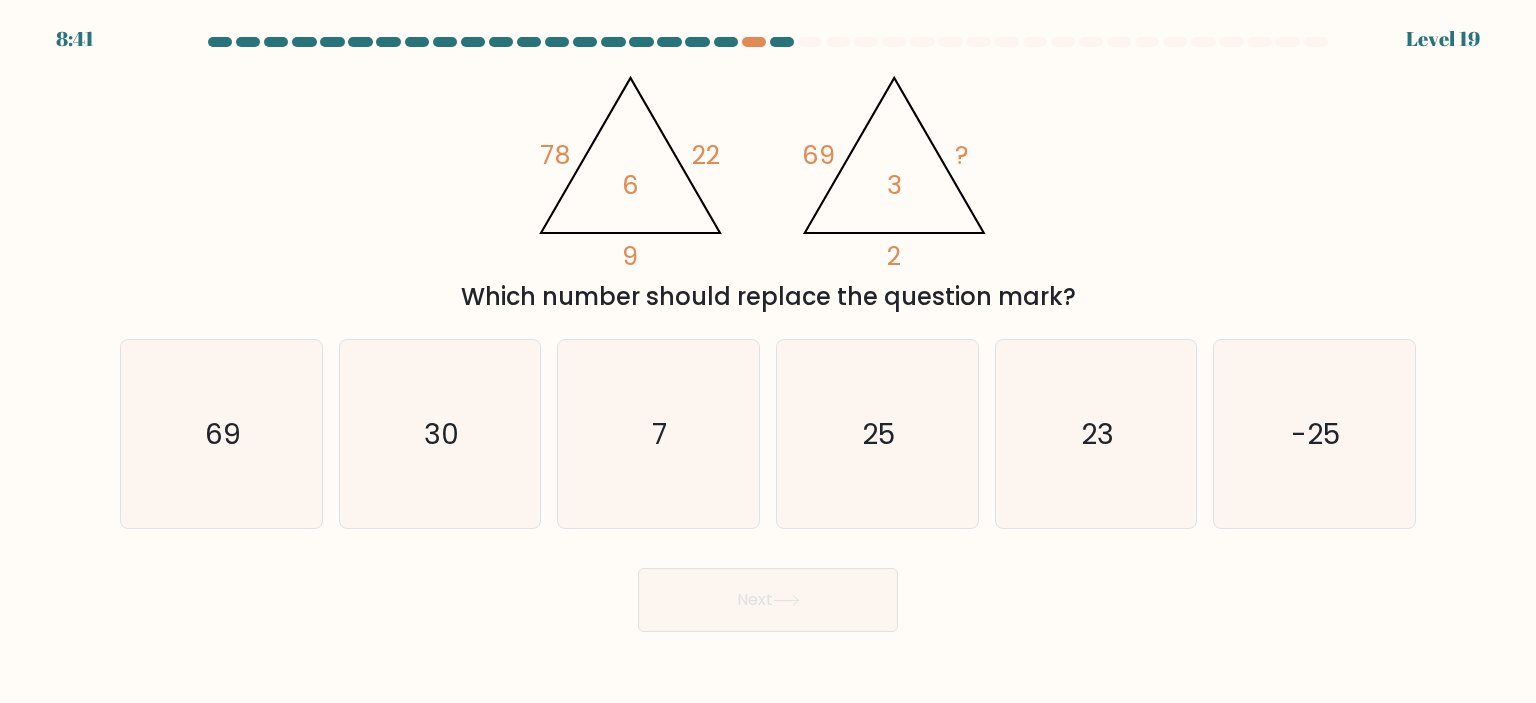 drag, startPoint x: 909, startPoint y: 447, endPoint x: 822, endPoint y: 571, distance: 151.47607 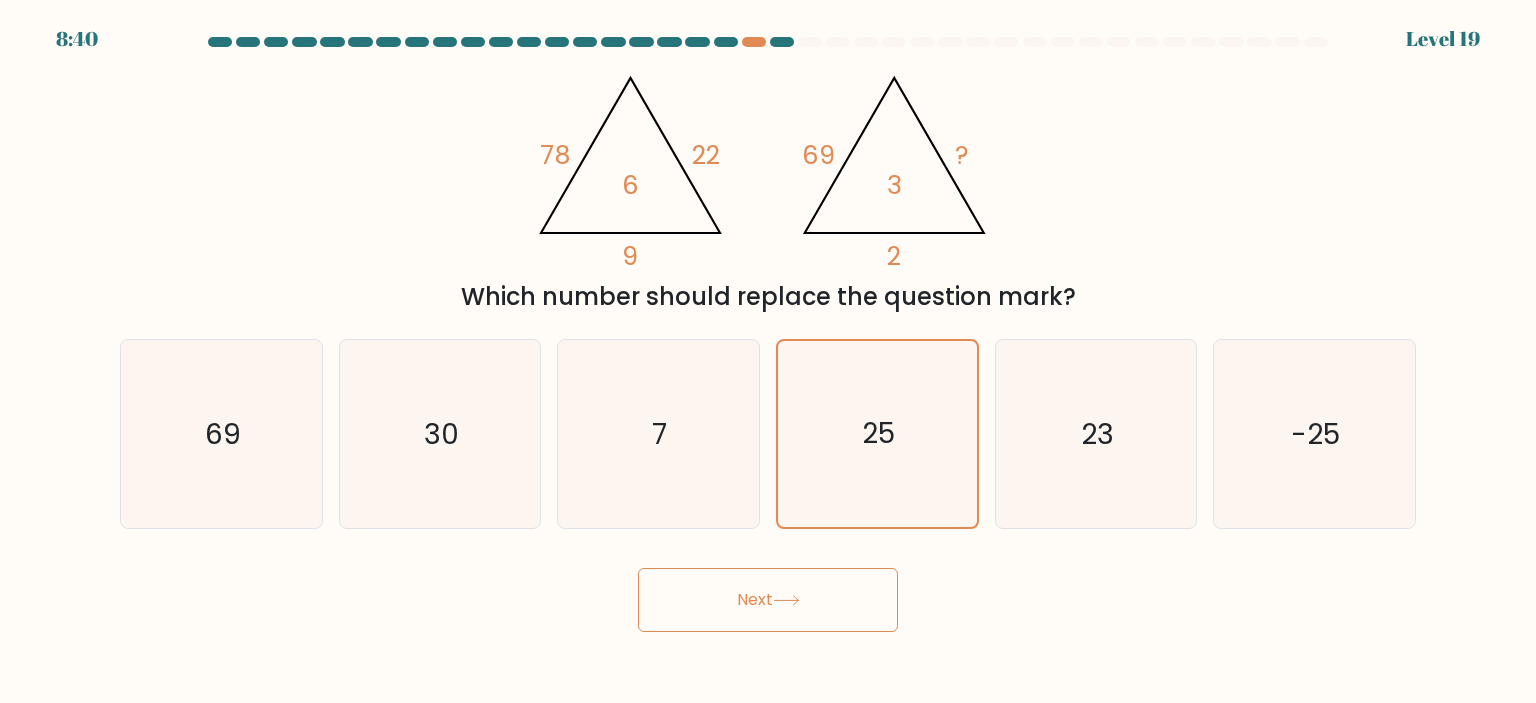 click 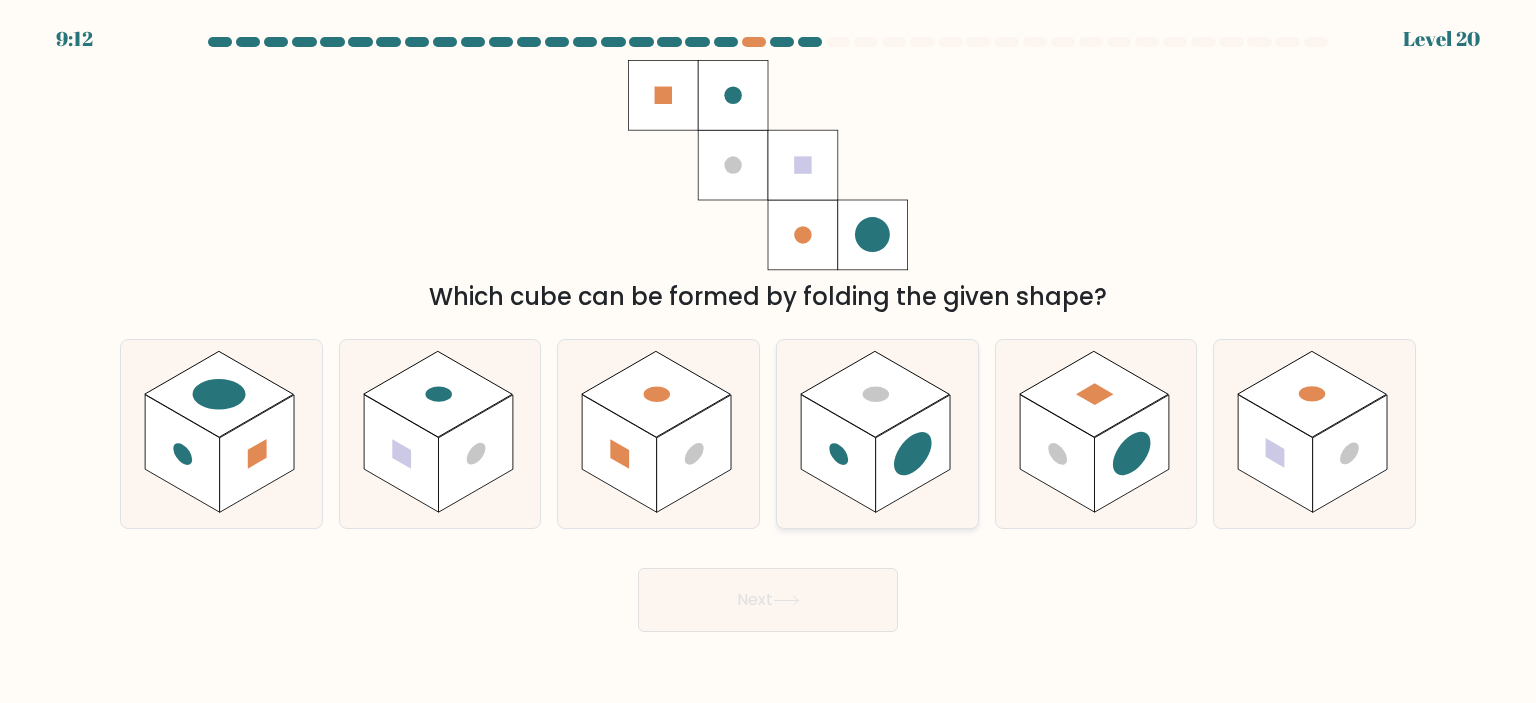 drag, startPoint x: 776, startPoint y: 455, endPoint x: 786, endPoint y: 456, distance: 10.049875 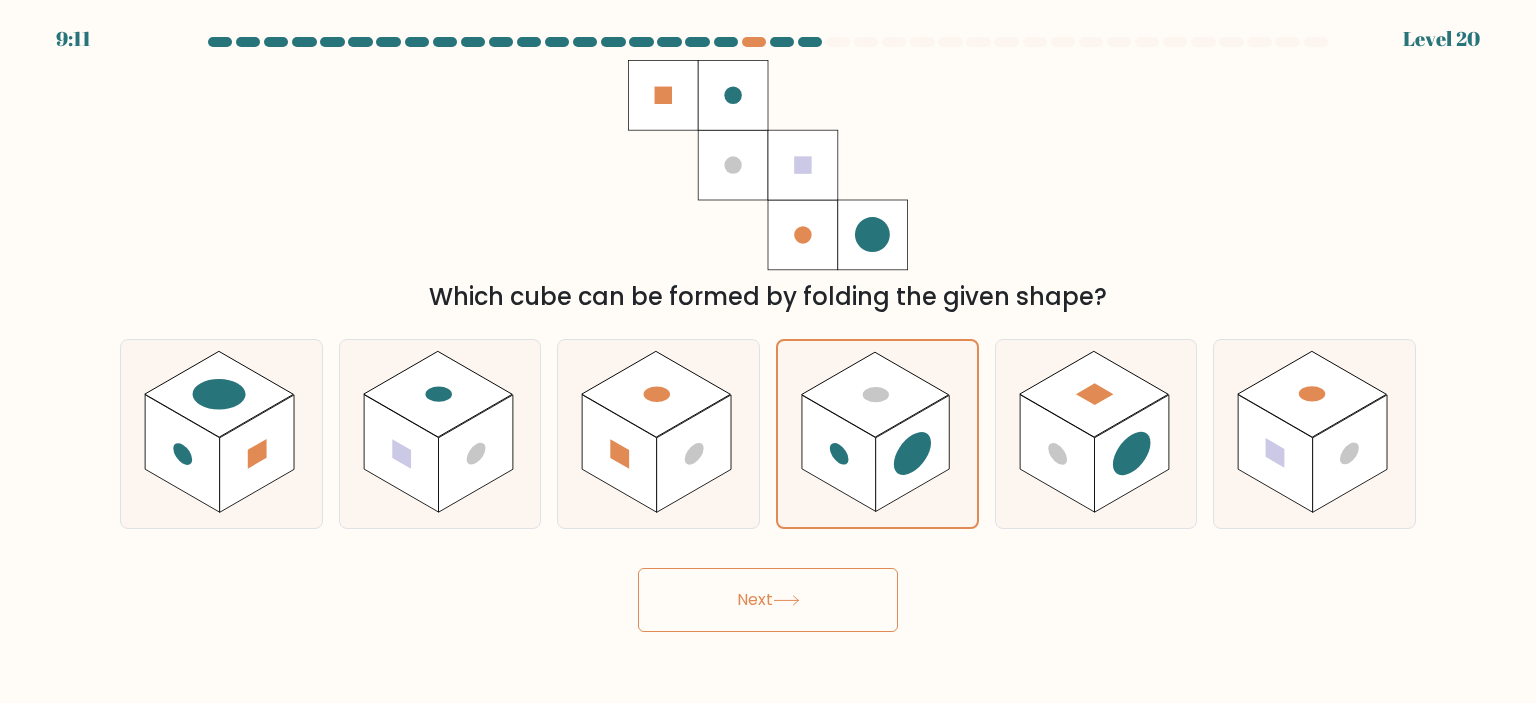 click on "Next" at bounding box center (768, 600) 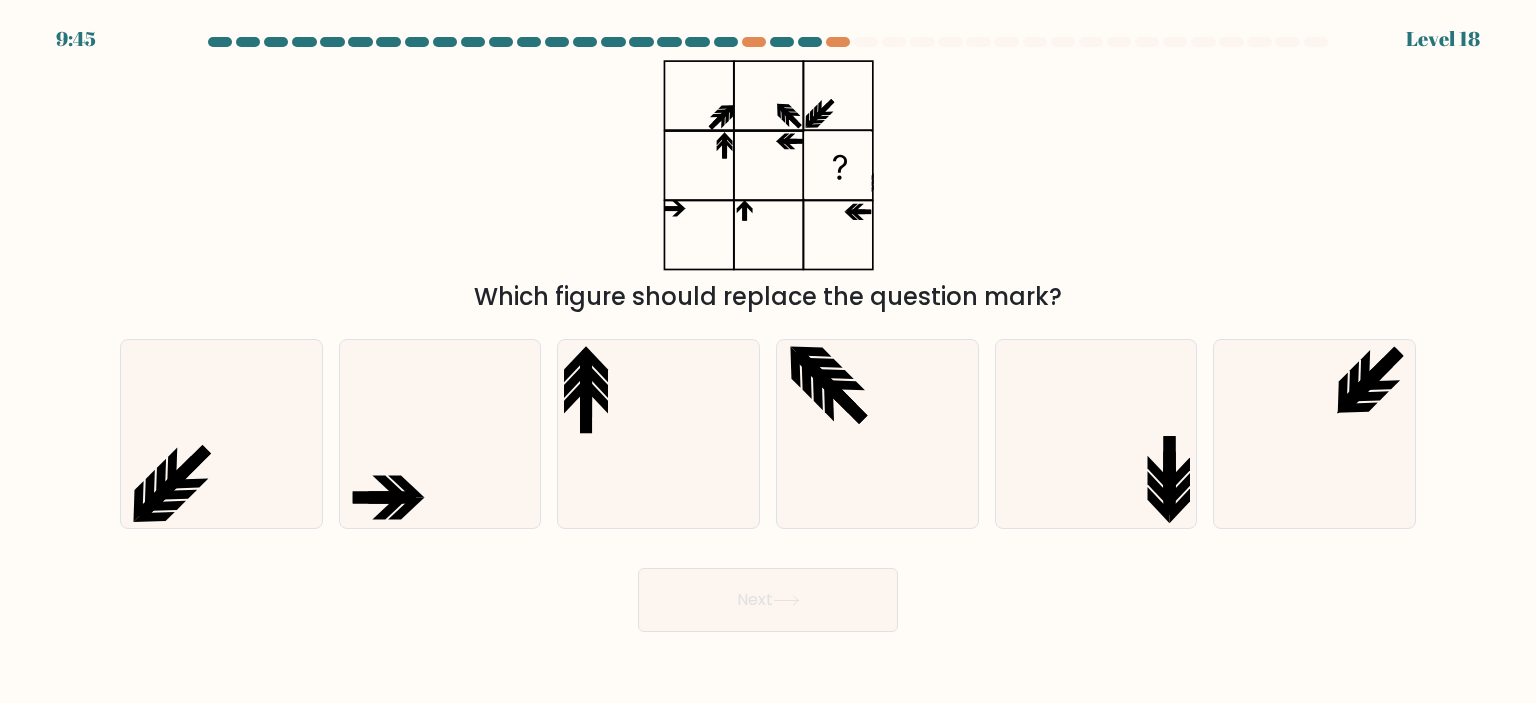 click 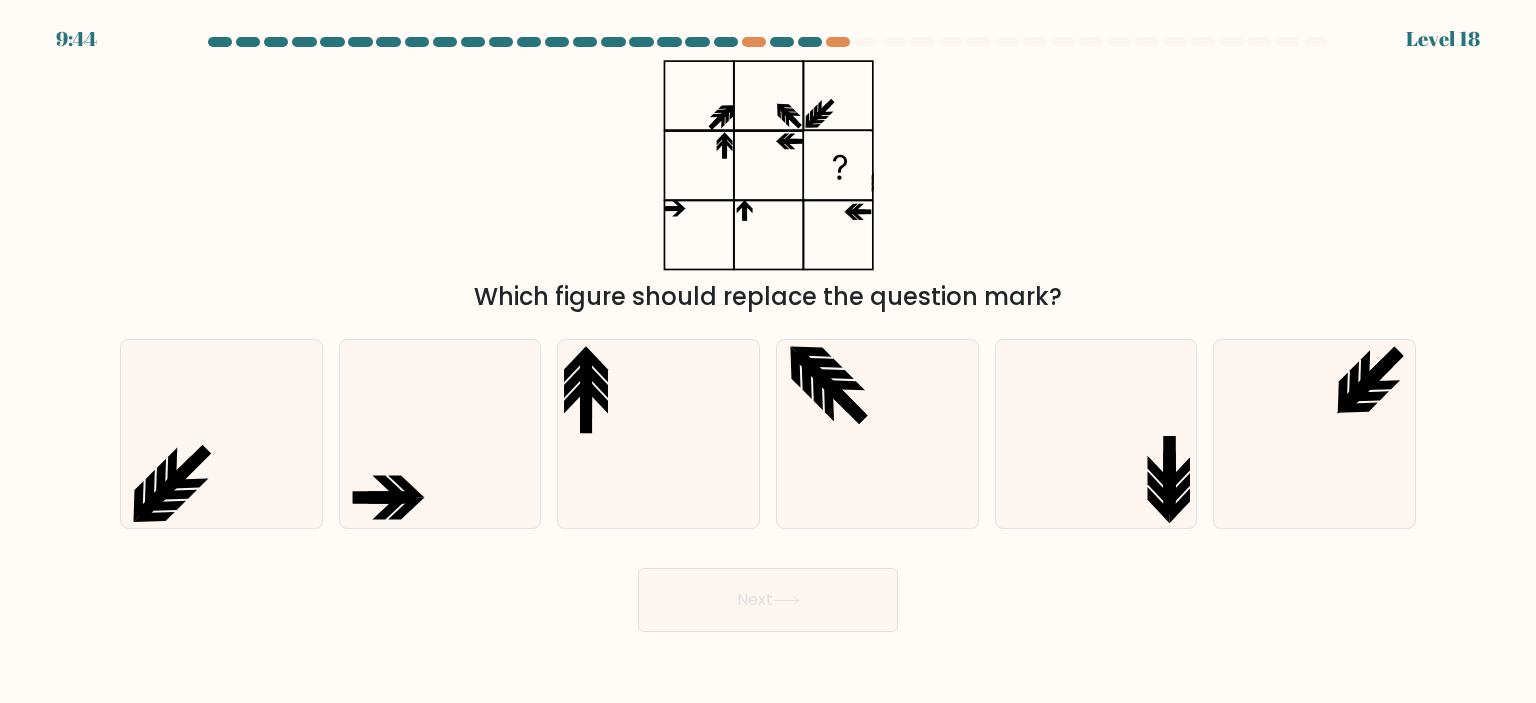 click 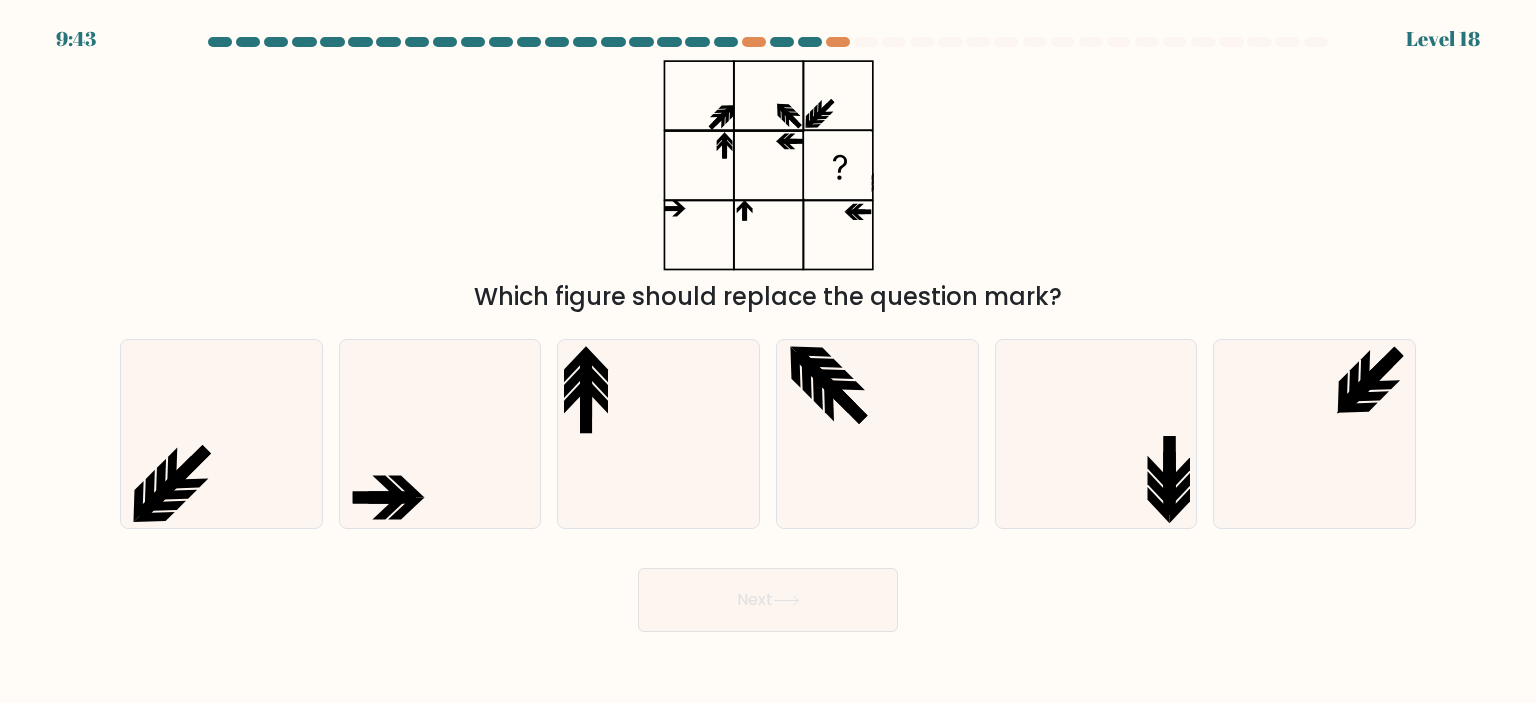 click 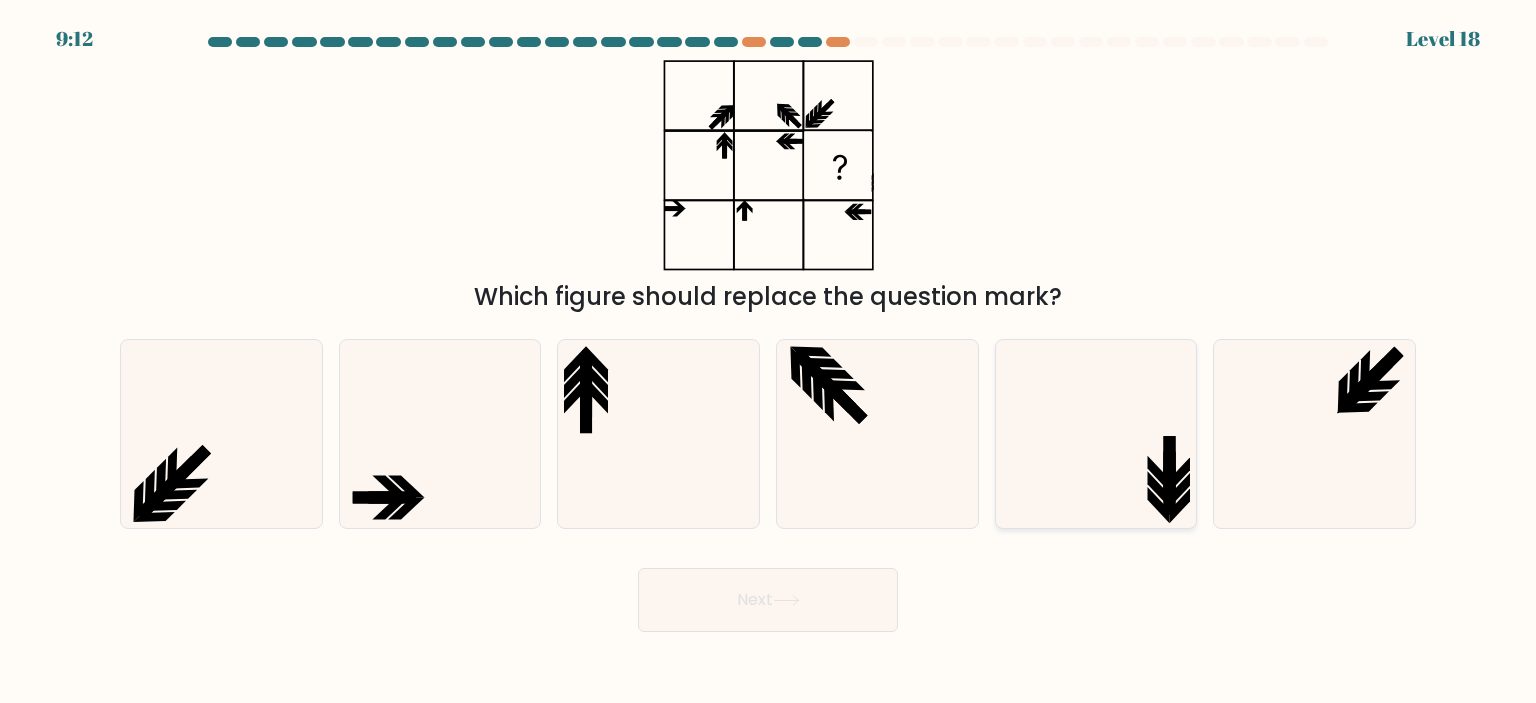 drag, startPoint x: 1123, startPoint y: 422, endPoint x: 1070, endPoint y: 457, distance: 63.51378 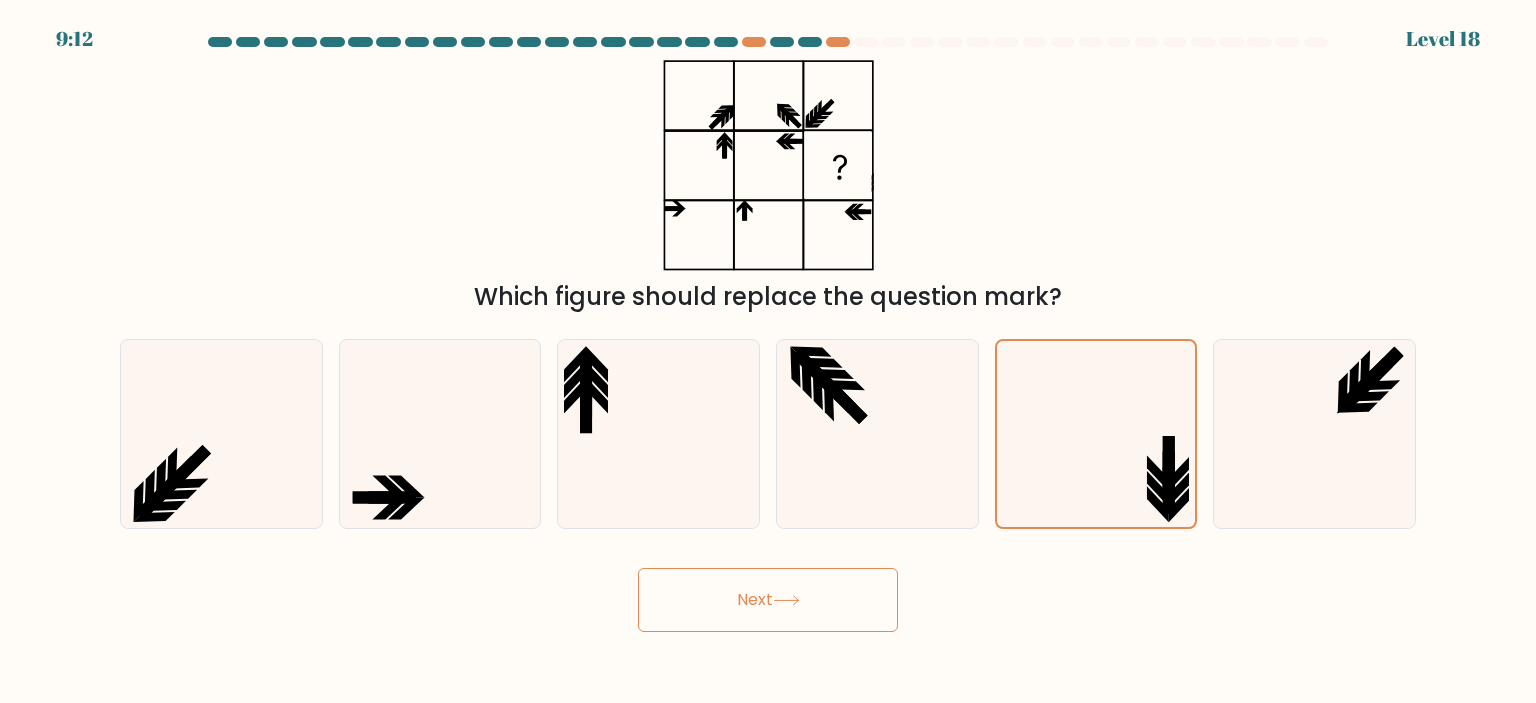 click on "Next" at bounding box center [768, 600] 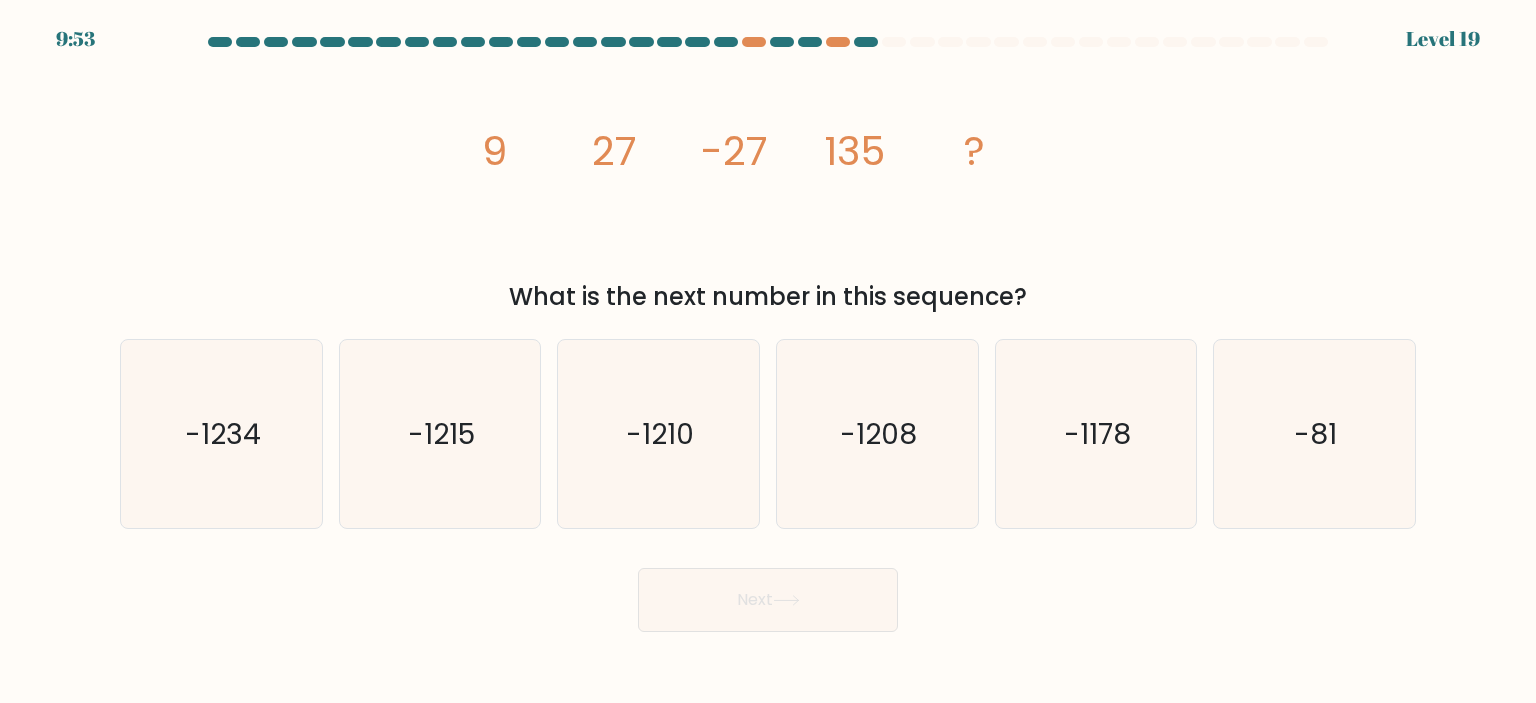 click on "9" 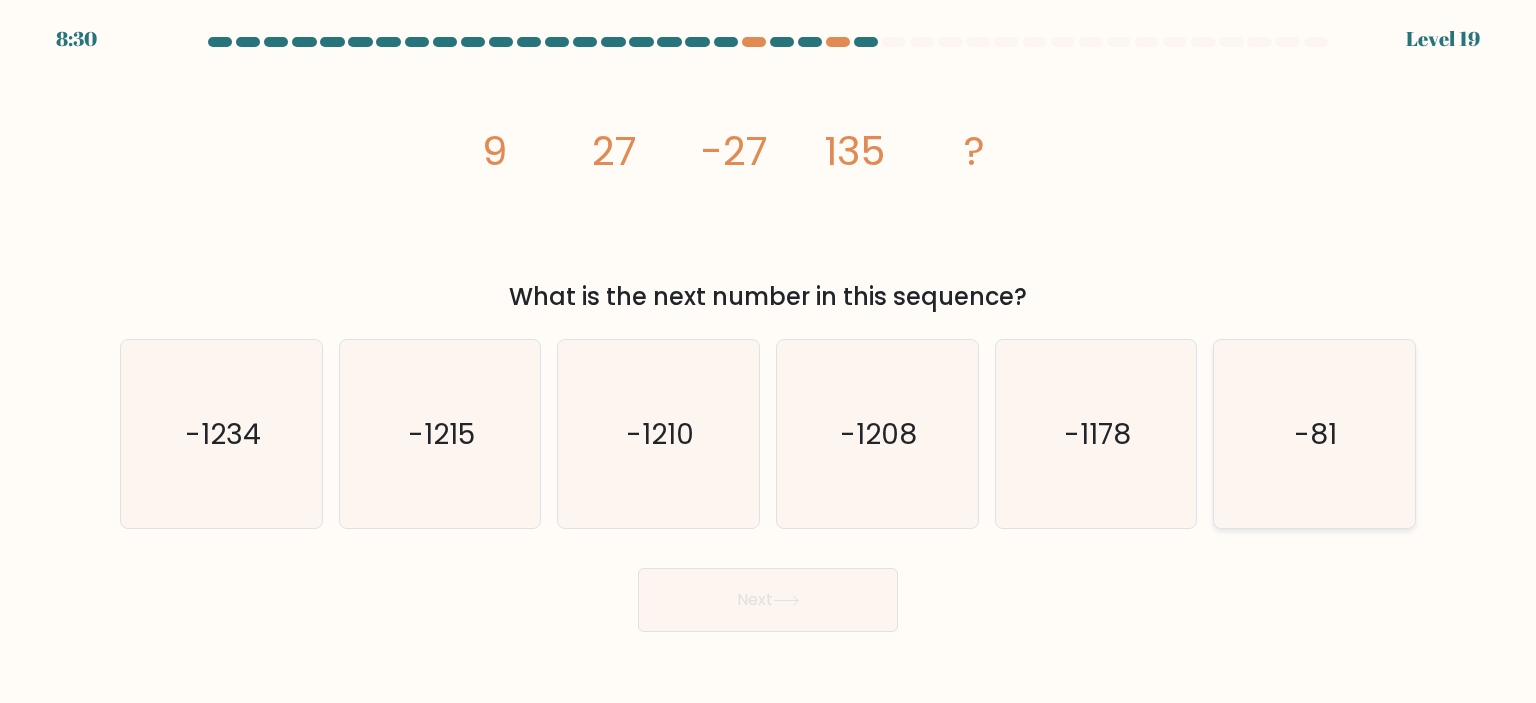 click on "-81" 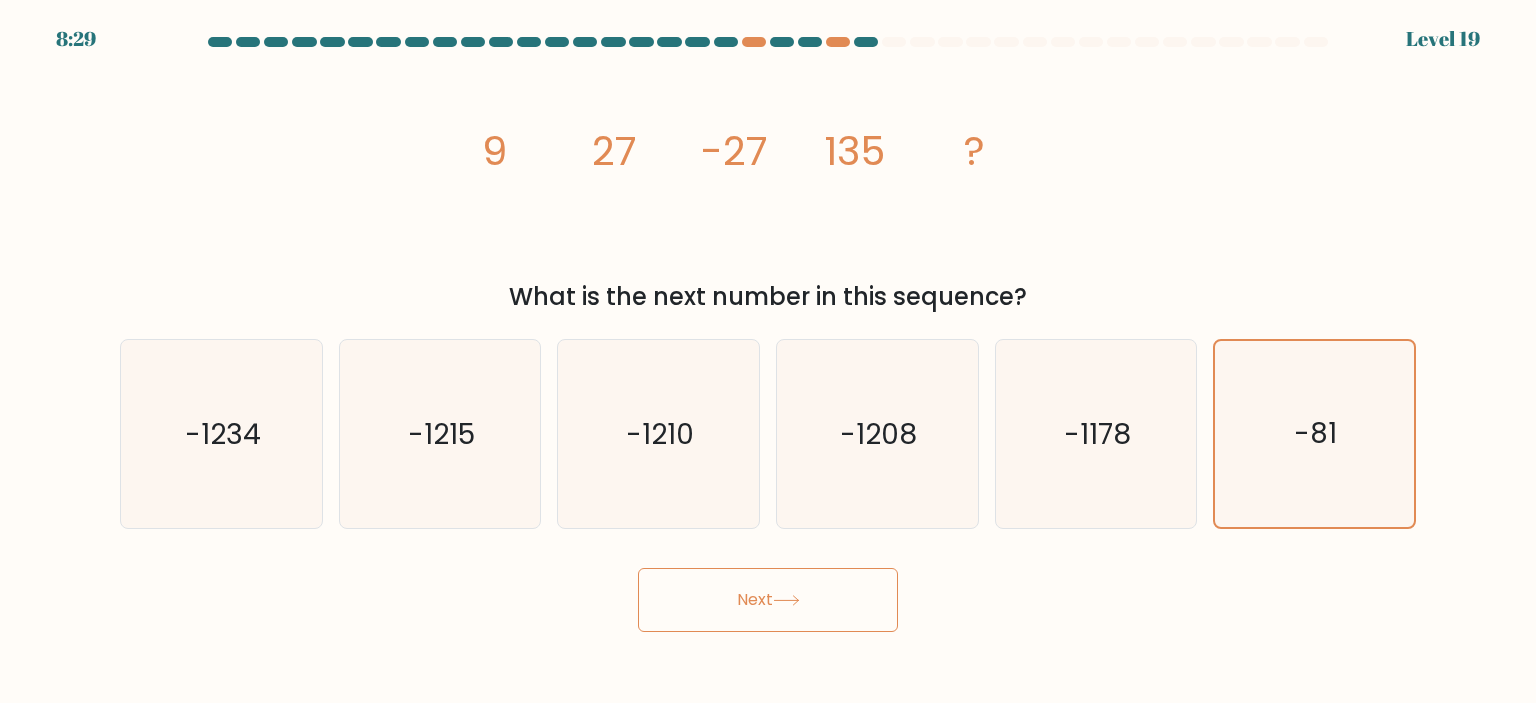 click on "Next" at bounding box center [768, 600] 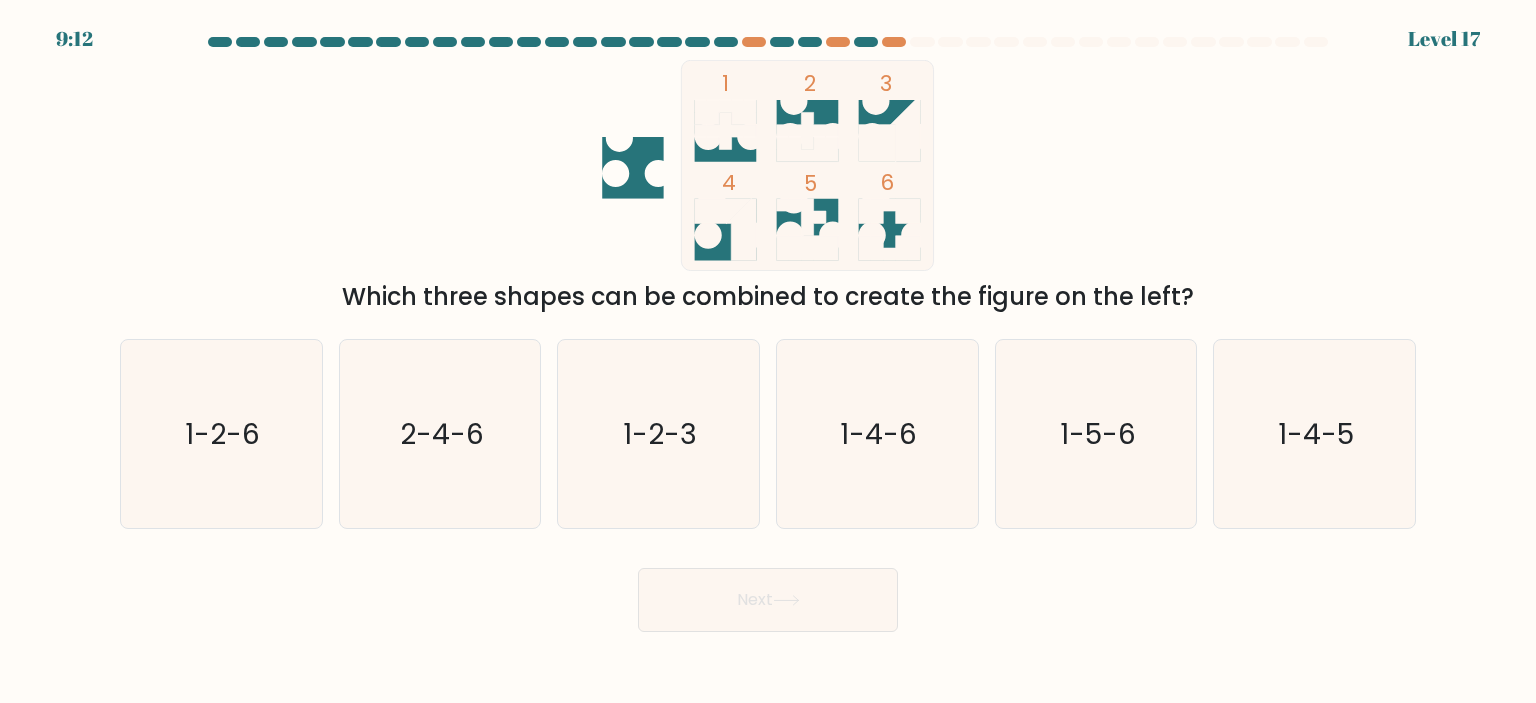 click at bounding box center [866, 42] 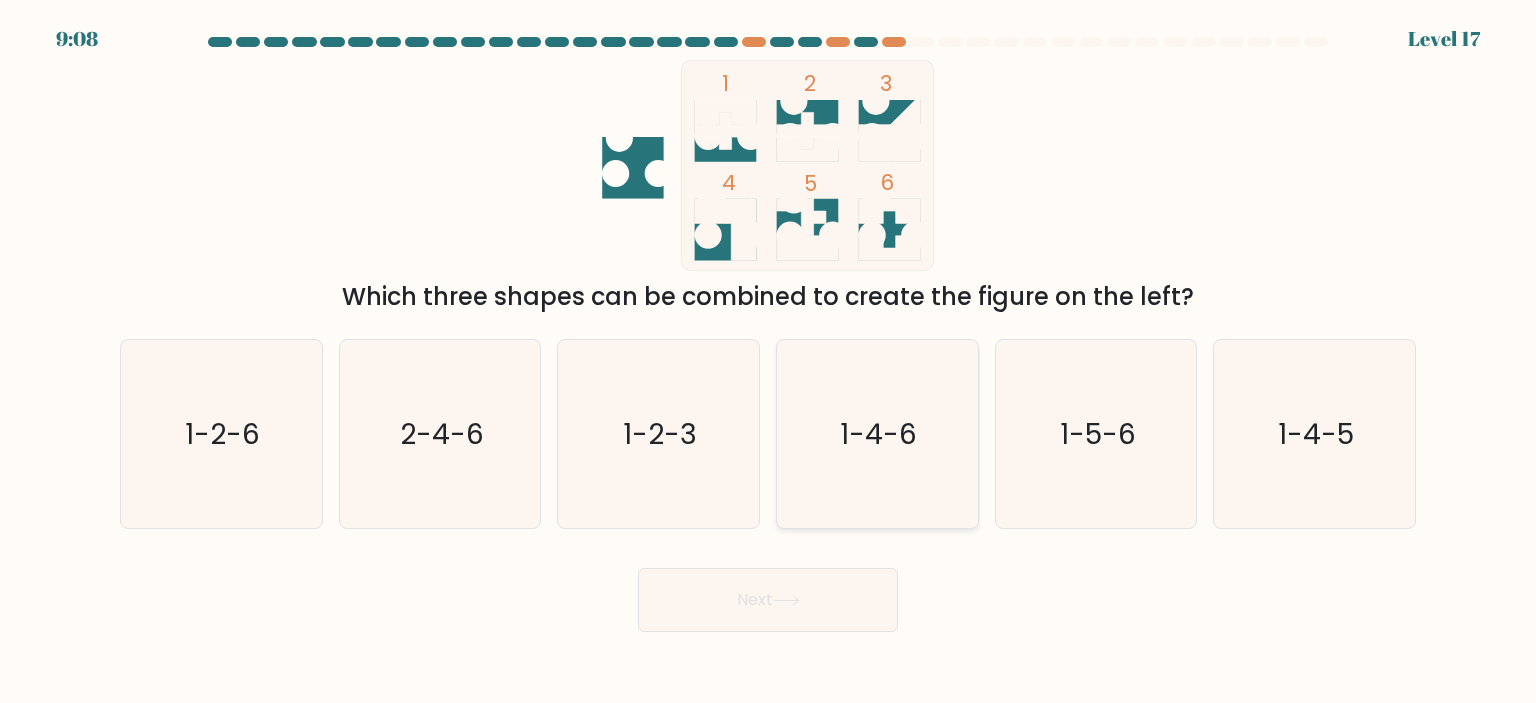 click on "1-4-6" 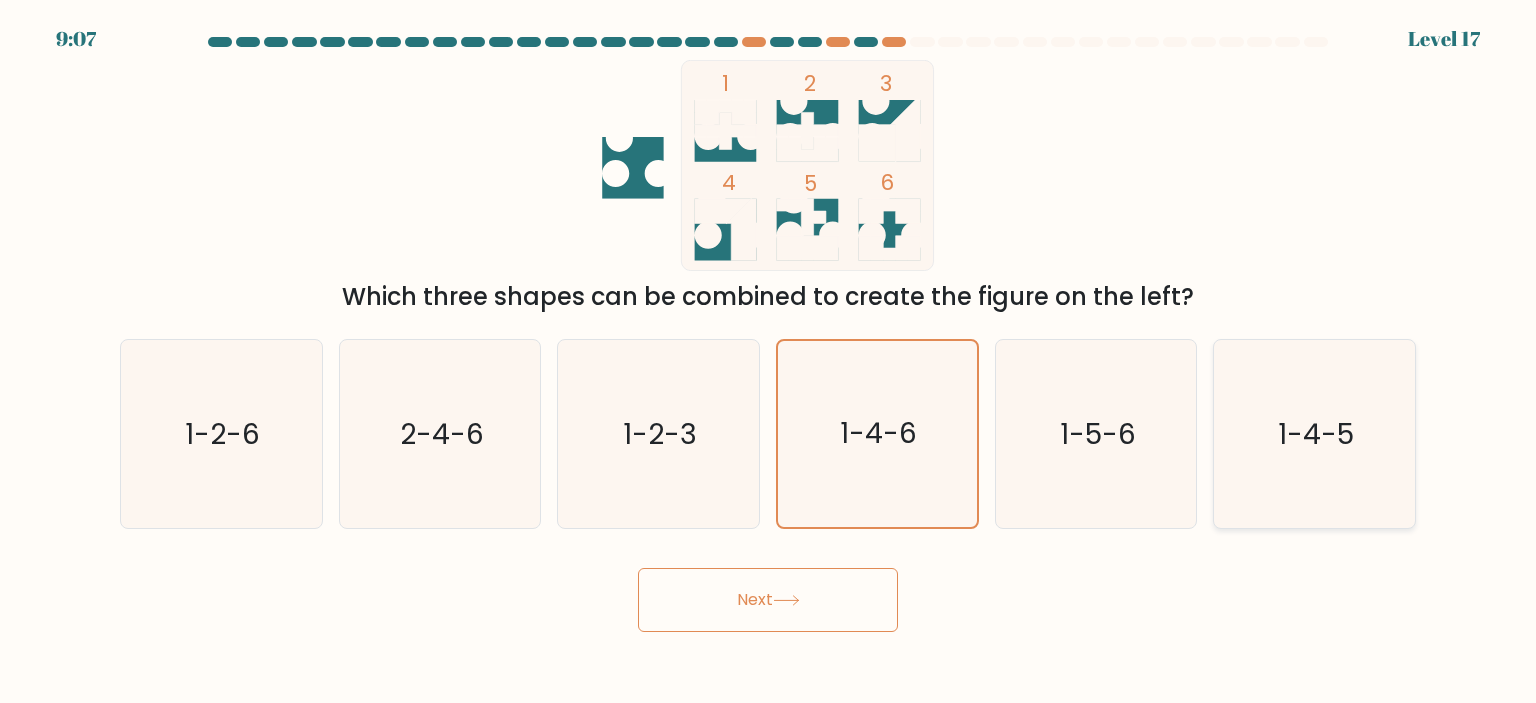 click on "1-4-5" 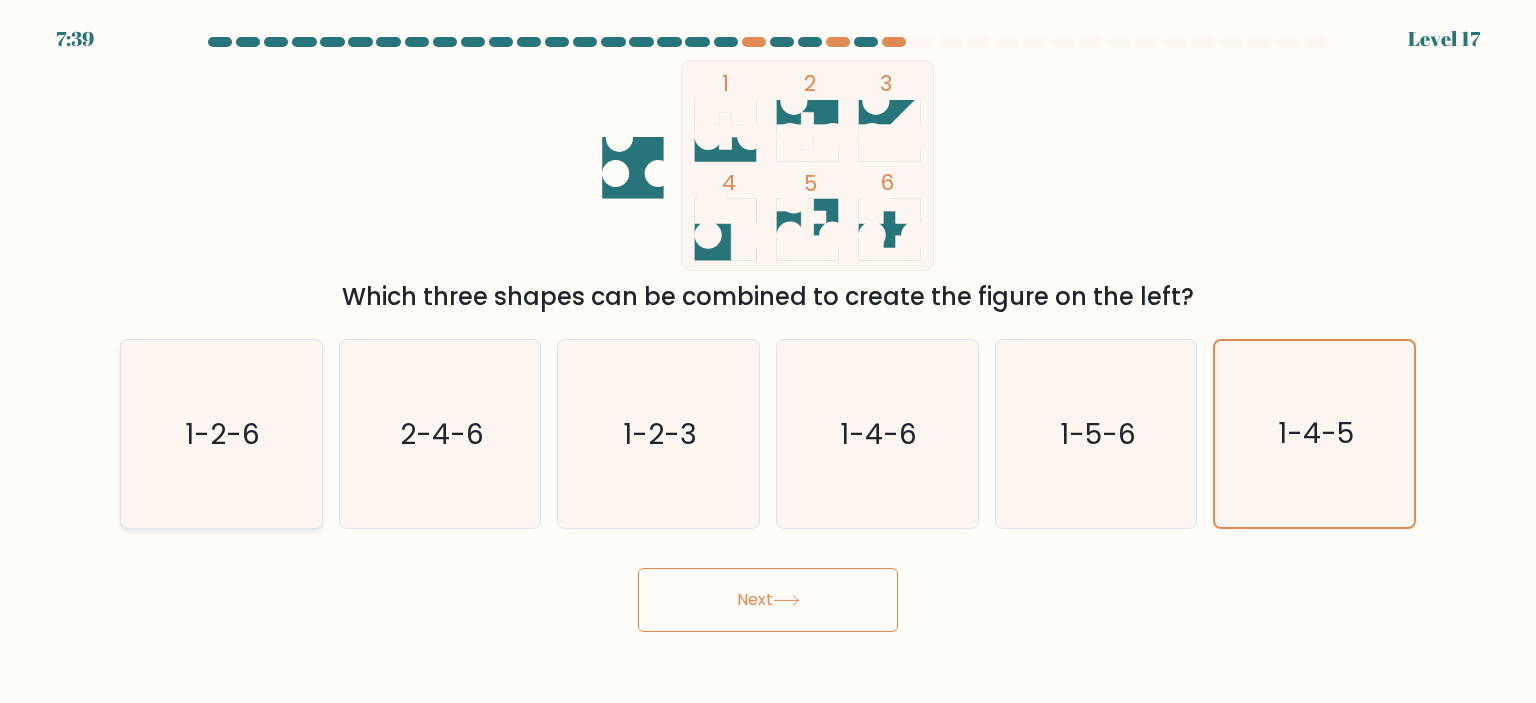 click on "1-2-6" 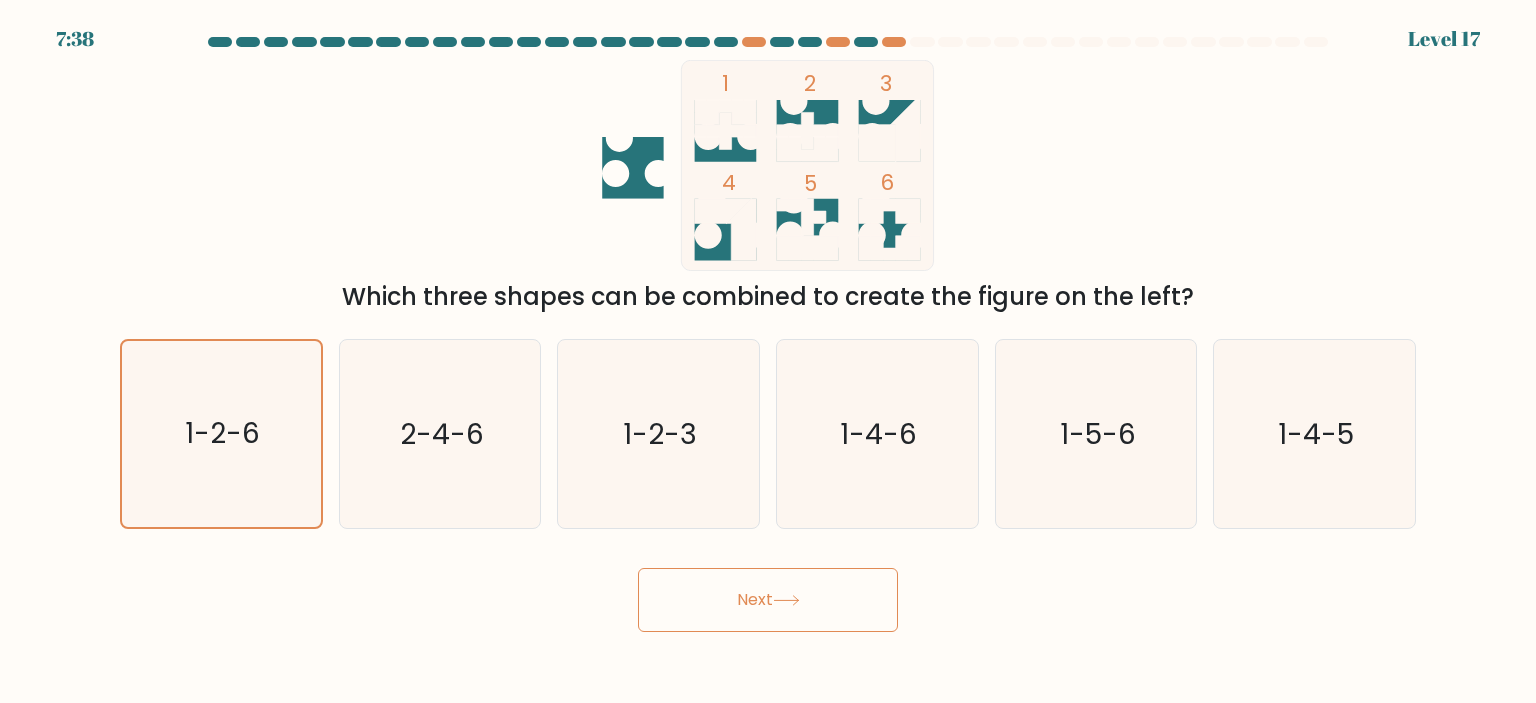 click on "Next" at bounding box center [768, 600] 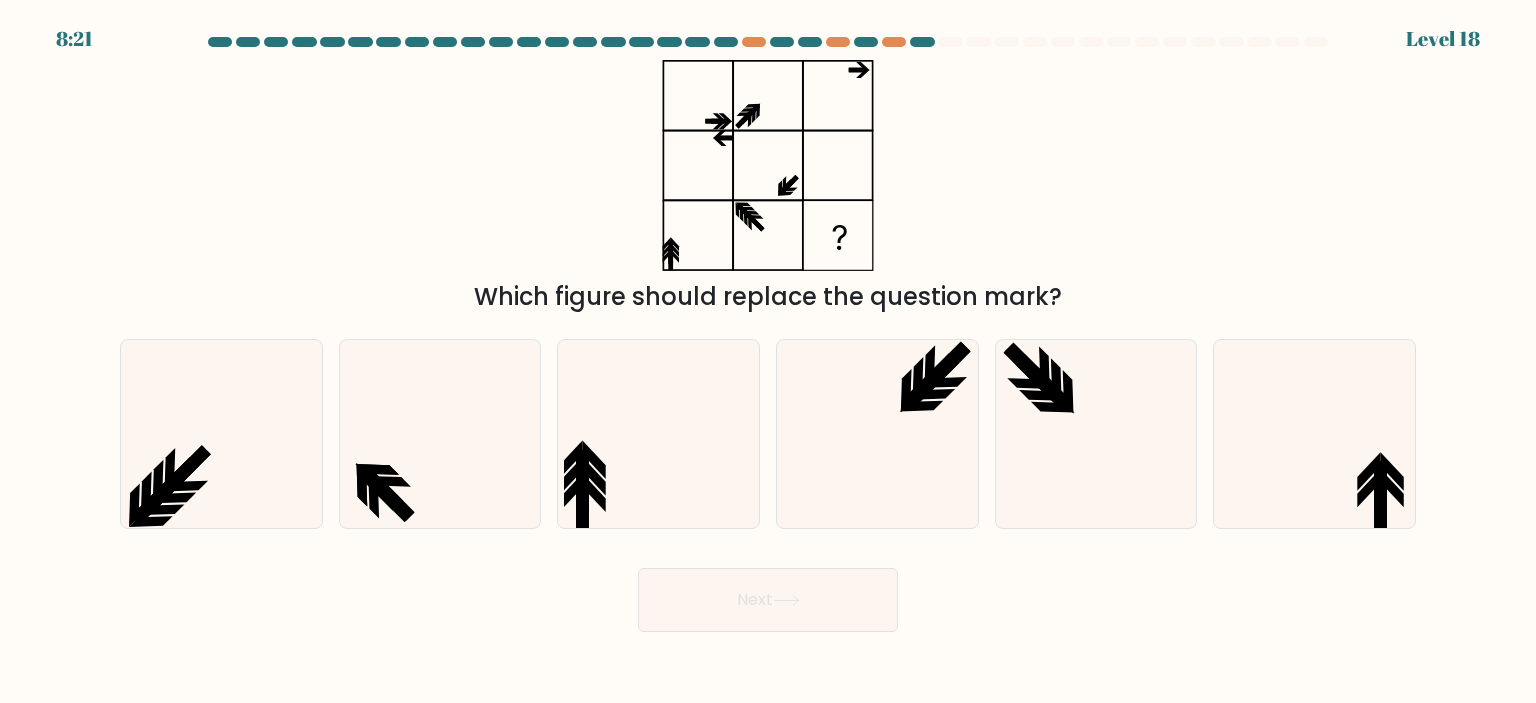 click 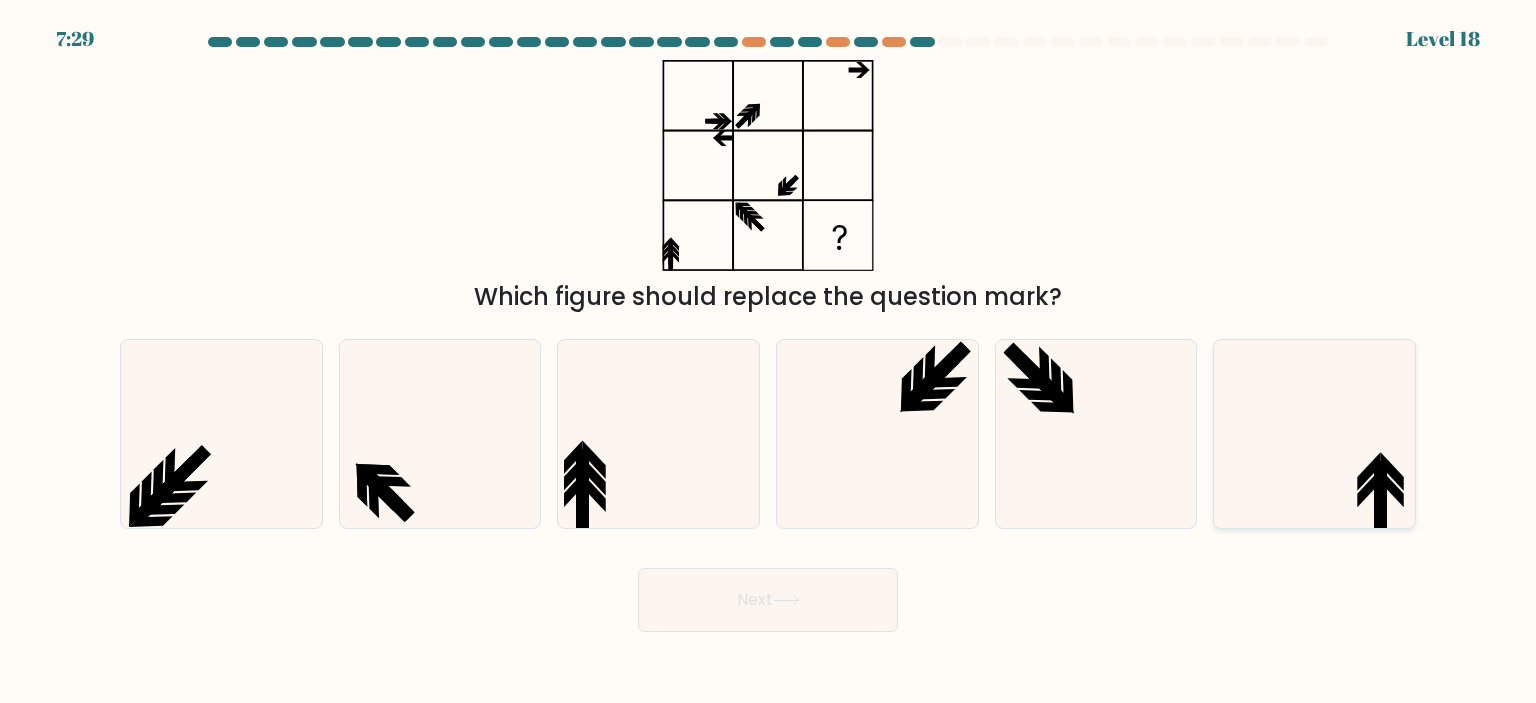 click 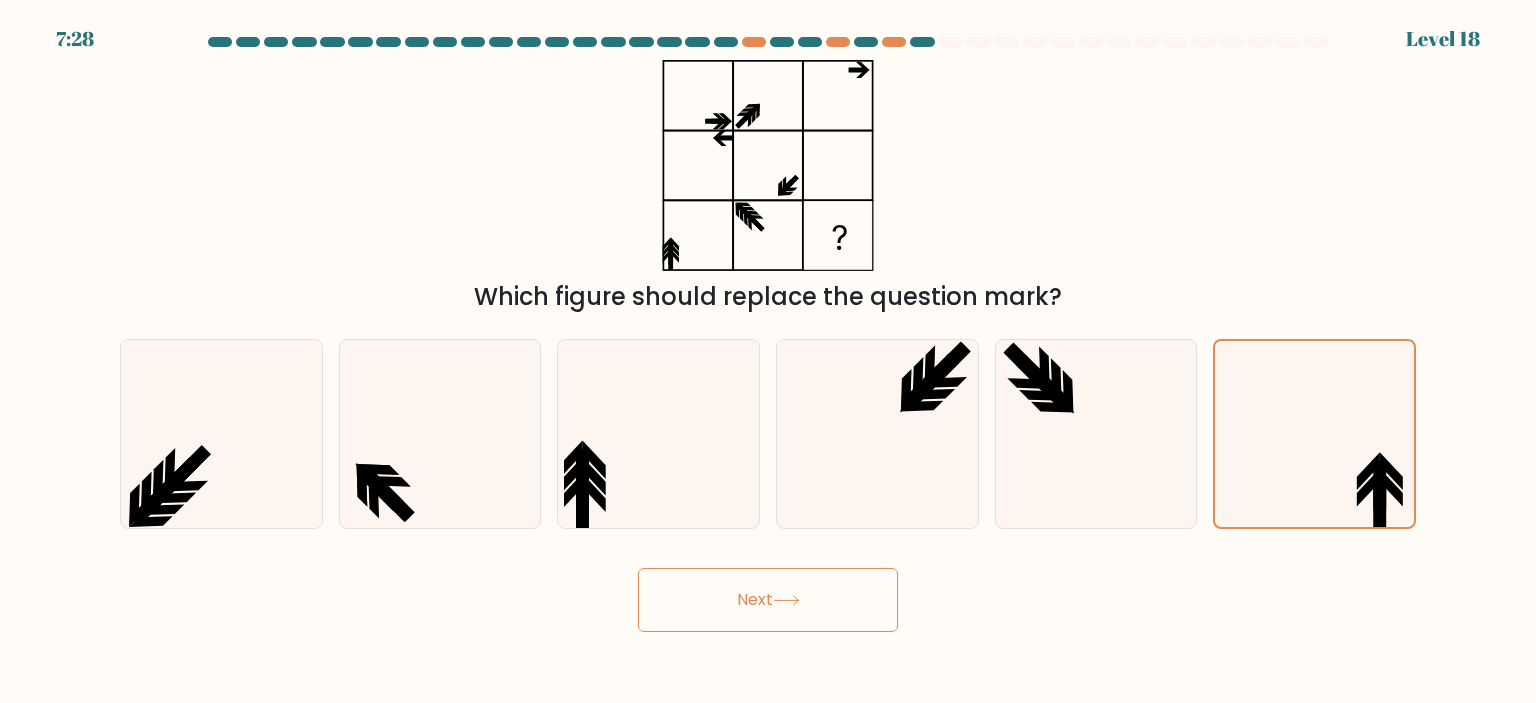 click on "Next" at bounding box center [768, 600] 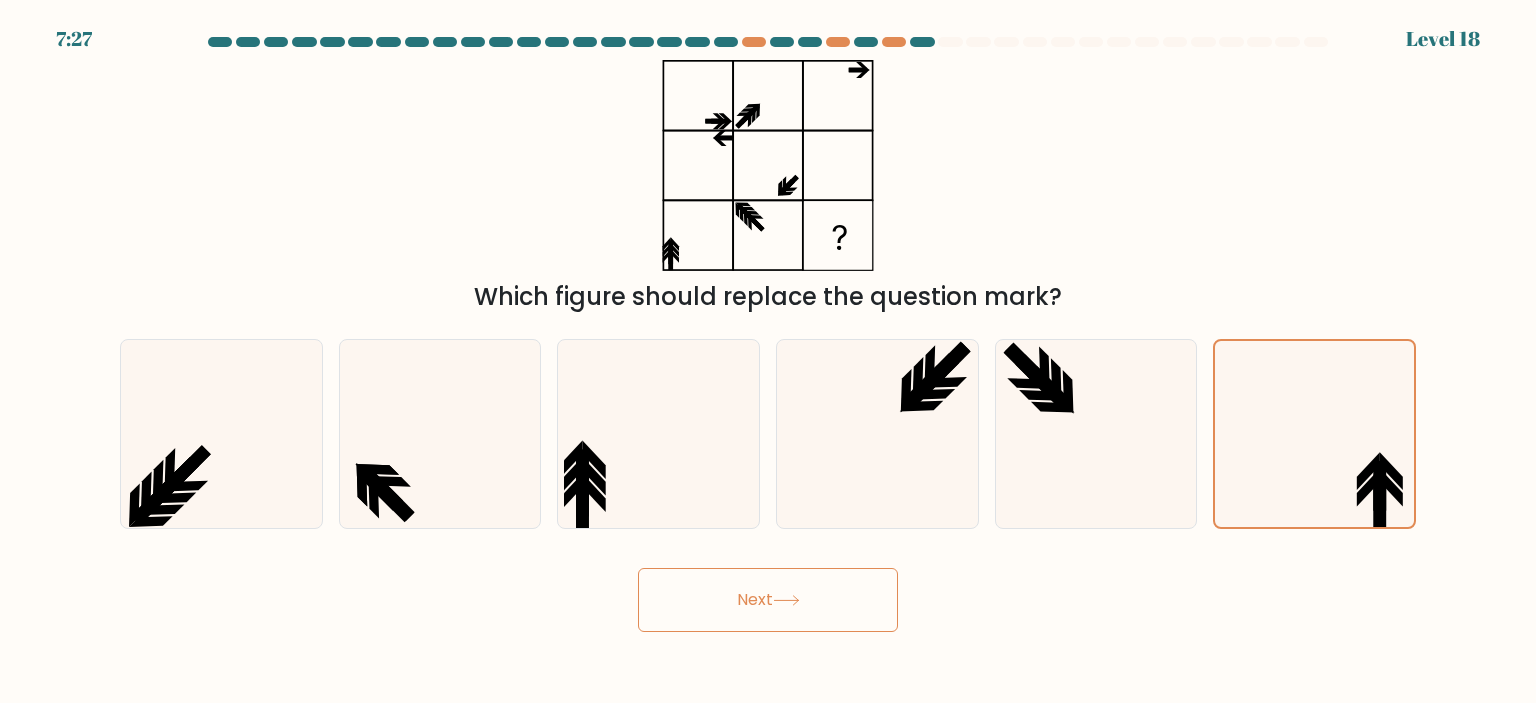 click 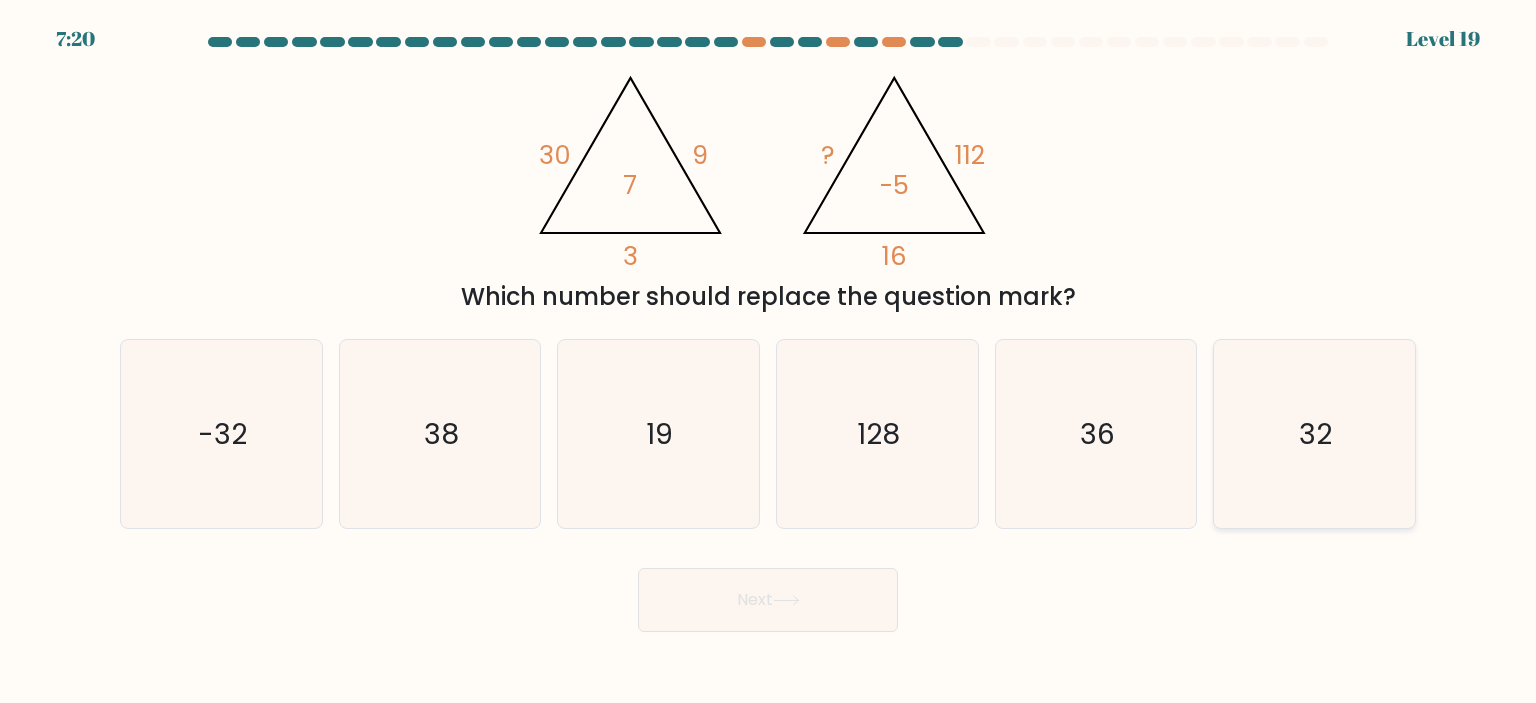 click on "32" 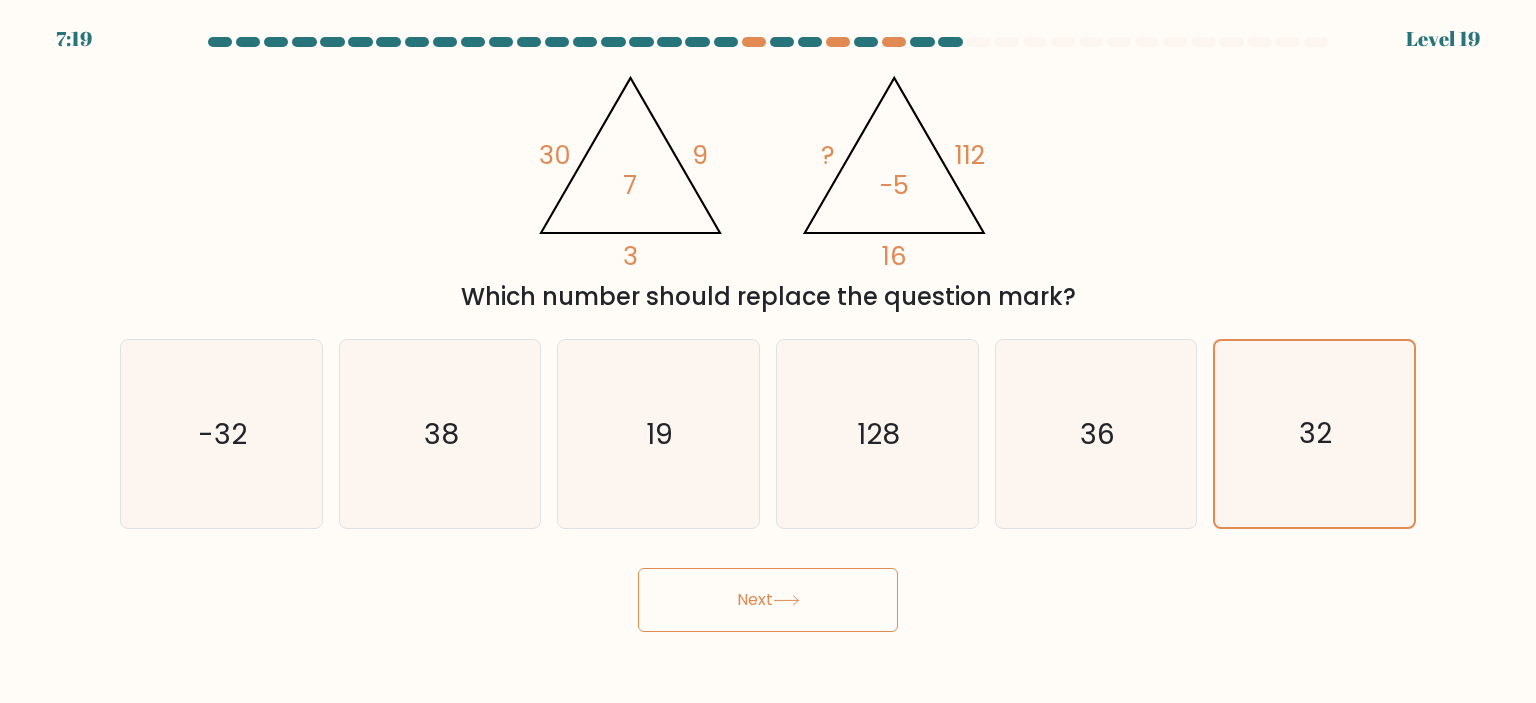 click on "Next" at bounding box center [768, 600] 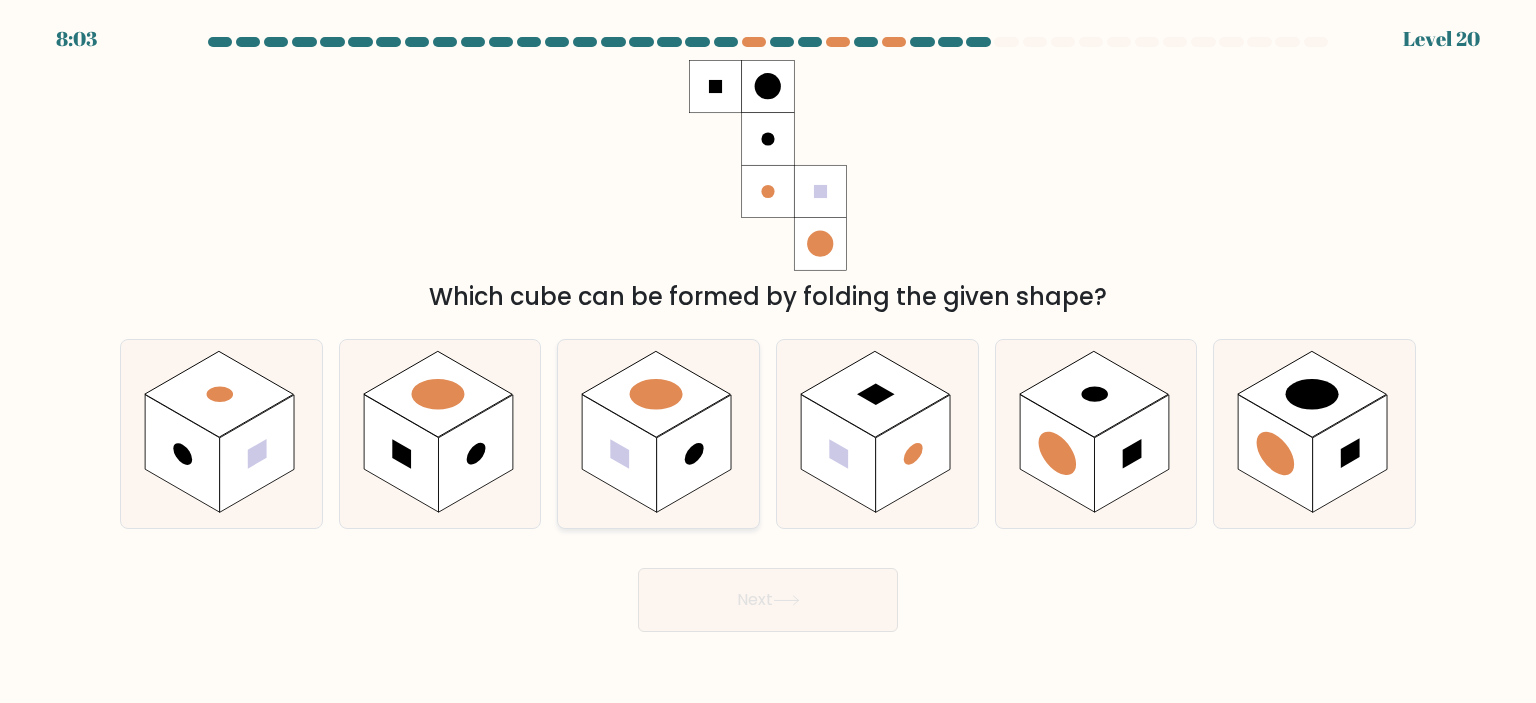 click 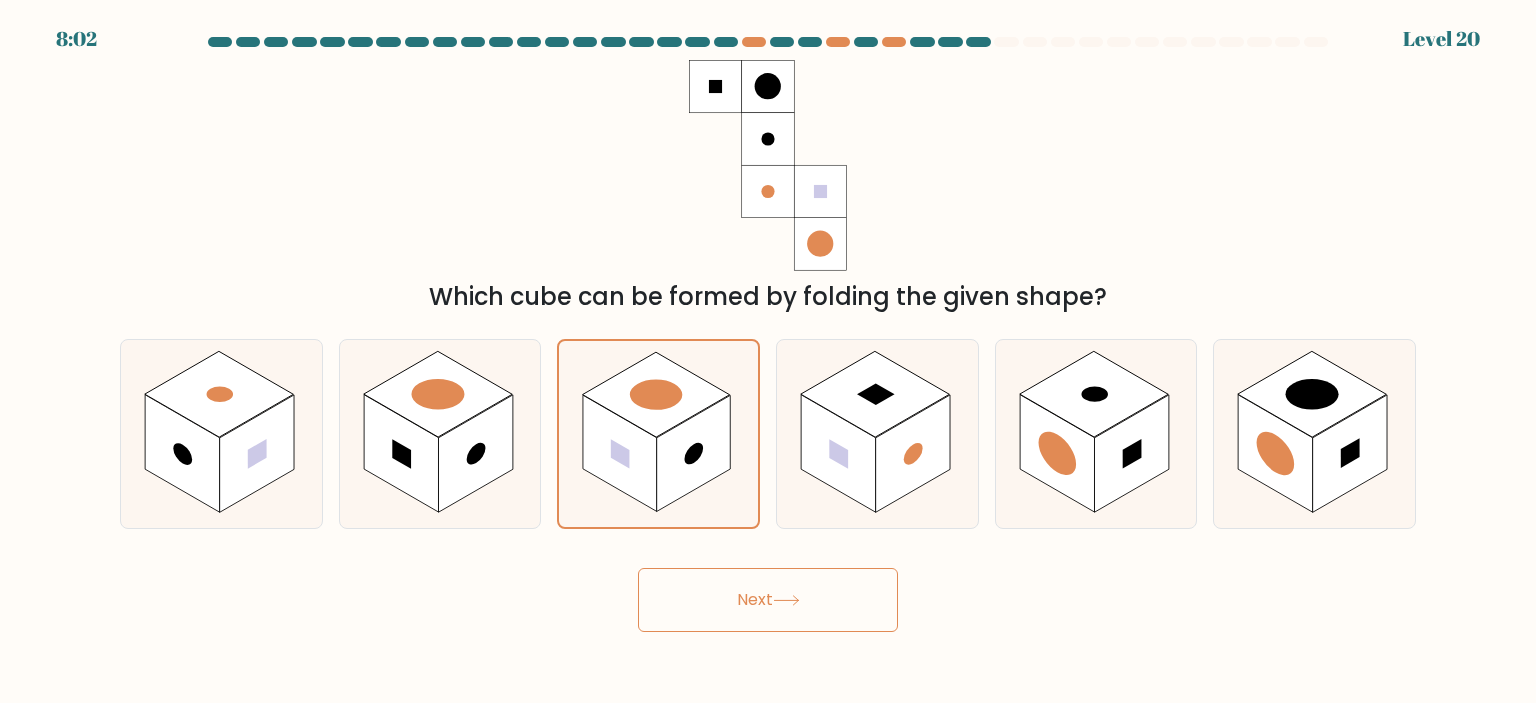 click on "Next" at bounding box center (768, 600) 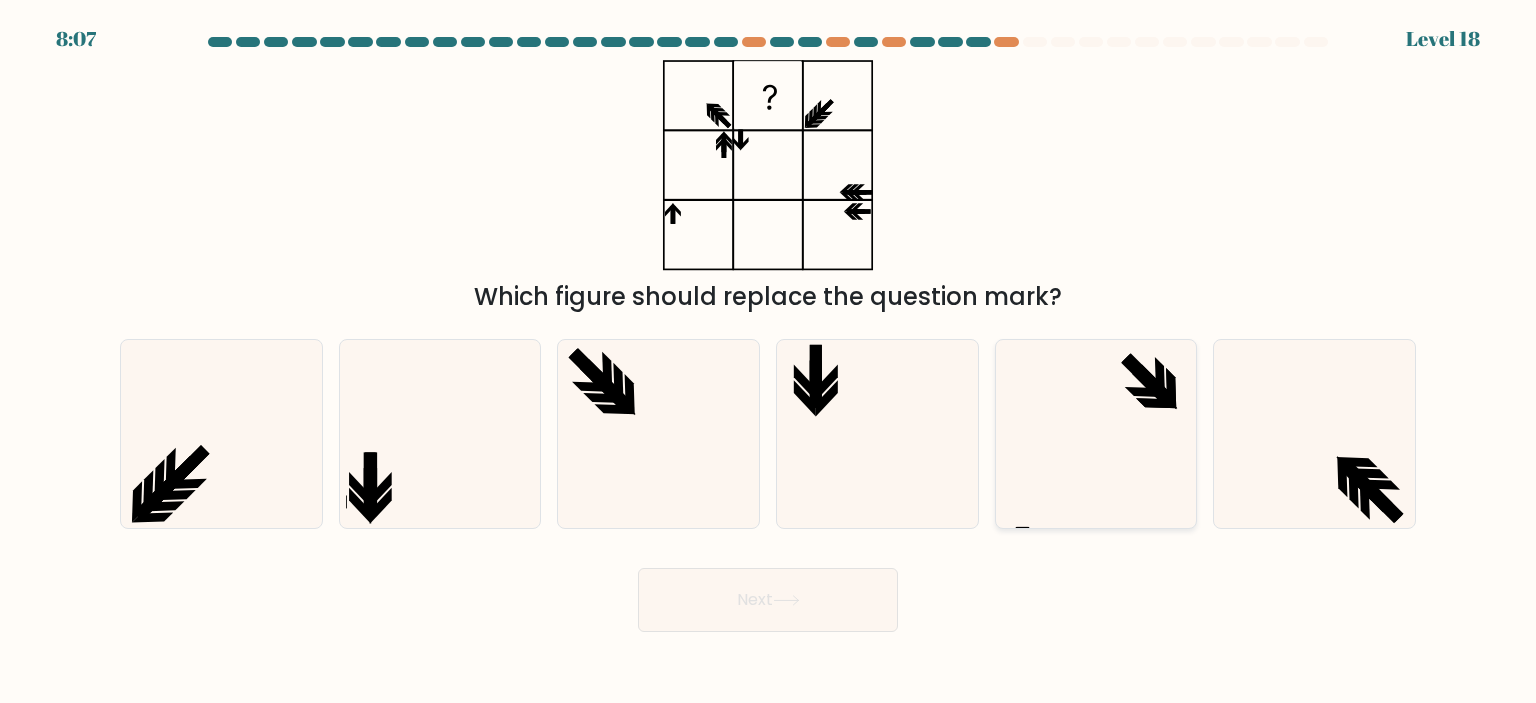 click at bounding box center (1096, 434) 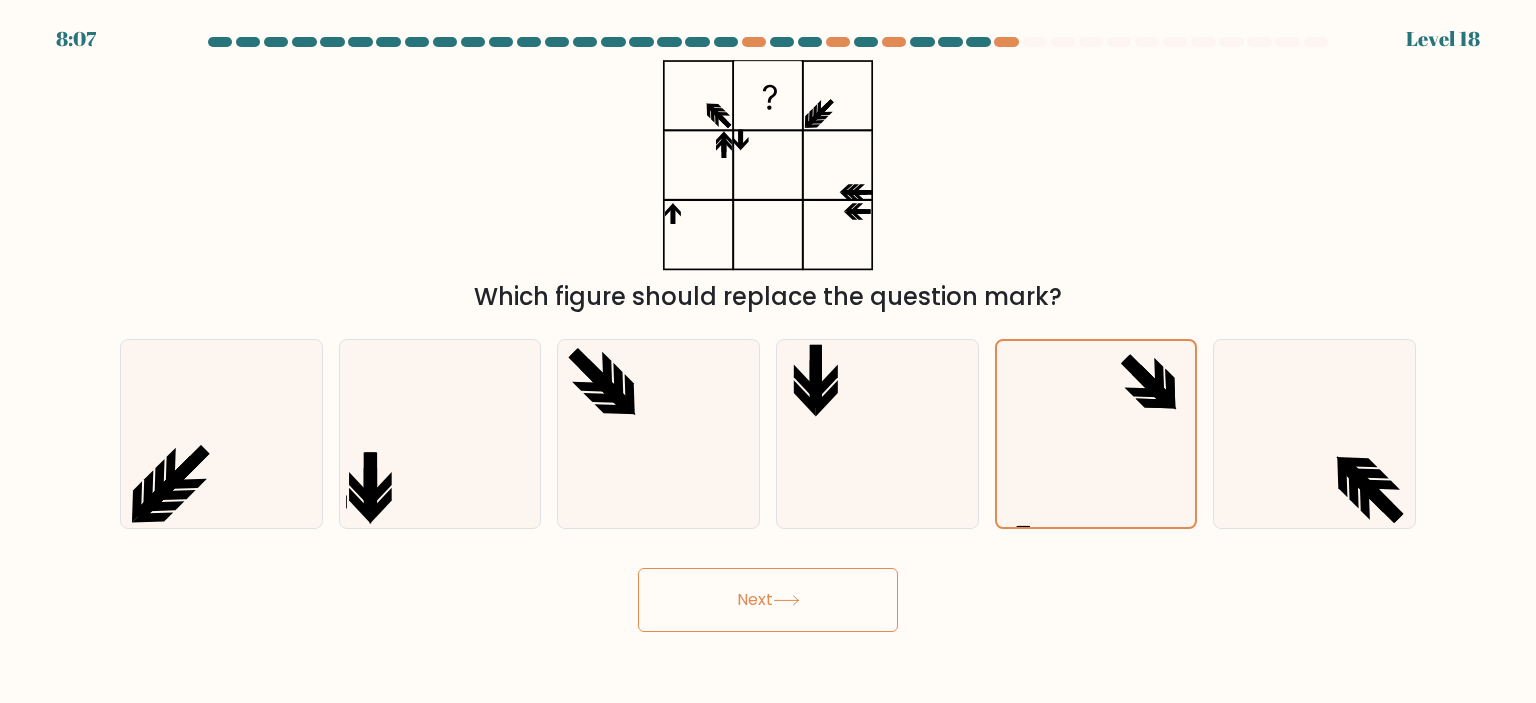 click on "Next" at bounding box center (768, 600) 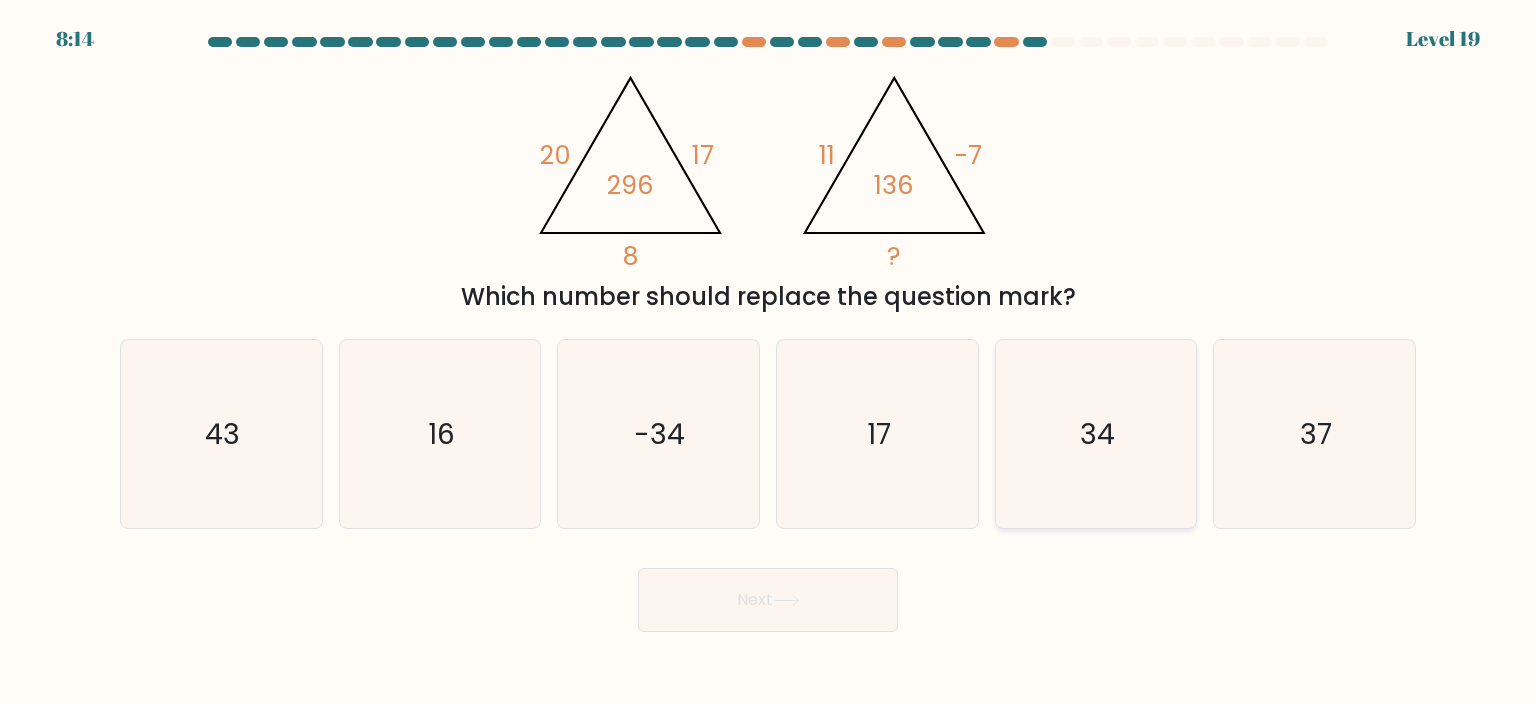 click on "34" 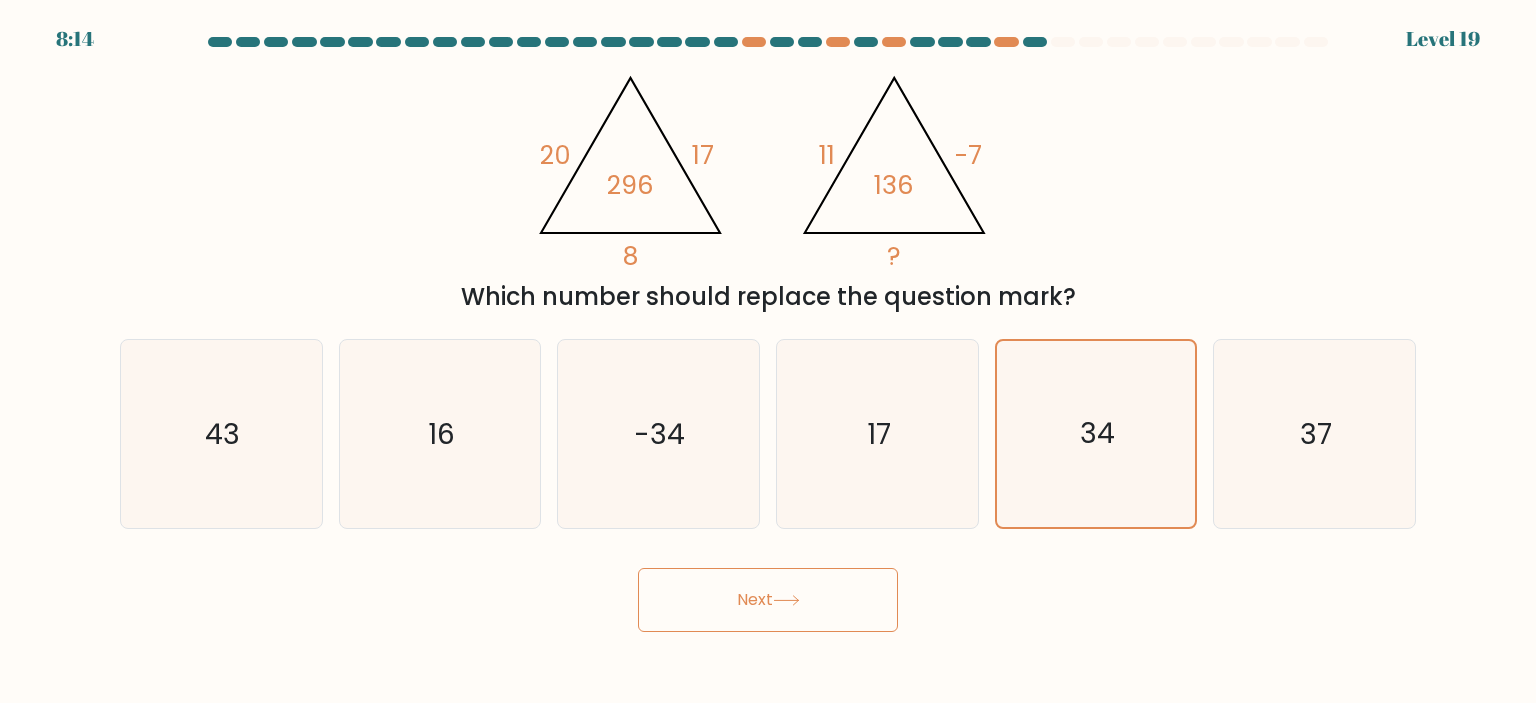 click on "Next" at bounding box center [768, 600] 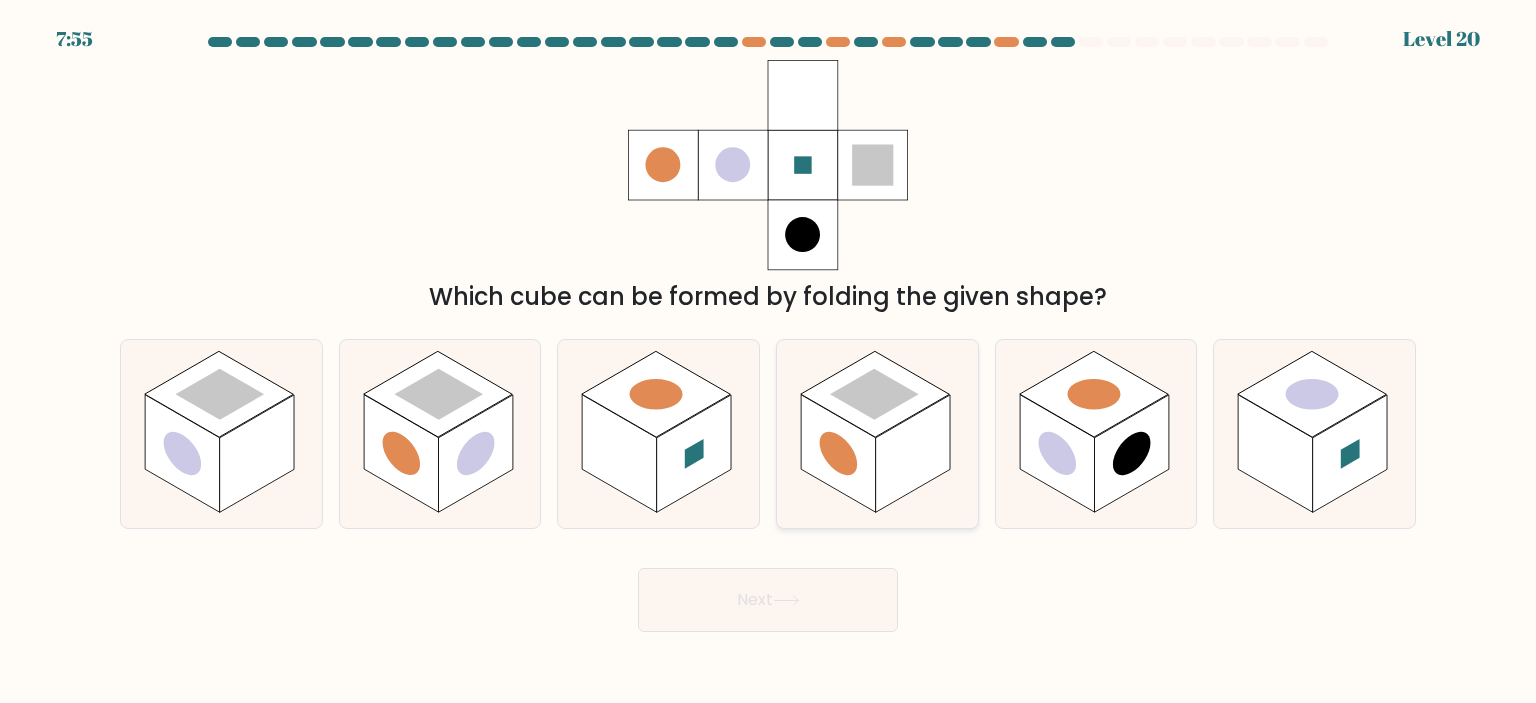 click 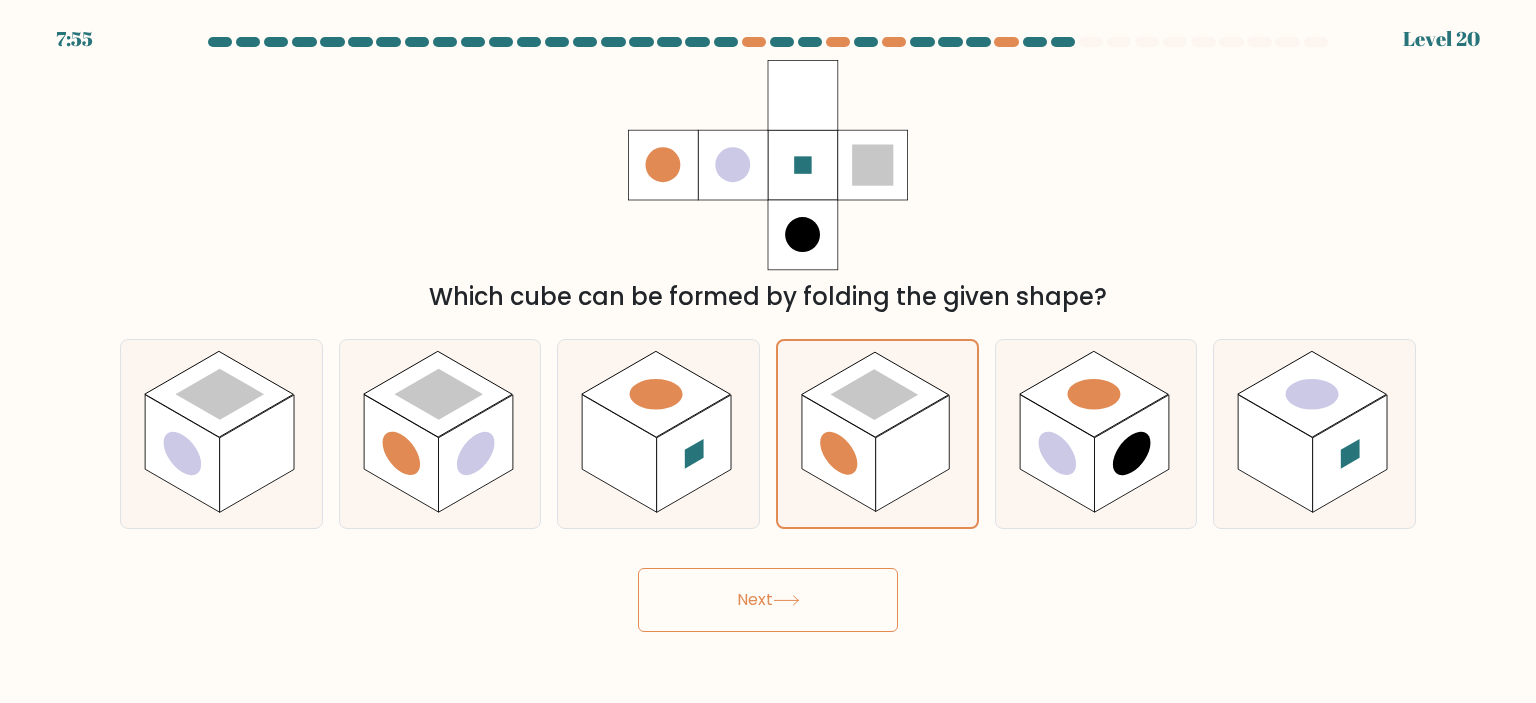 click on "Next" at bounding box center [768, 600] 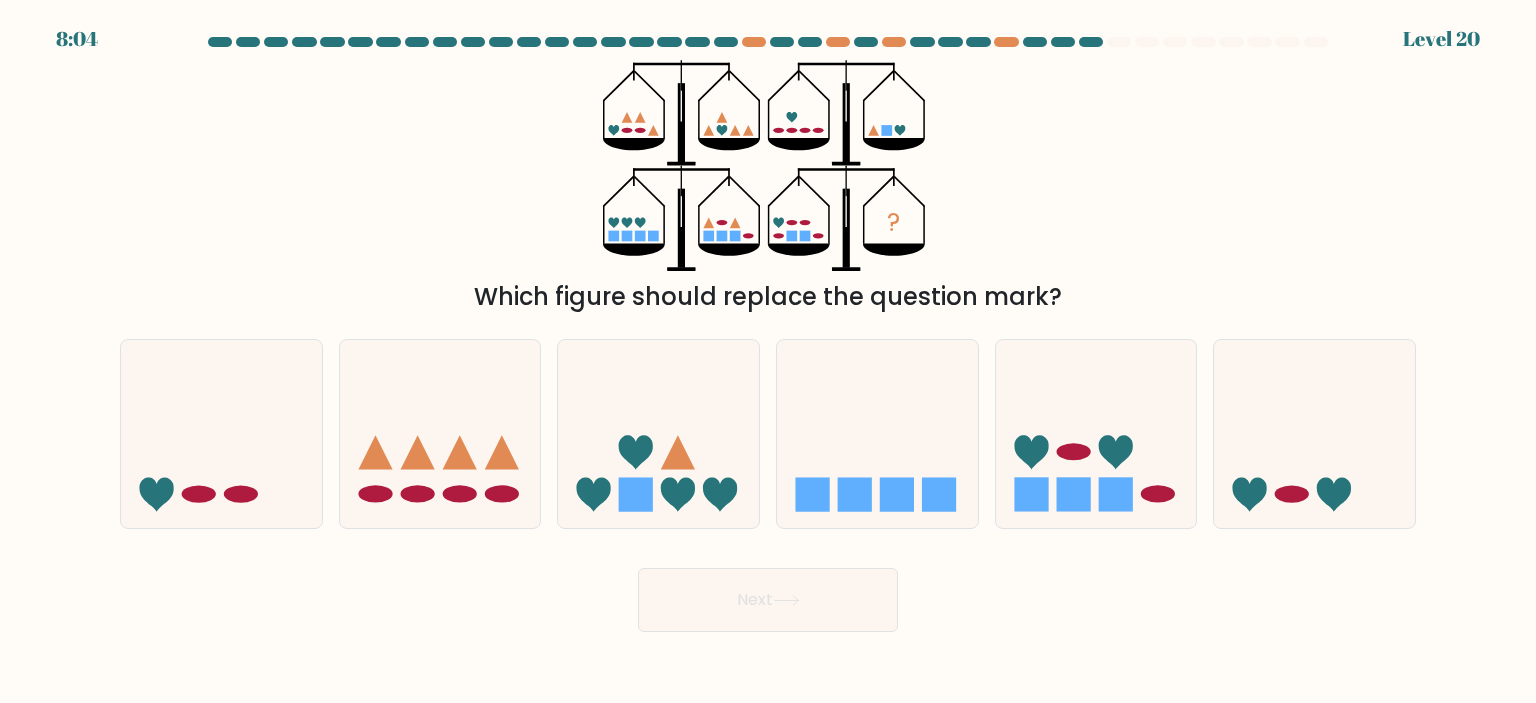 click on "?" 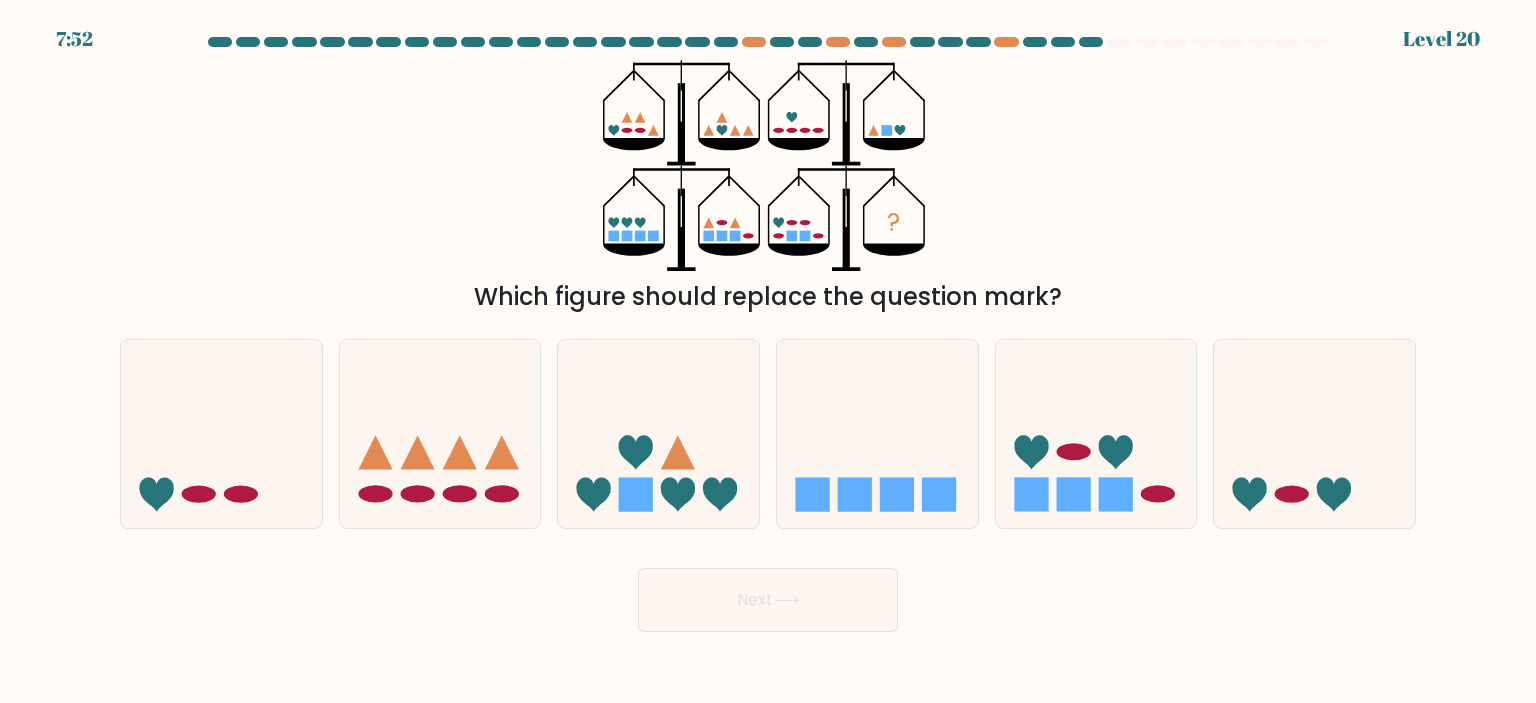 click on "?" 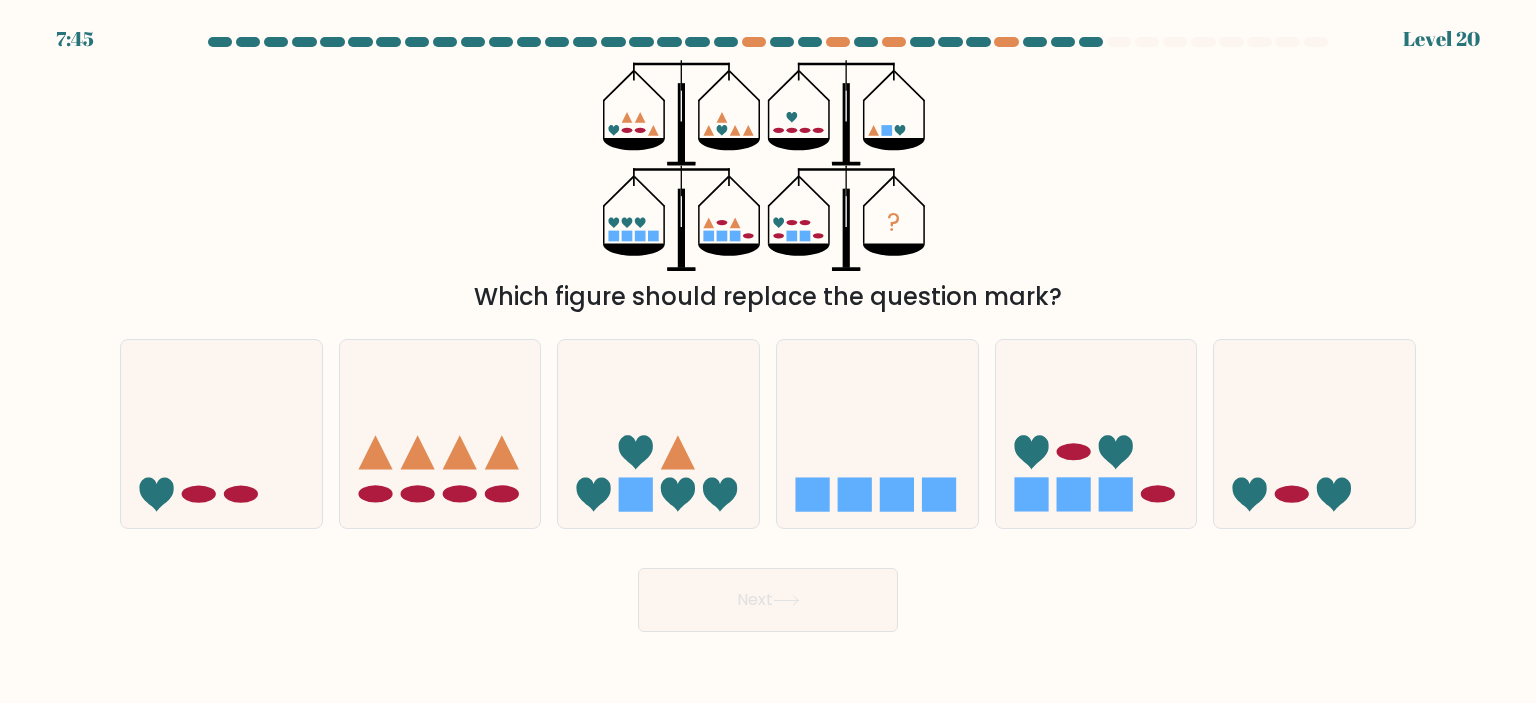 click 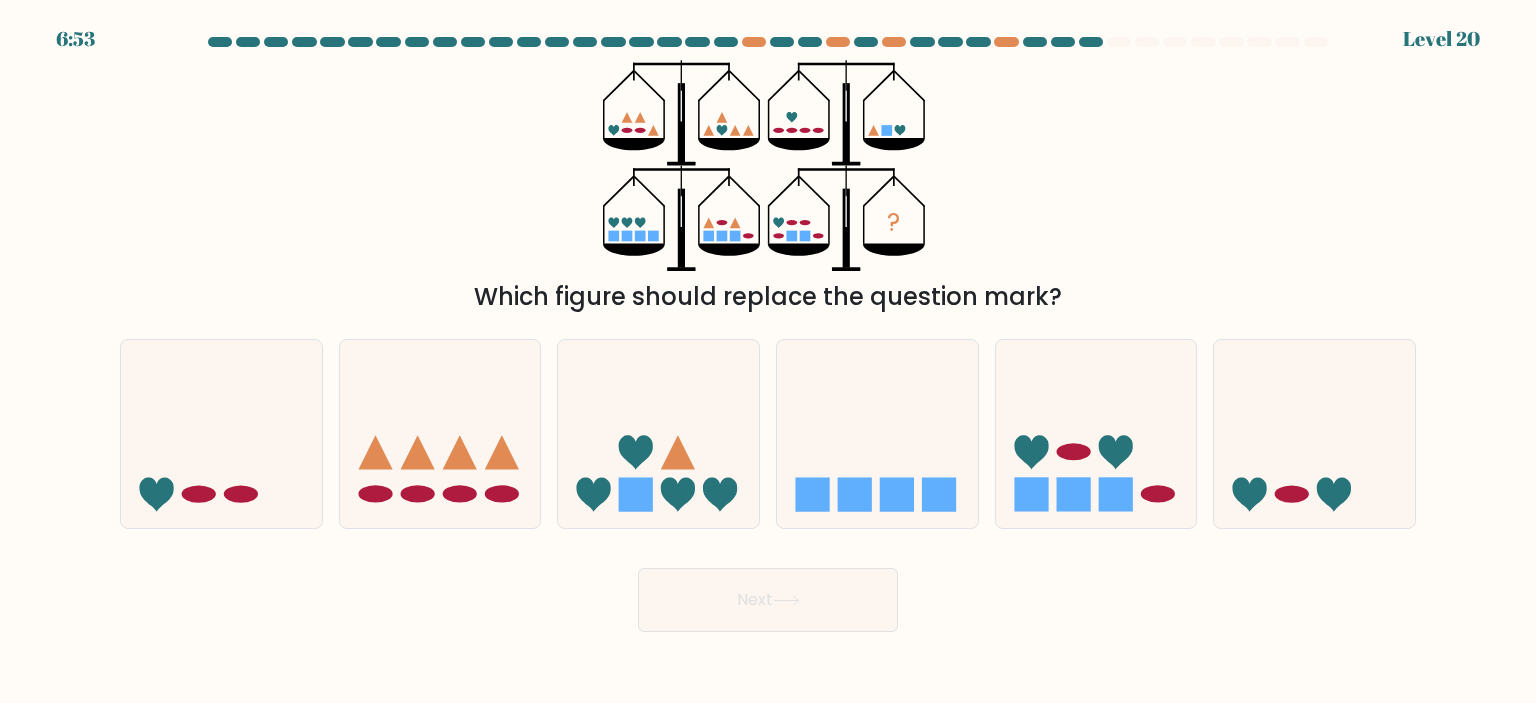 click 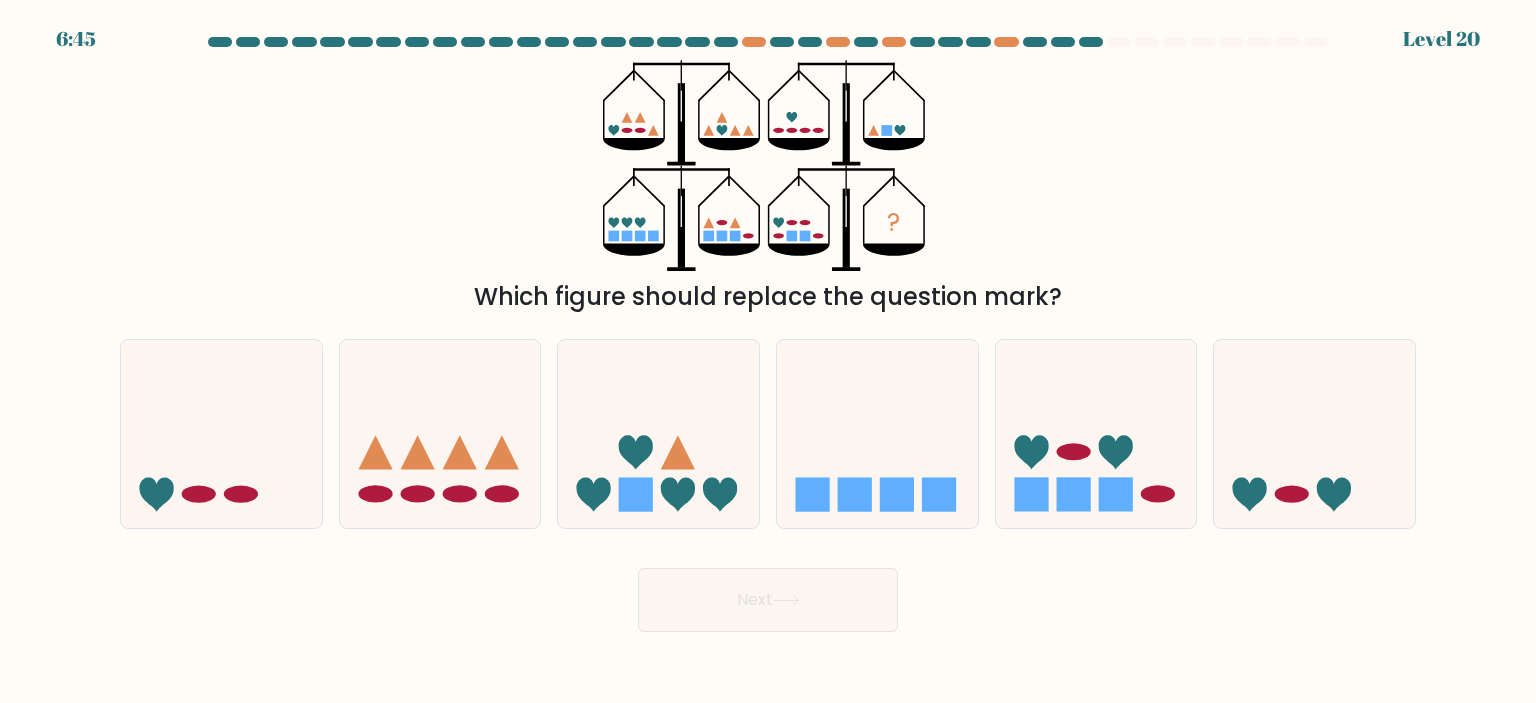 click 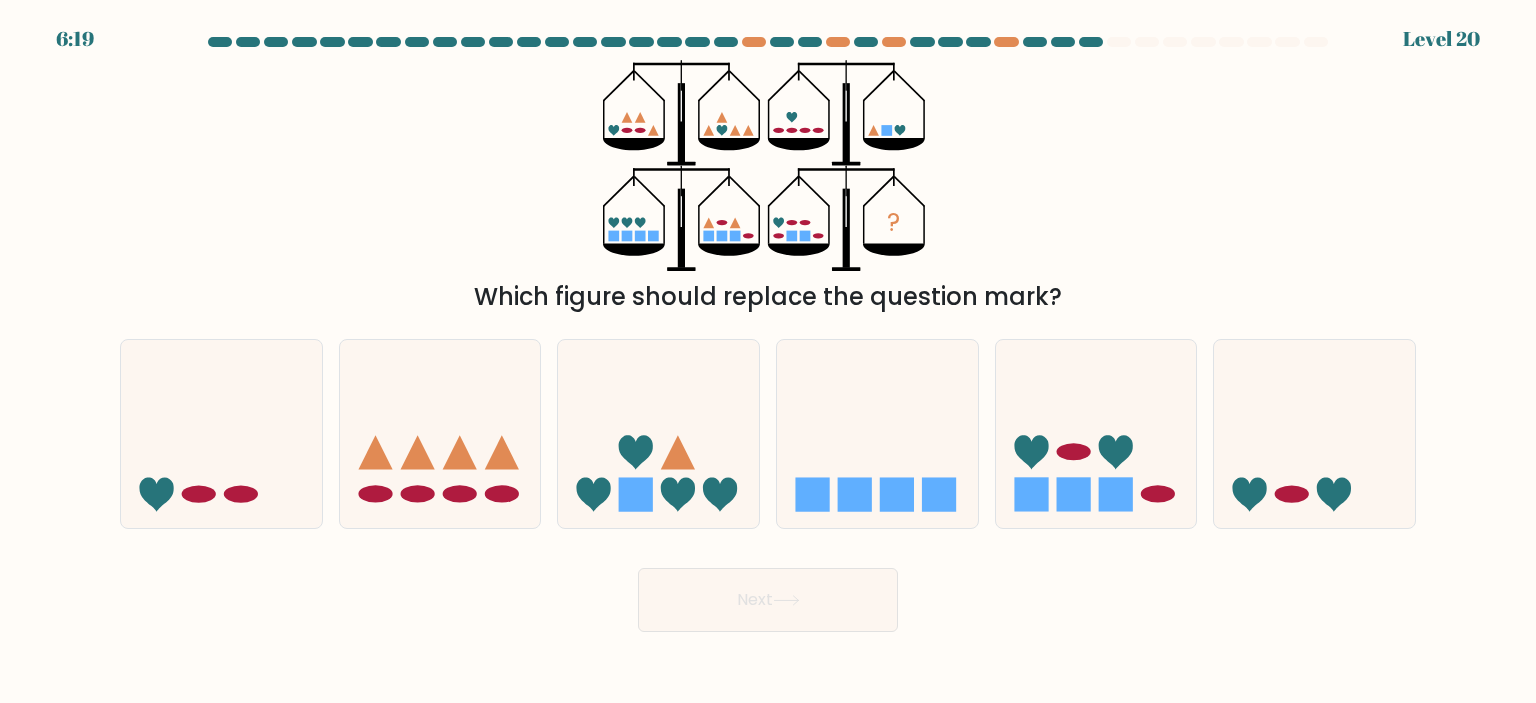 click on "?" 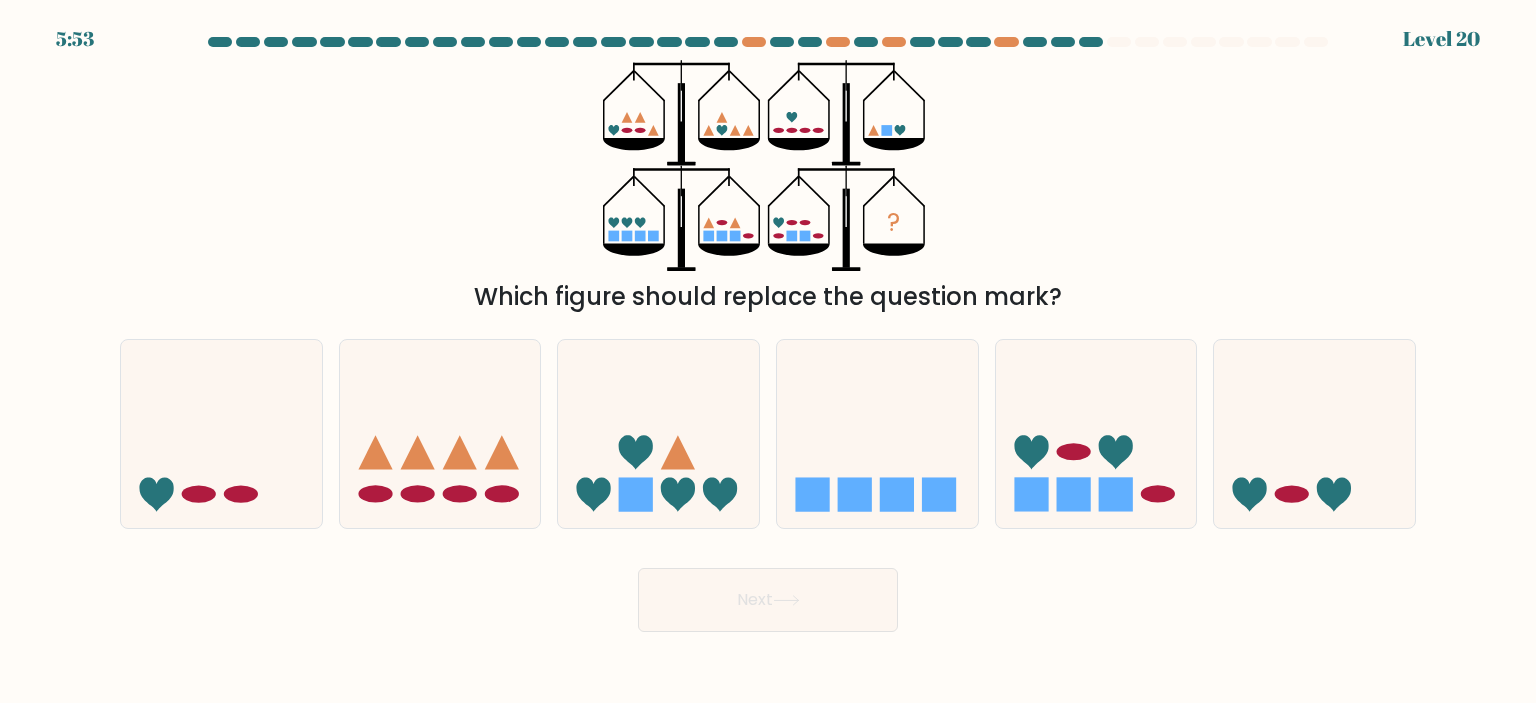 click on "?" 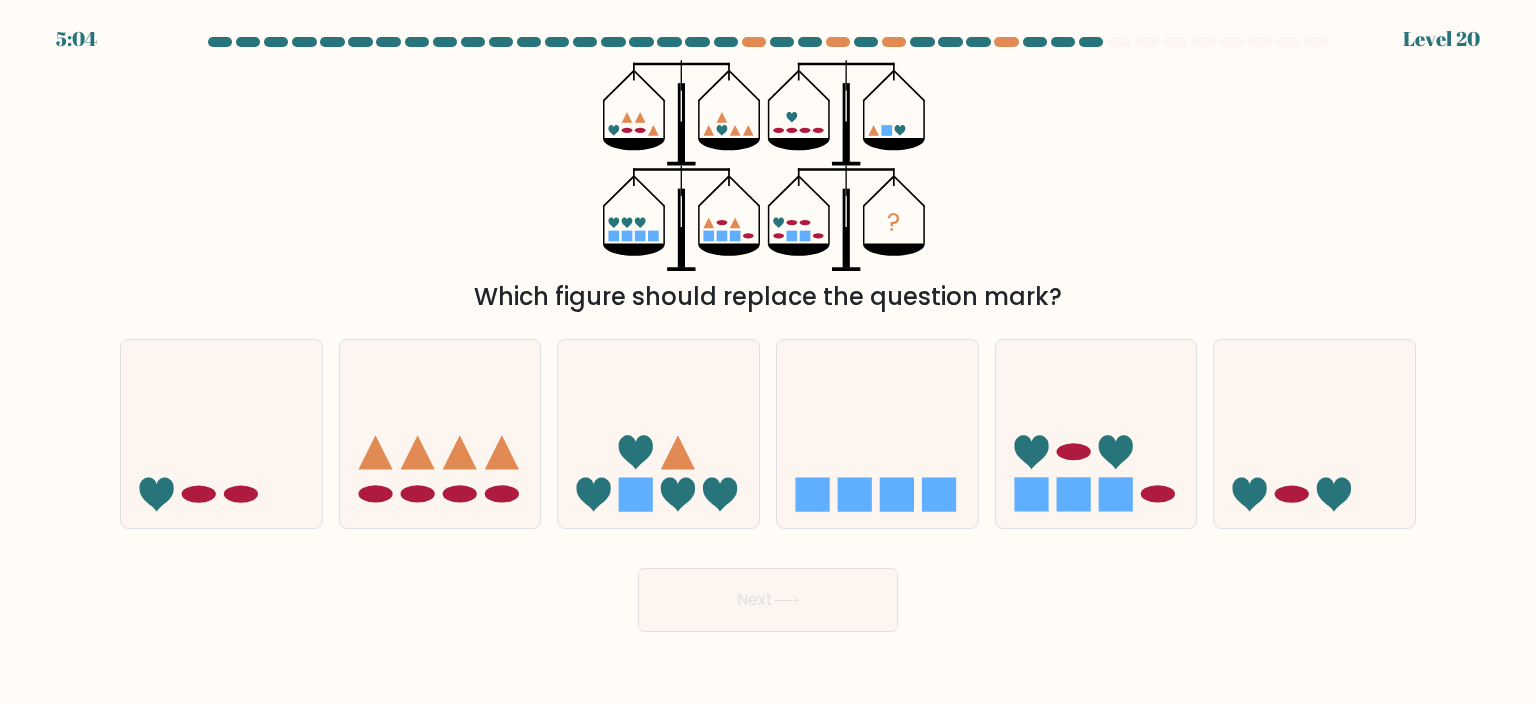 click 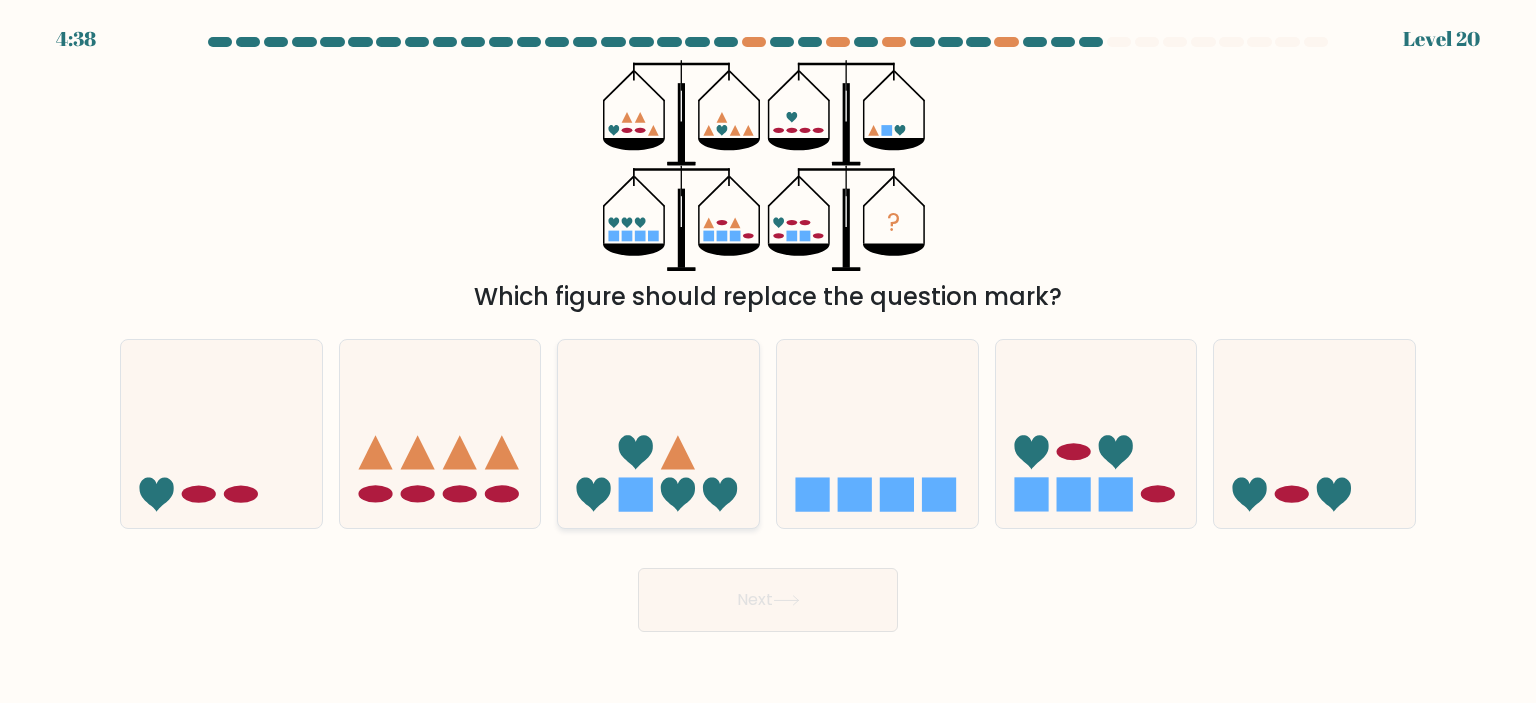 click 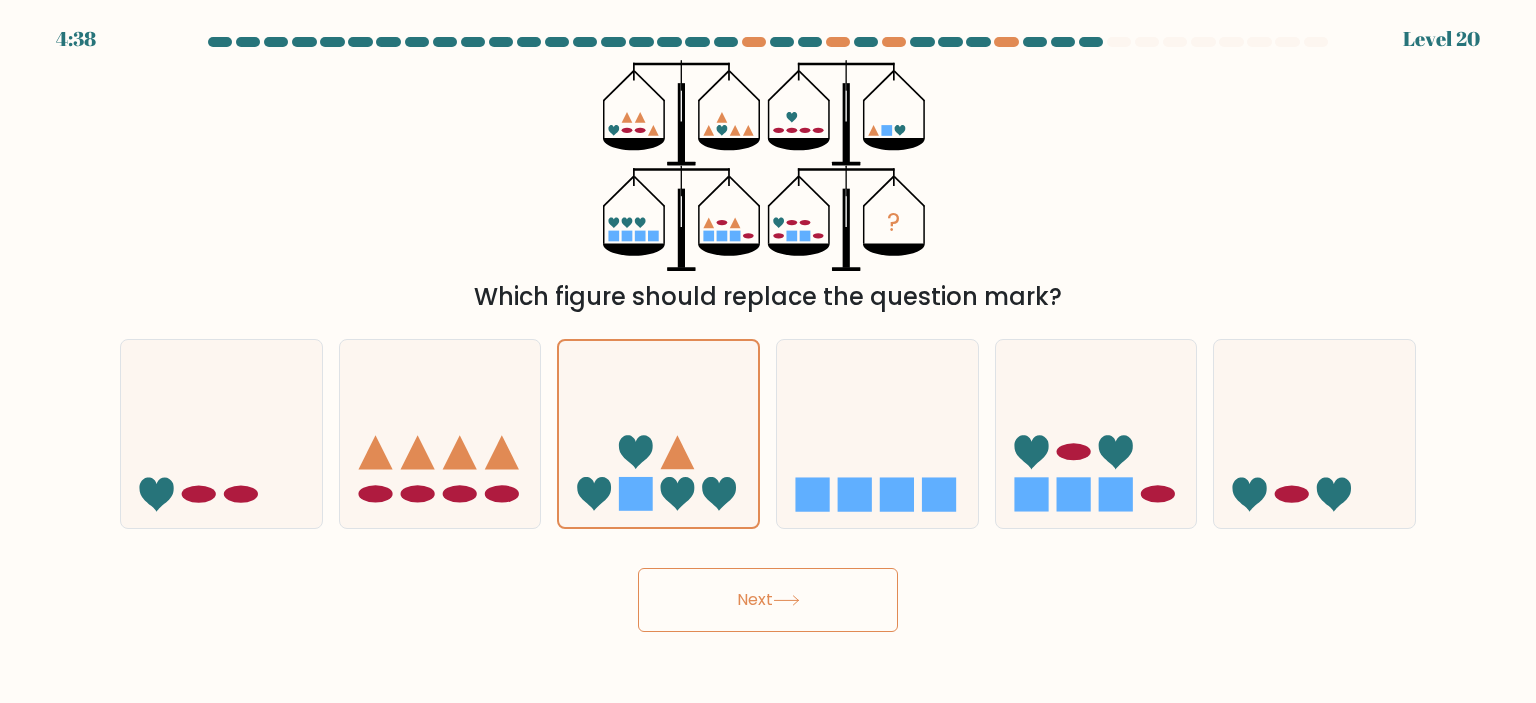 click on "Next" at bounding box center (768, 600) 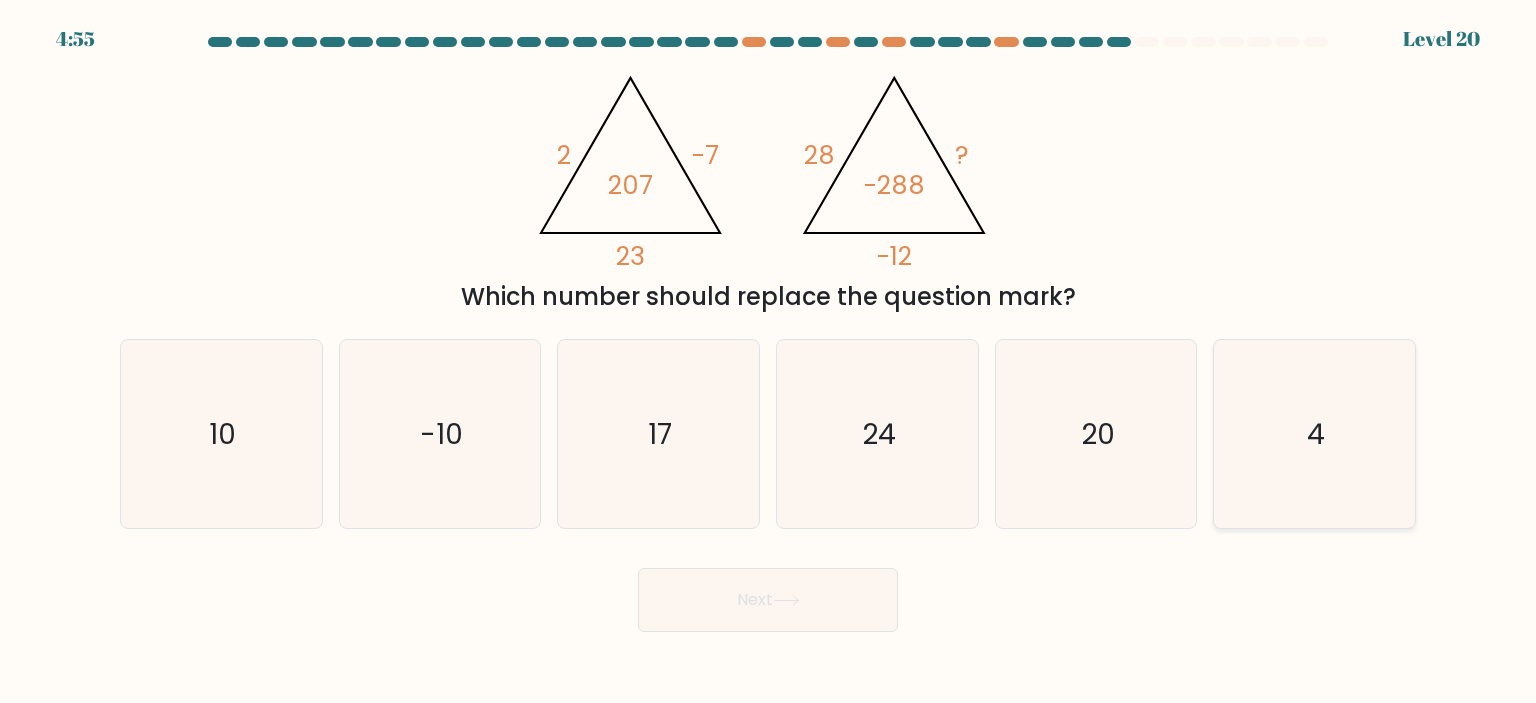 click on "4" 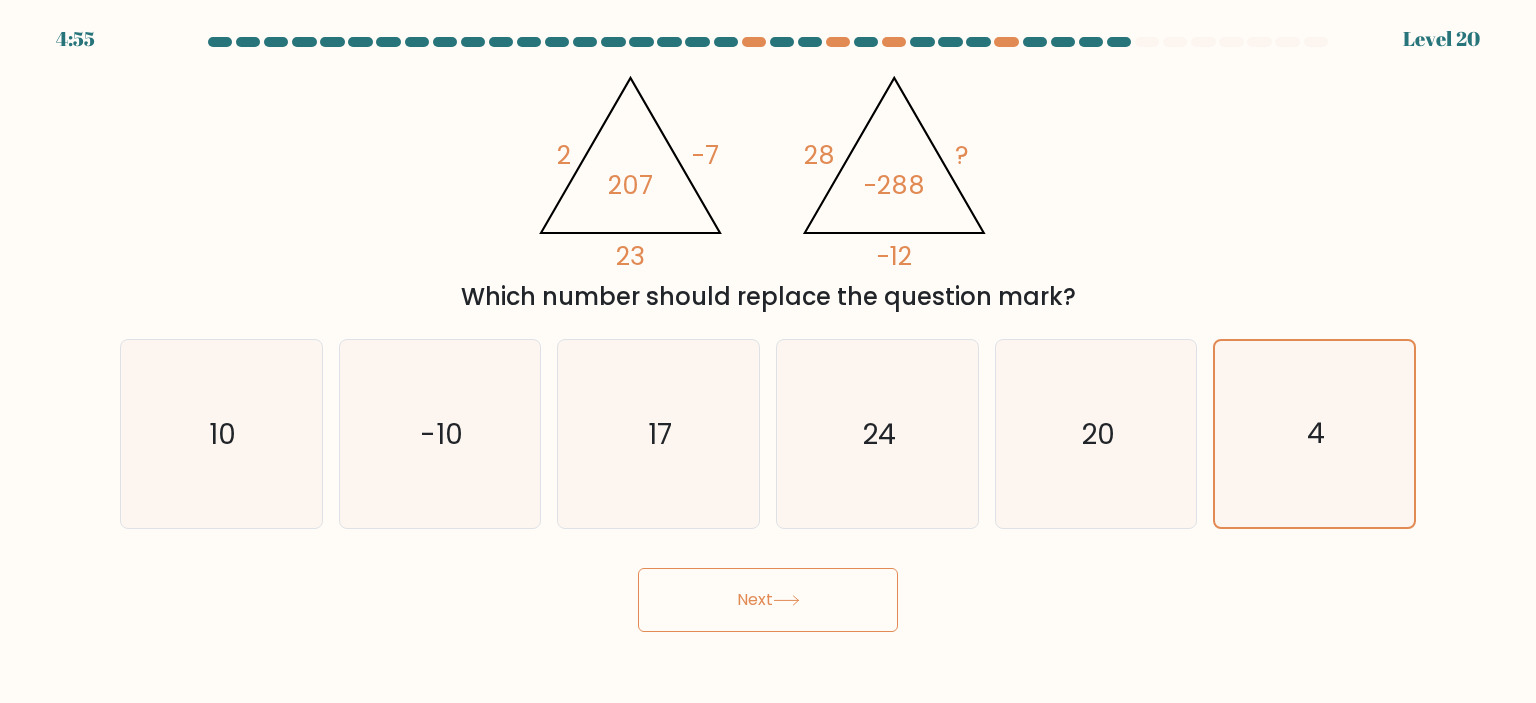 click on "Next" at bounding box center [768, 600] 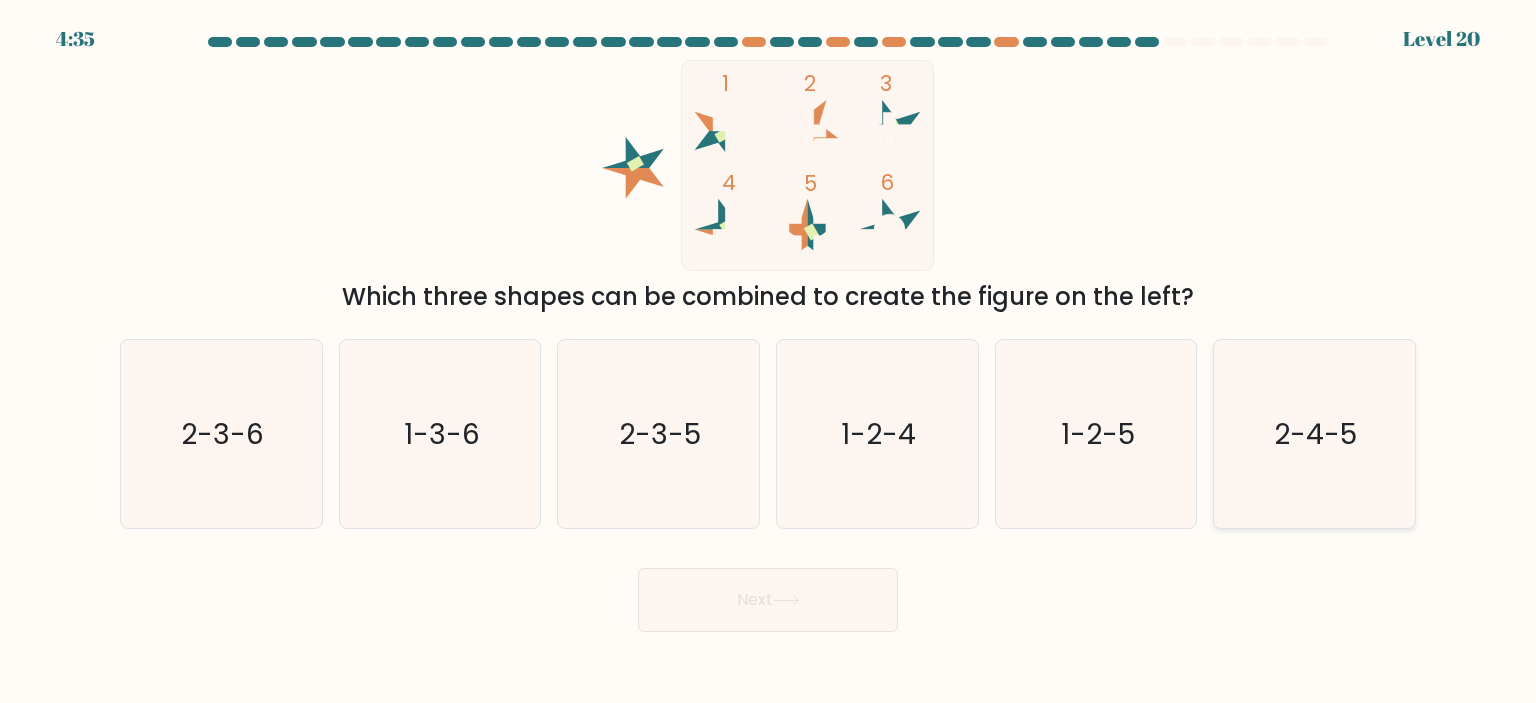 click on "2-4-5" 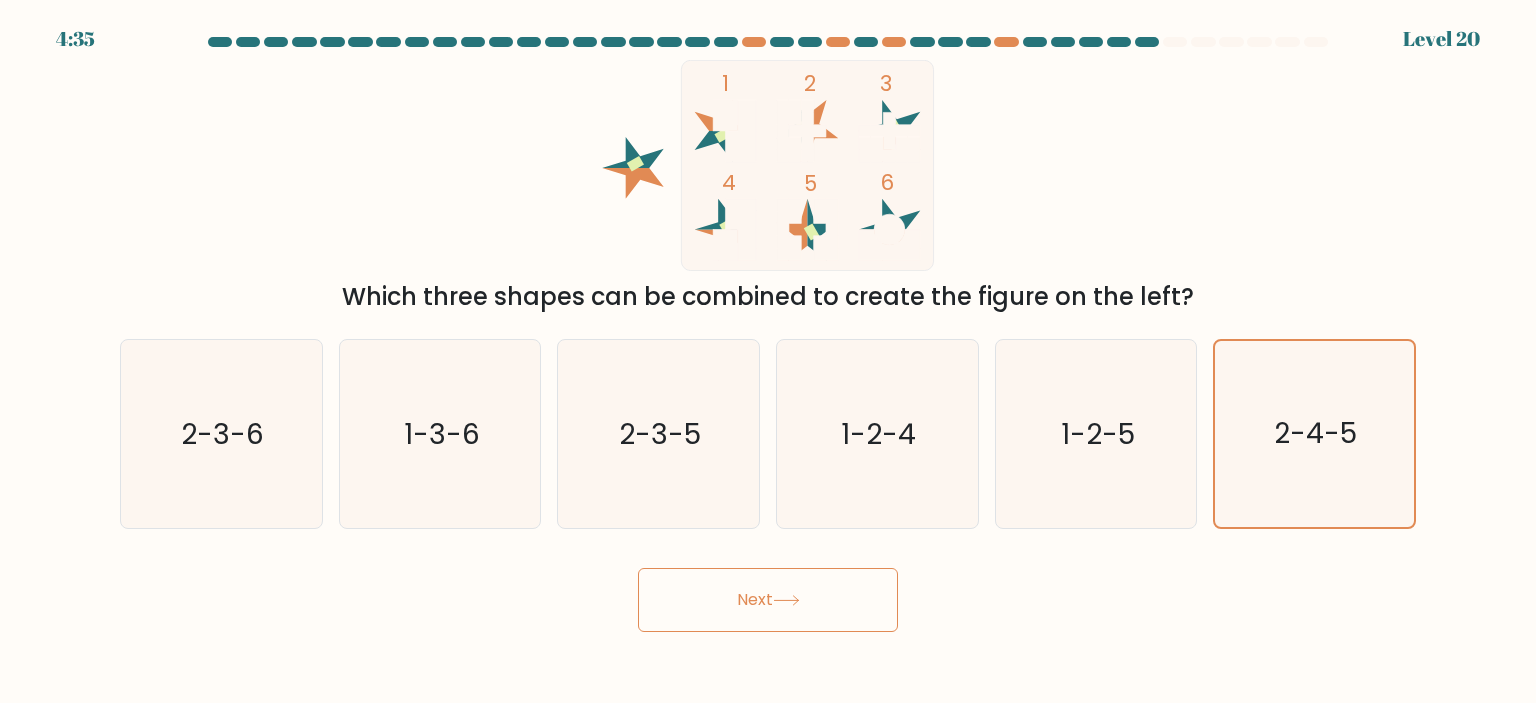 click on "Next" at bounding box center (768, 600) 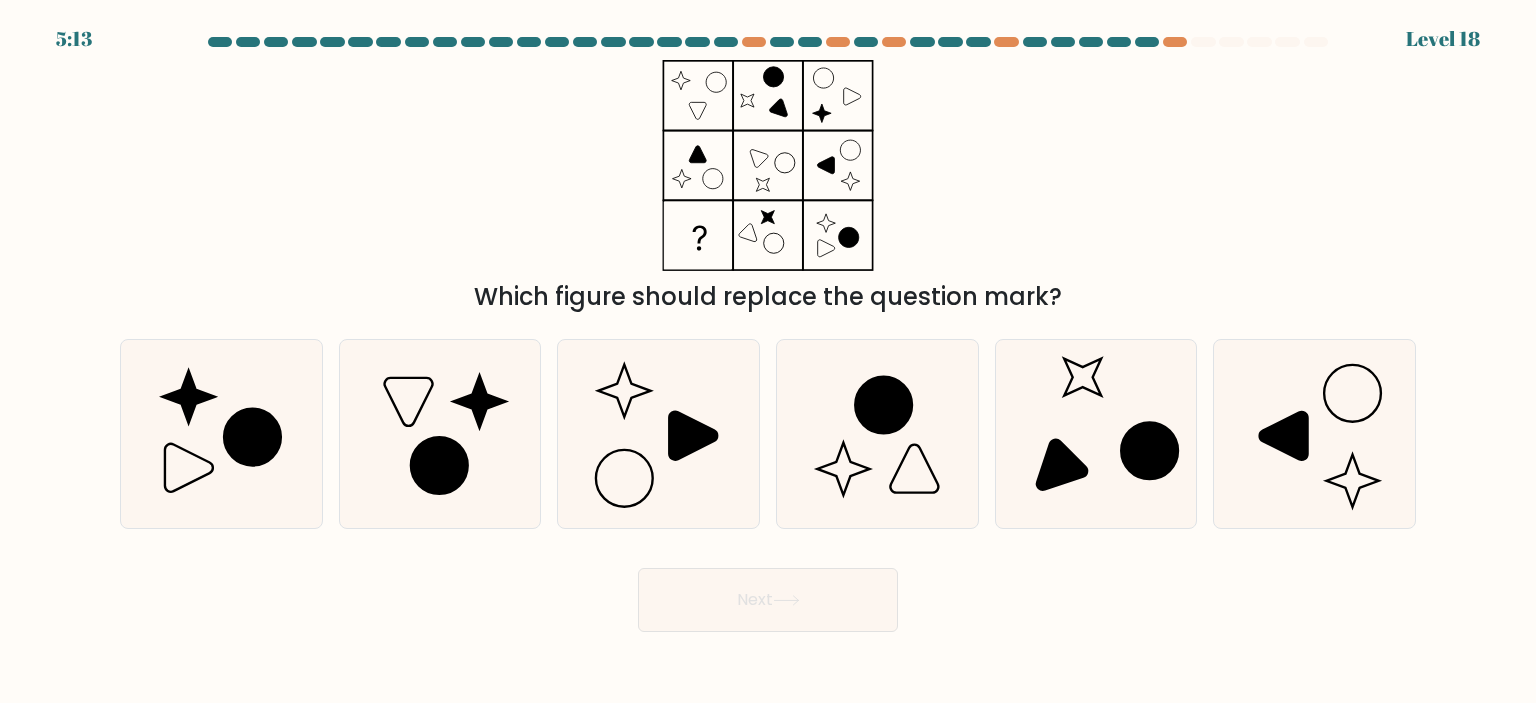 click 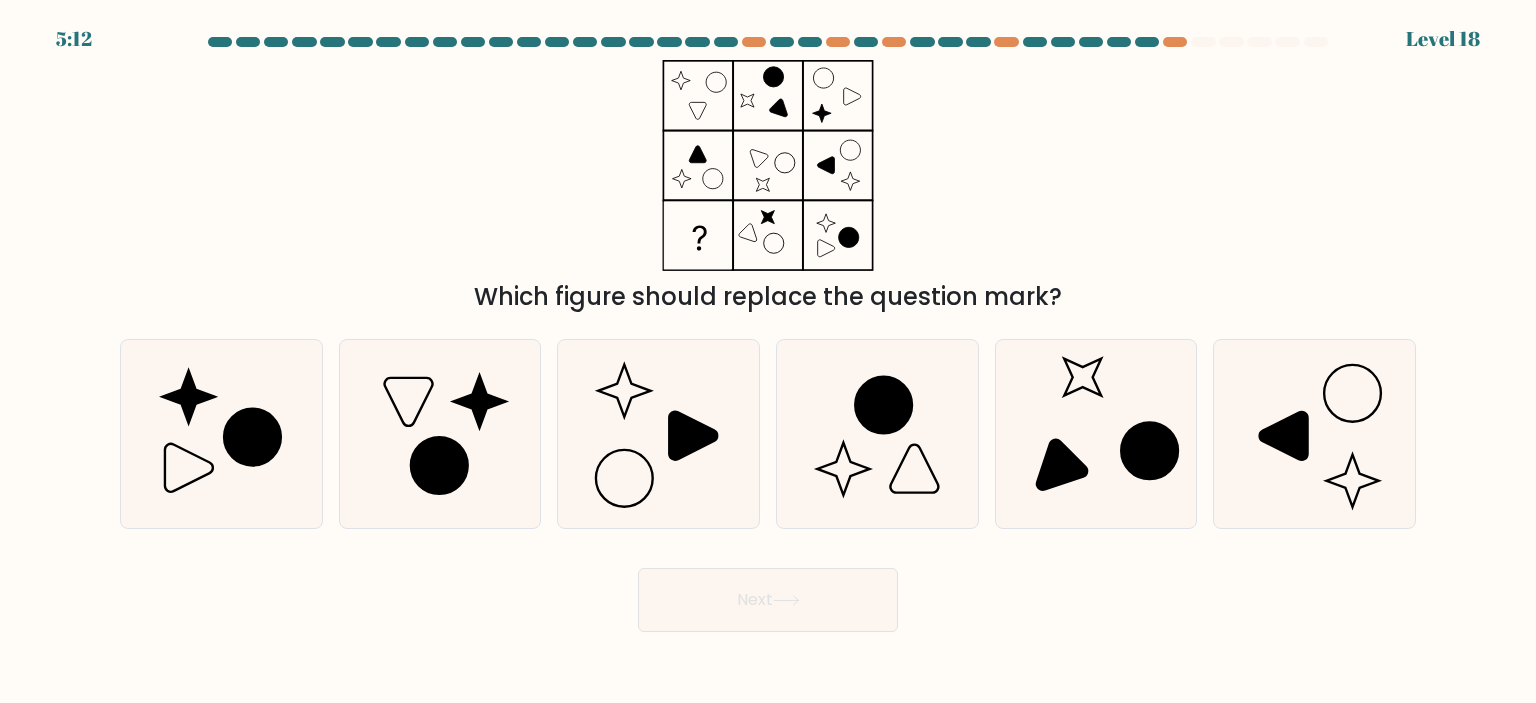 drag, startPoint x: 778, startPoint y: 112, endPoint x: 797, endPoint y: 115, distance: 19.235384 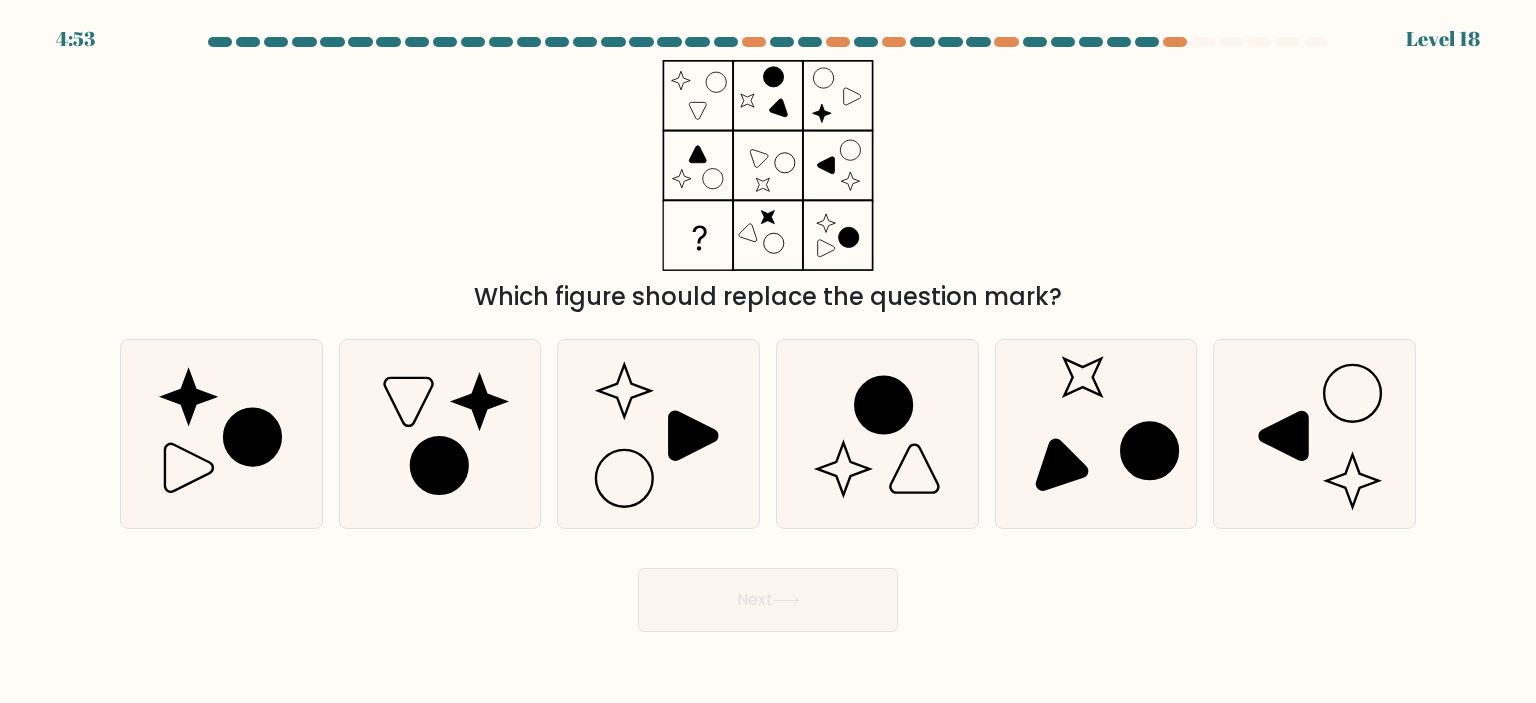 click 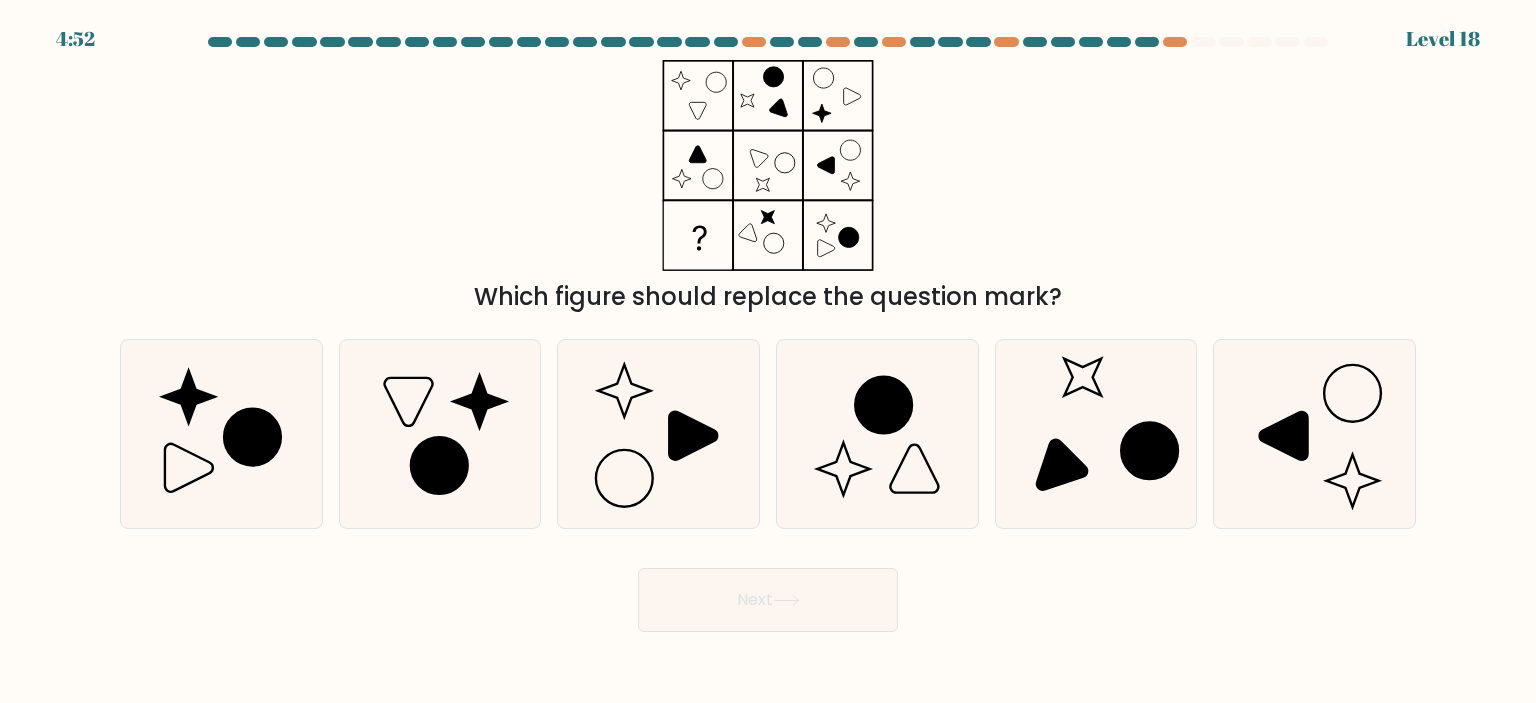 click 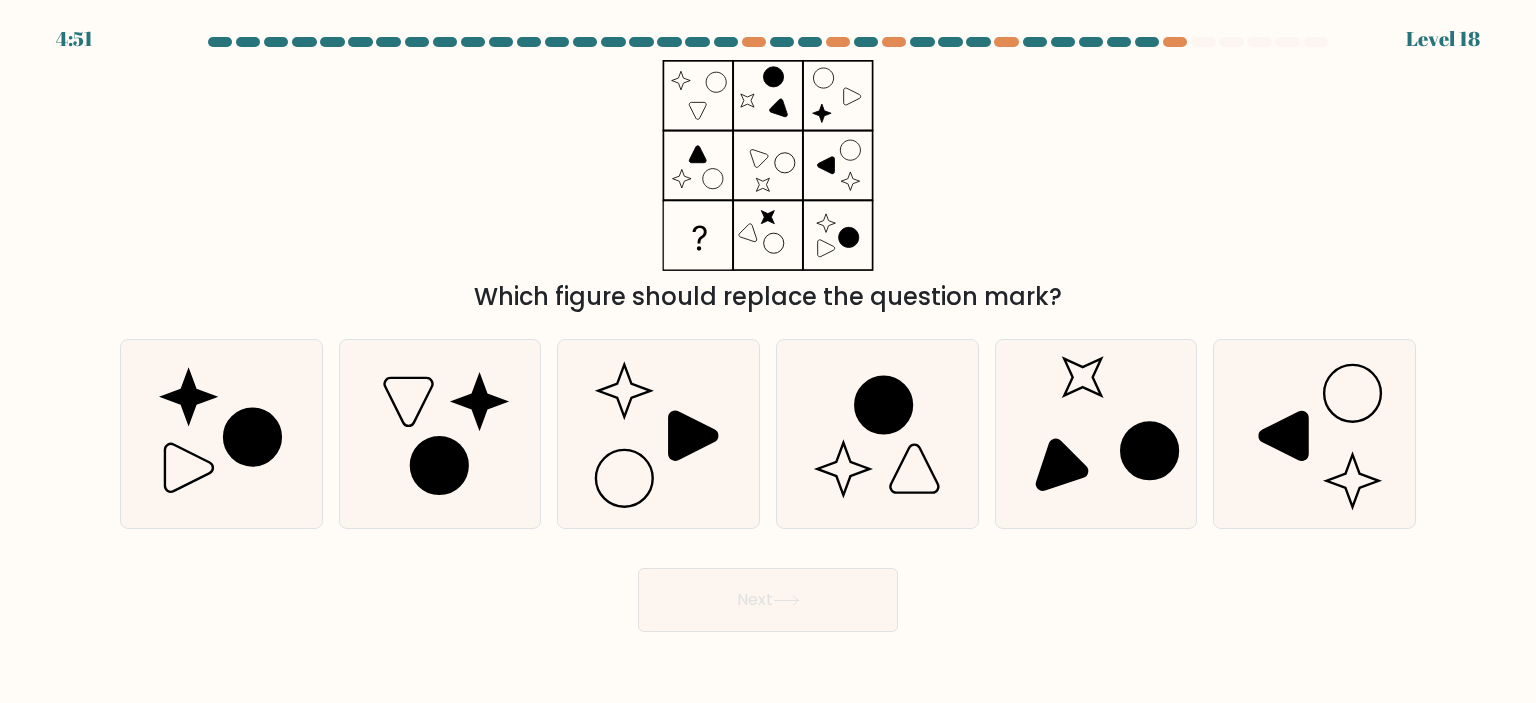 click 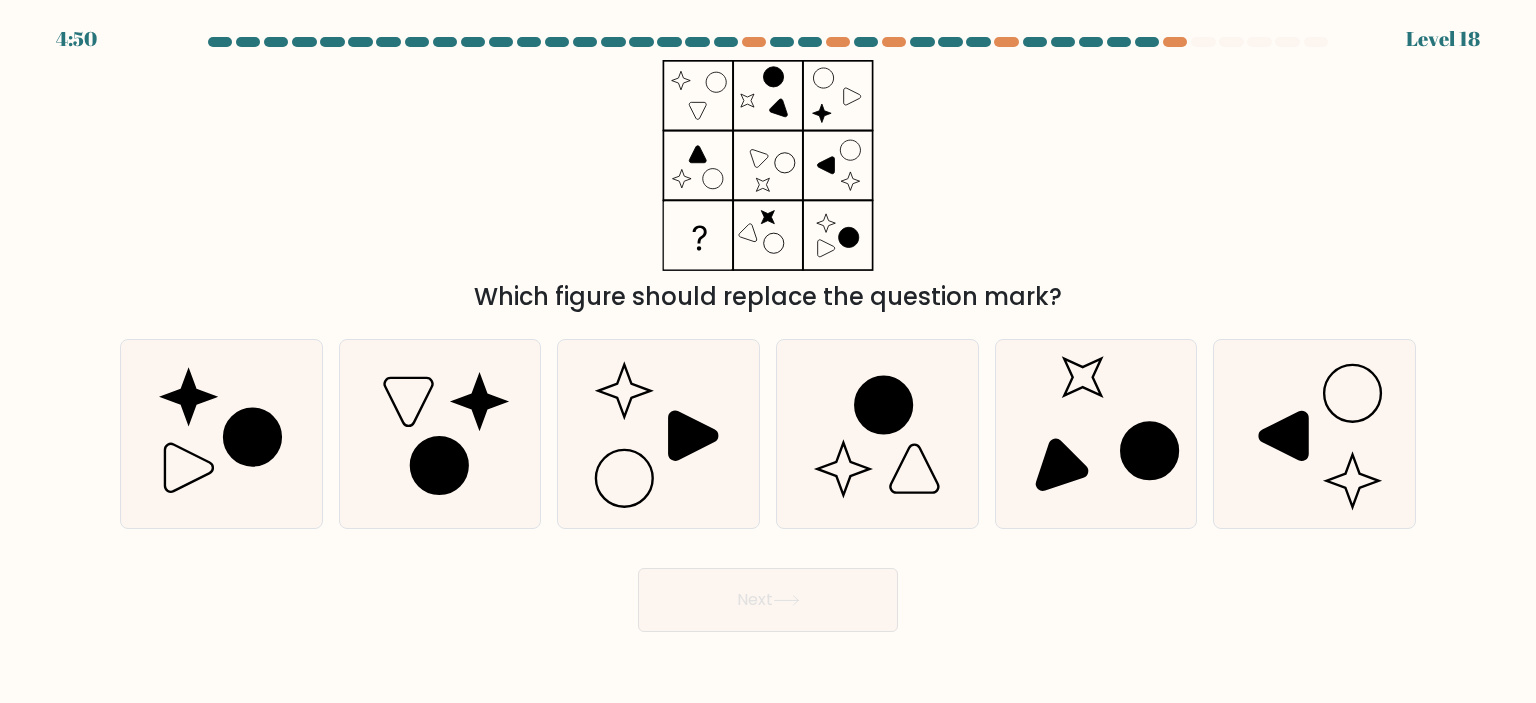 click 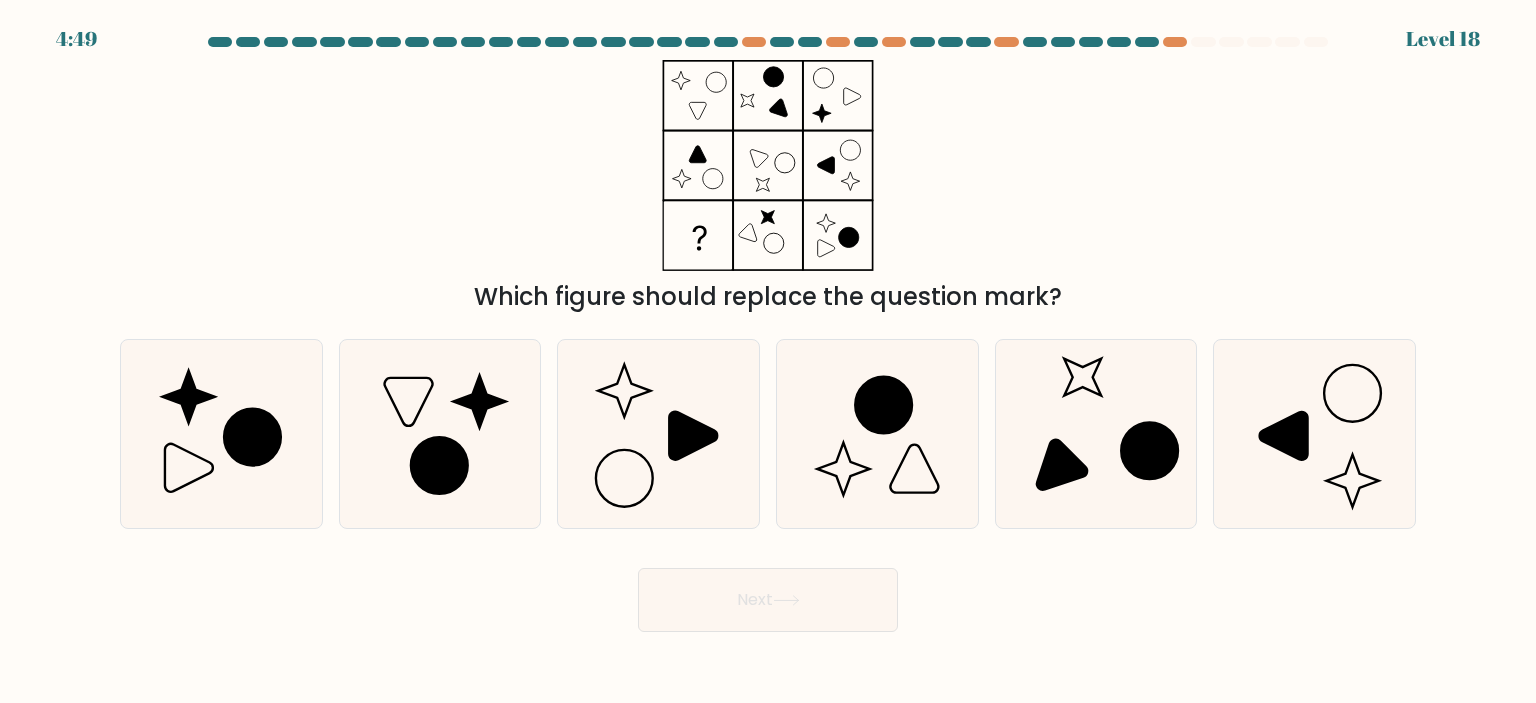 click 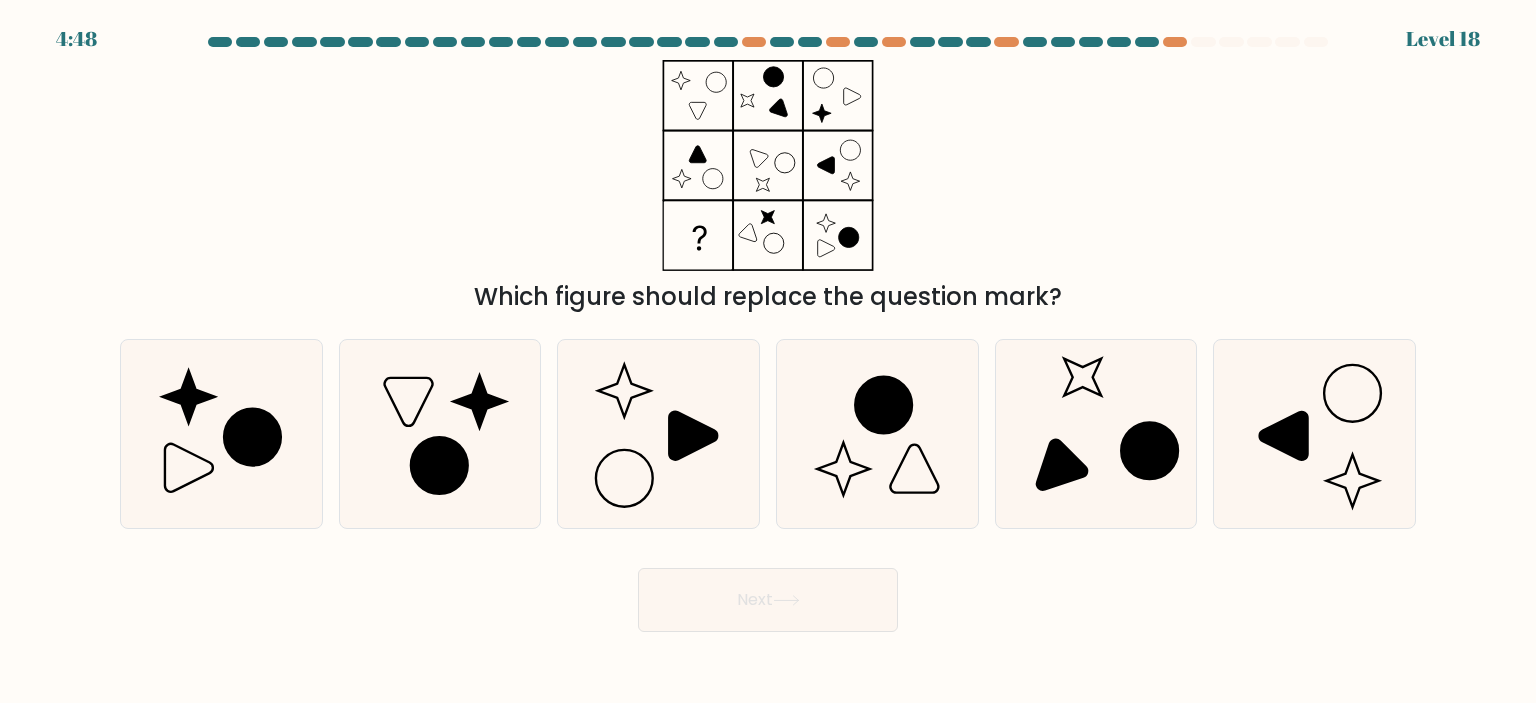 click 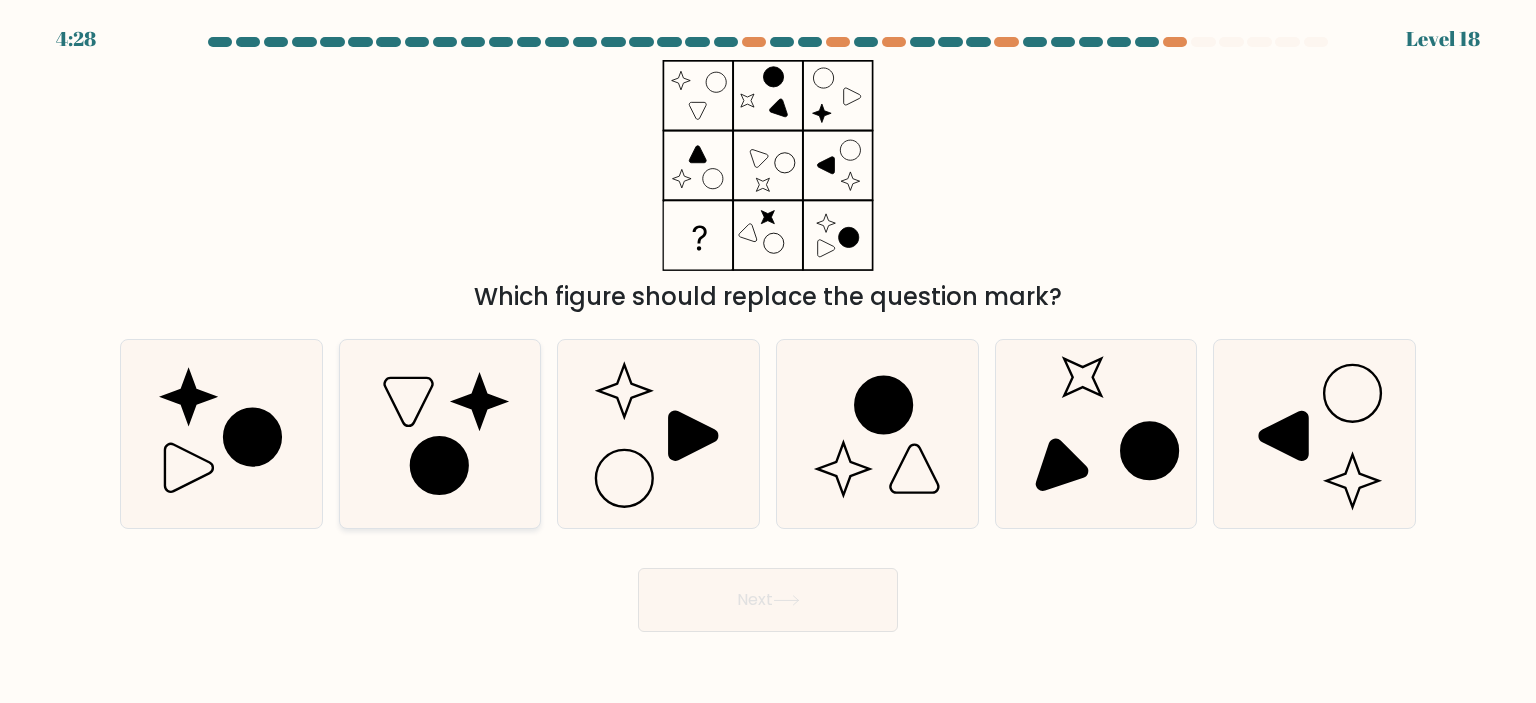 click 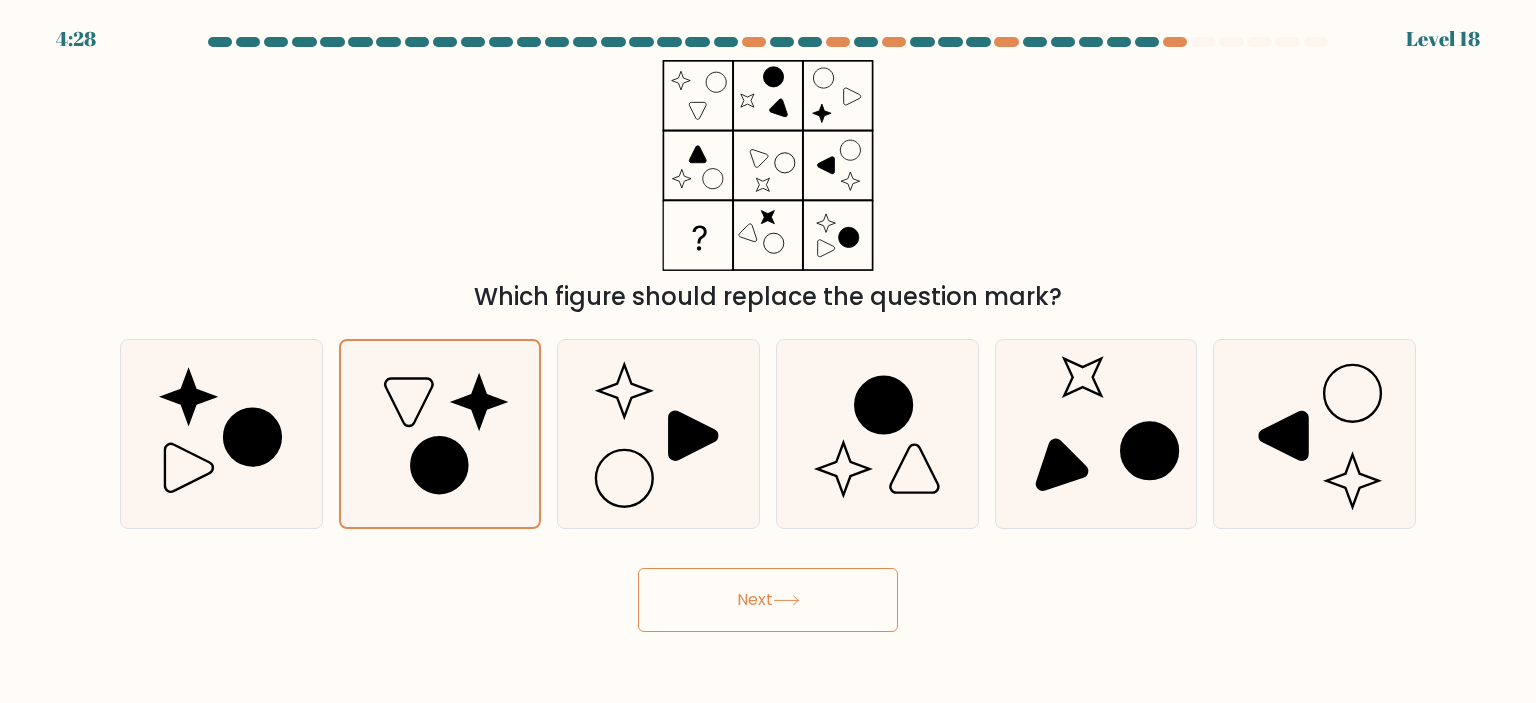 click 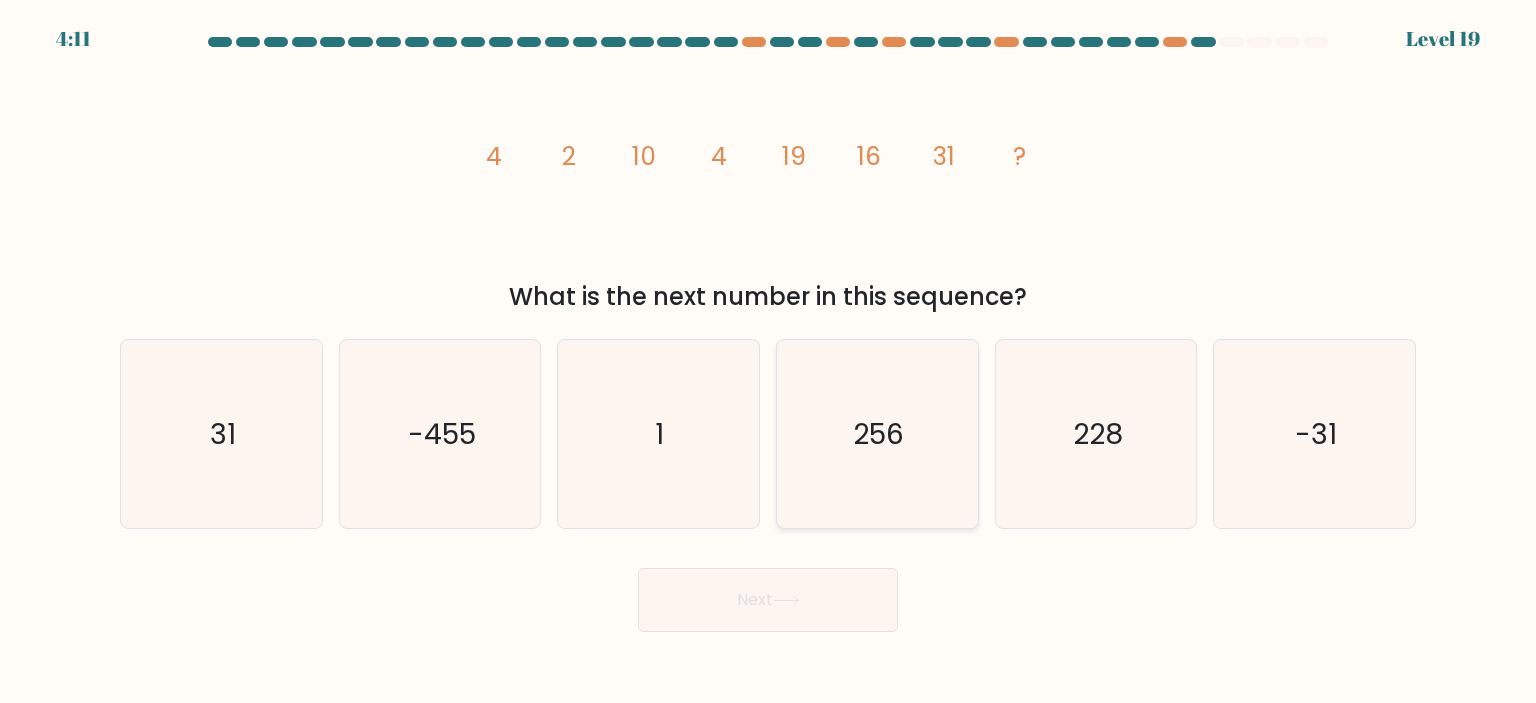 click on "256" 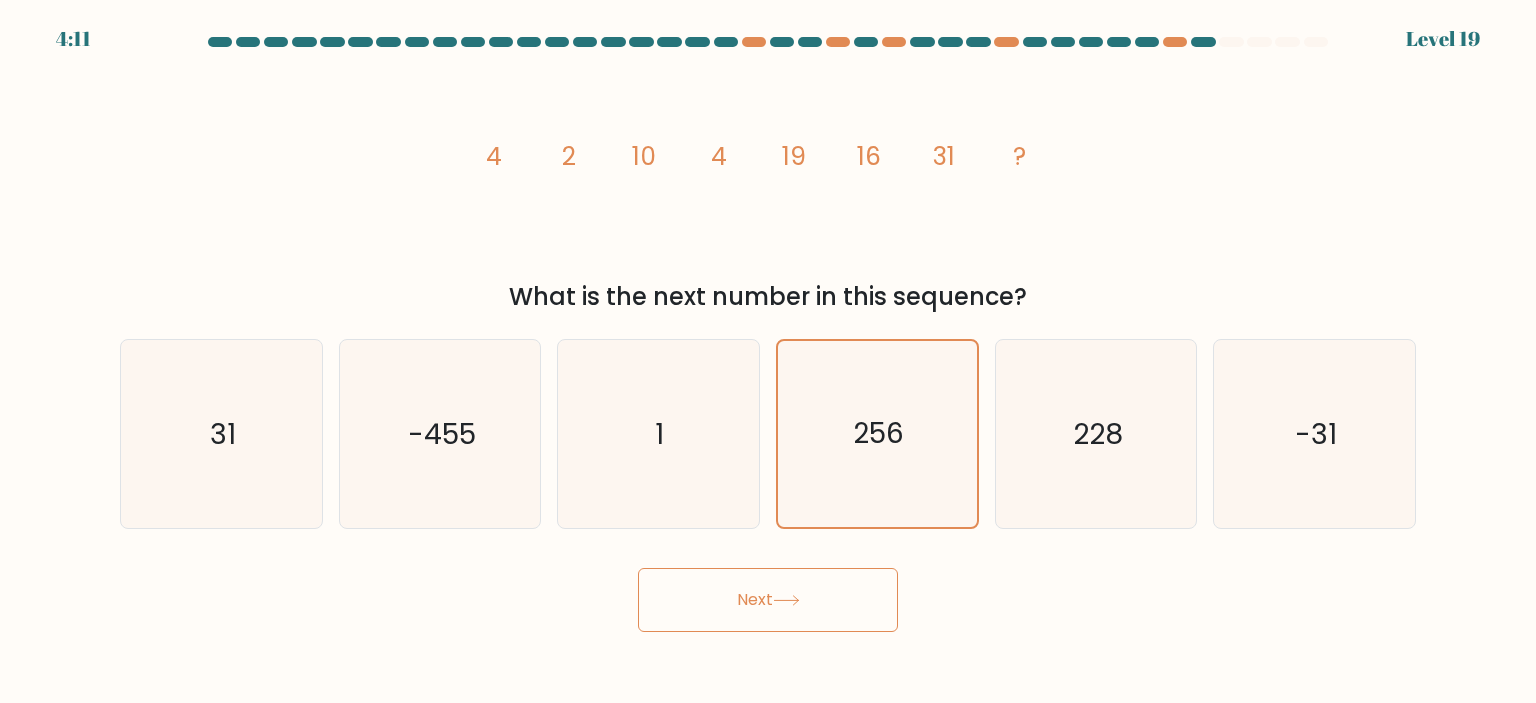 click on "Next" at bounding box center (768, 600) 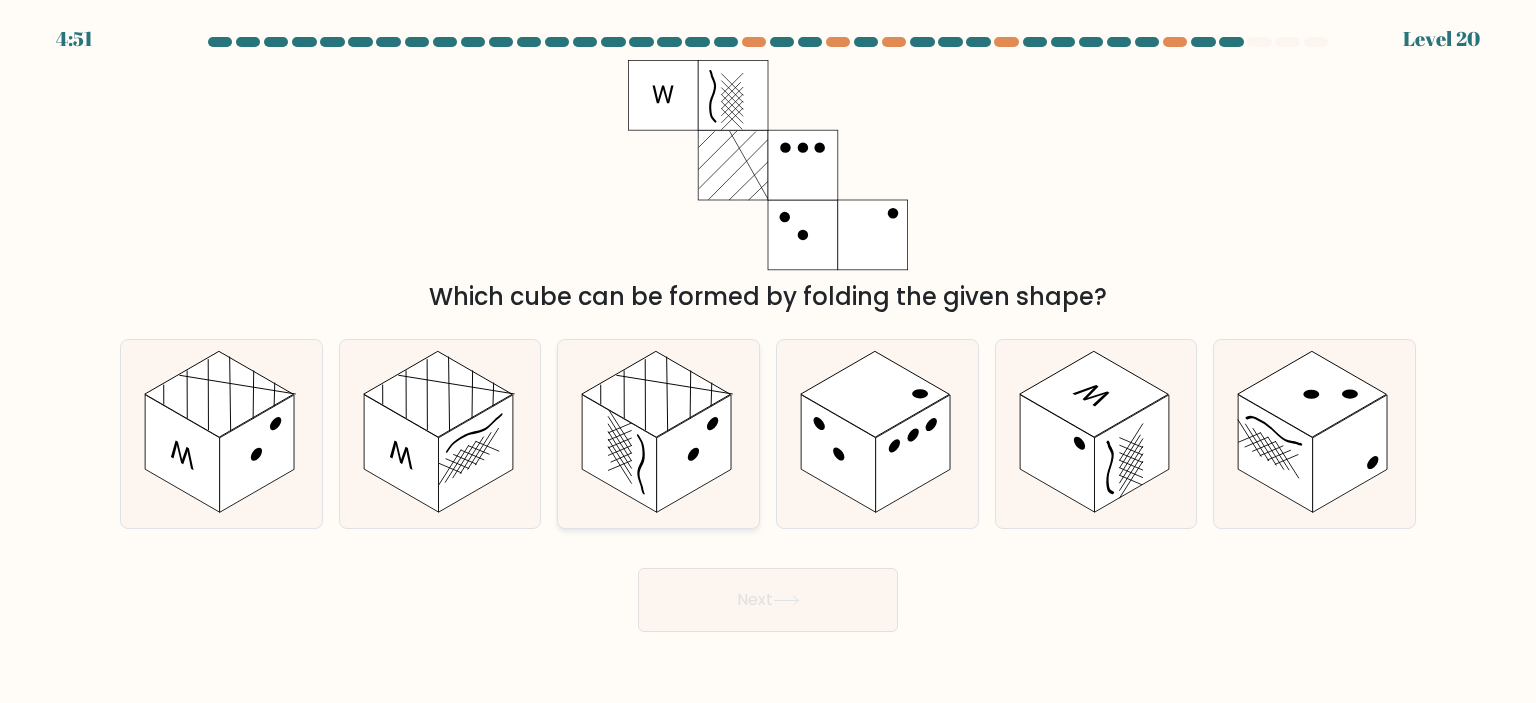 click 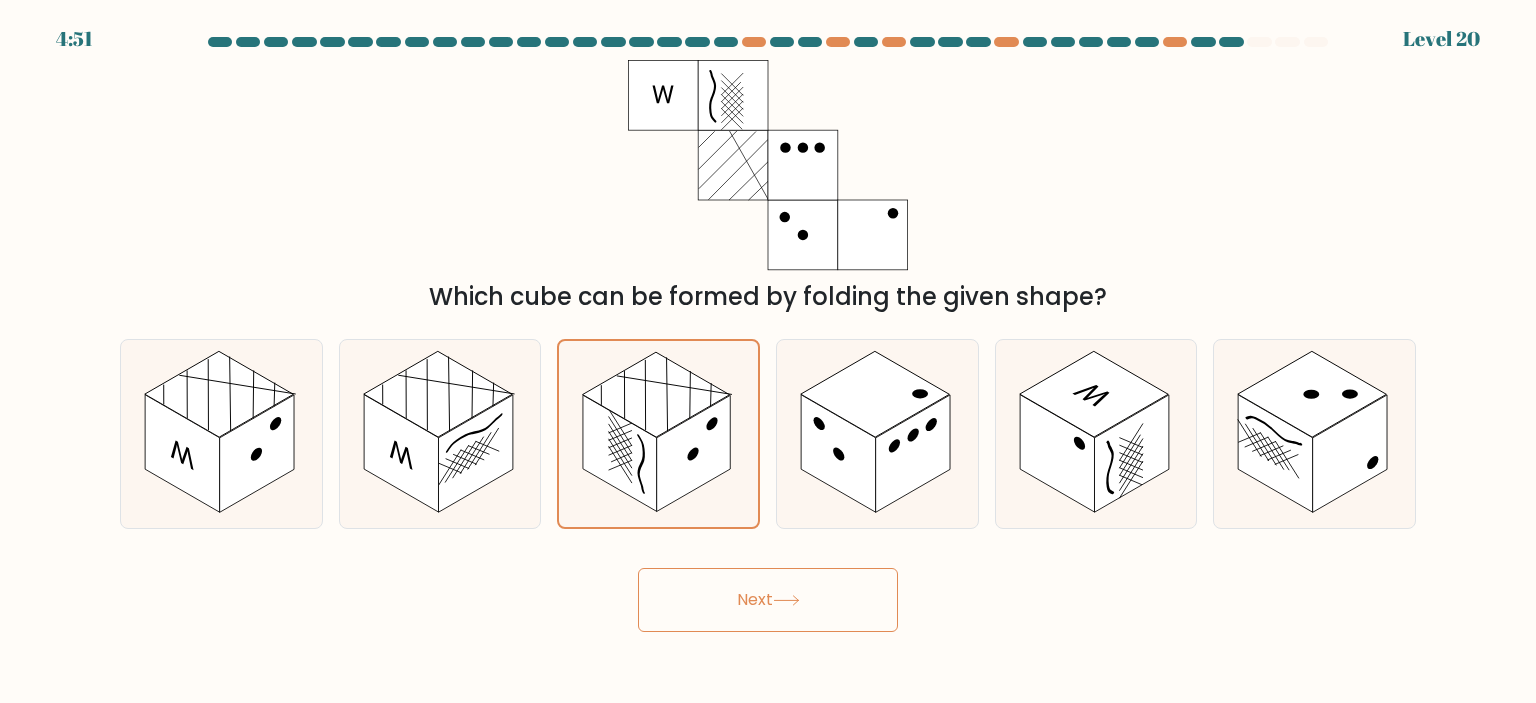 click on "Next" at bounding box center (768, 600) 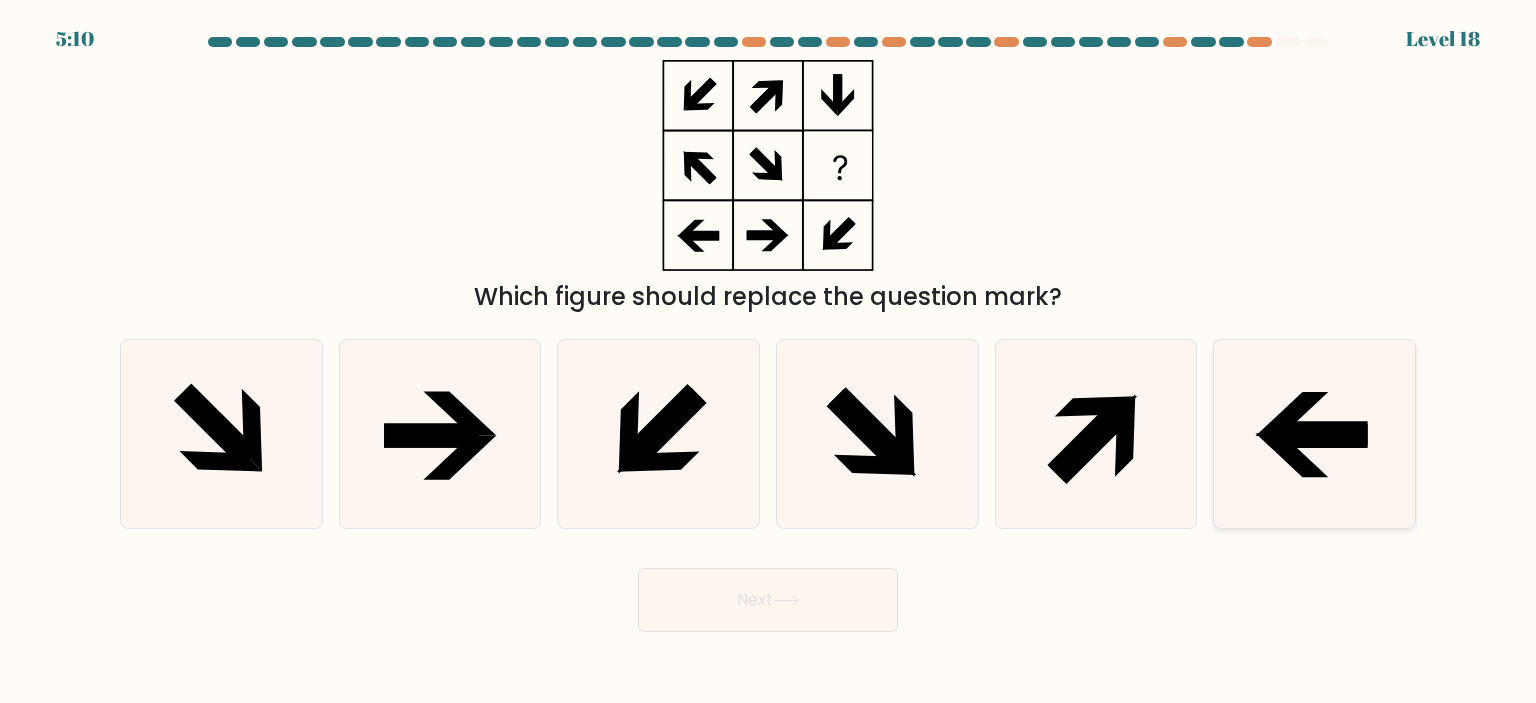 click 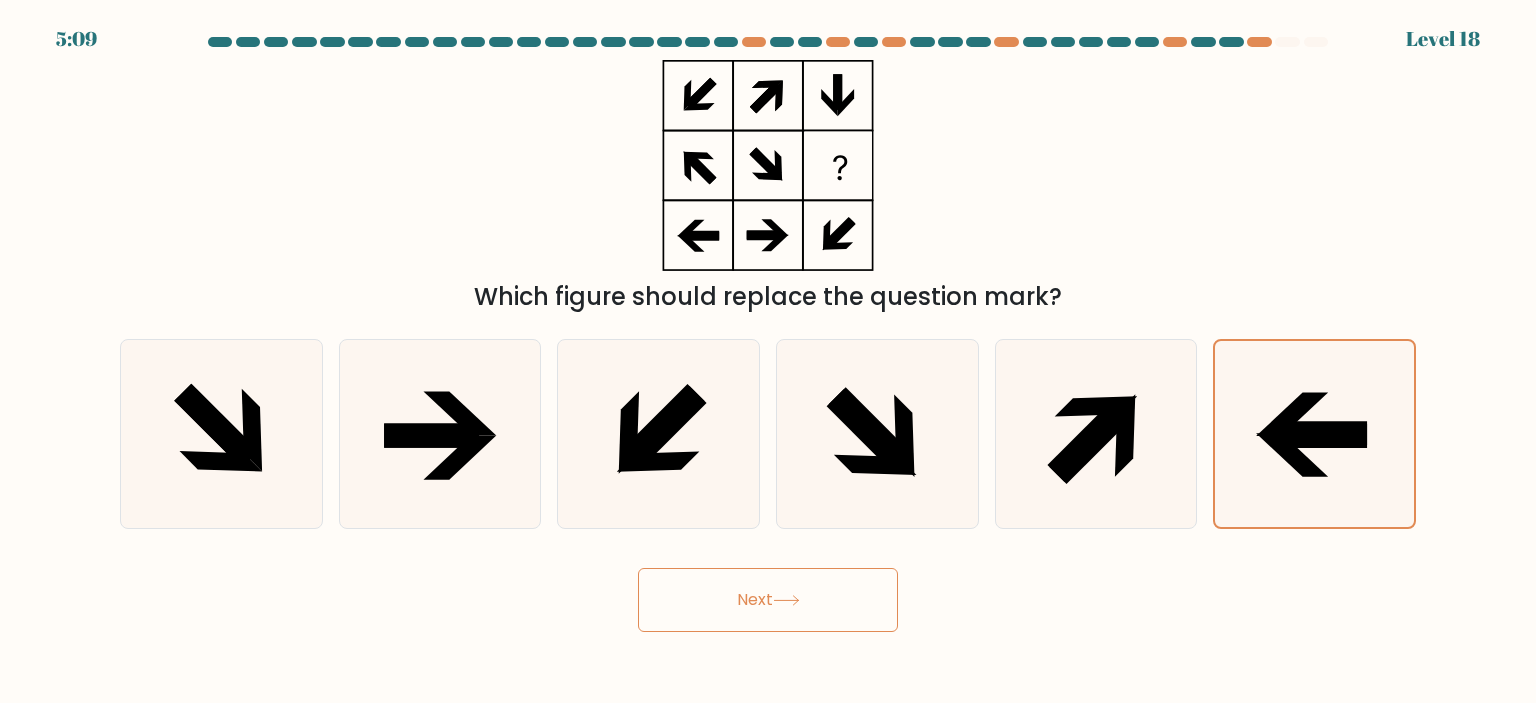 click on "Next" at bounding box center (768, 600) 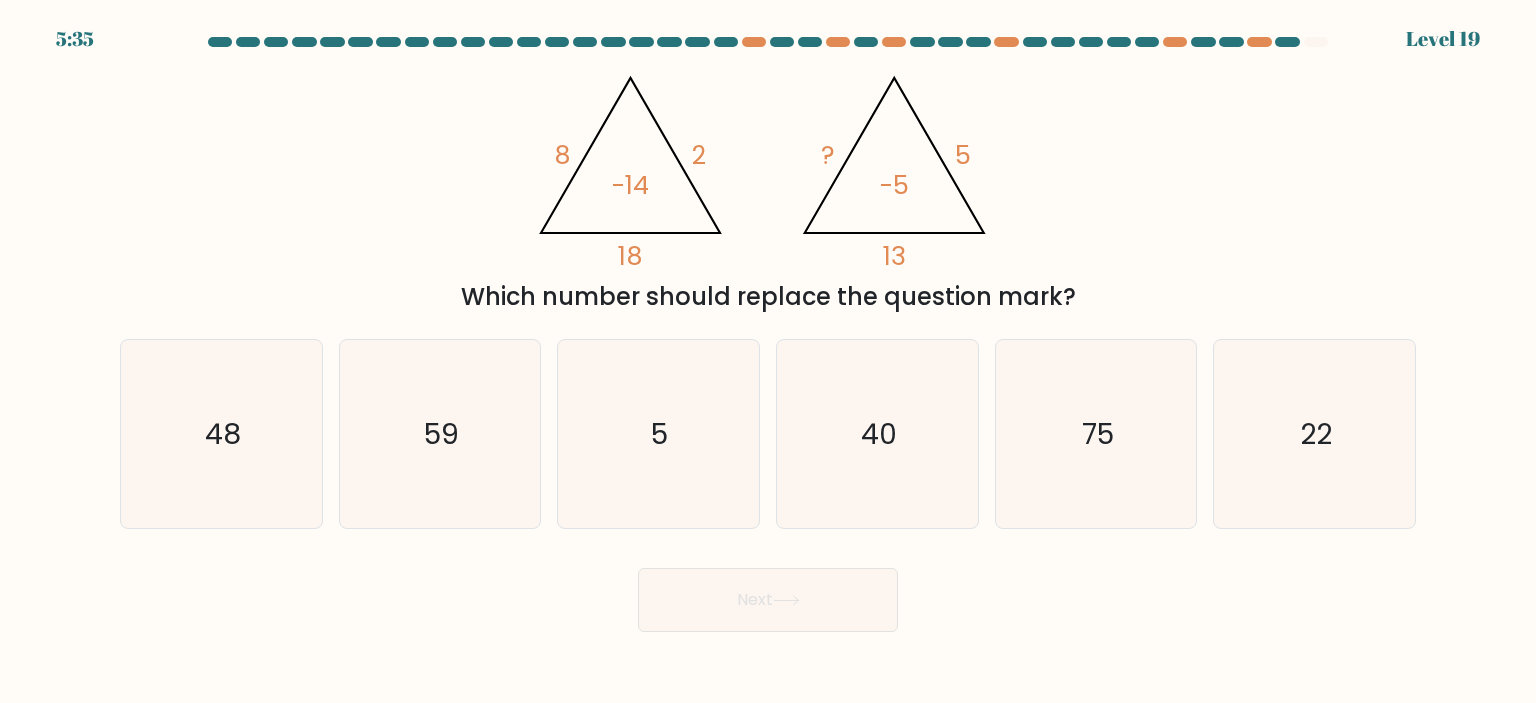click on "@import url('https://fonts.googleapis.com/css?family=Abril+Fatface:400,100,100italic,300,300italic,400italic,500,500italic,700,700italic,900,900italic');                        8       2       18       -14                                       @import url('https://fonts.googleapis.com/css?family=Abril+Fatface:400,100,100italic,300,300italic,400italic,500,500italic,700,700italic,900,900italic');                        ?       5       13       -5" 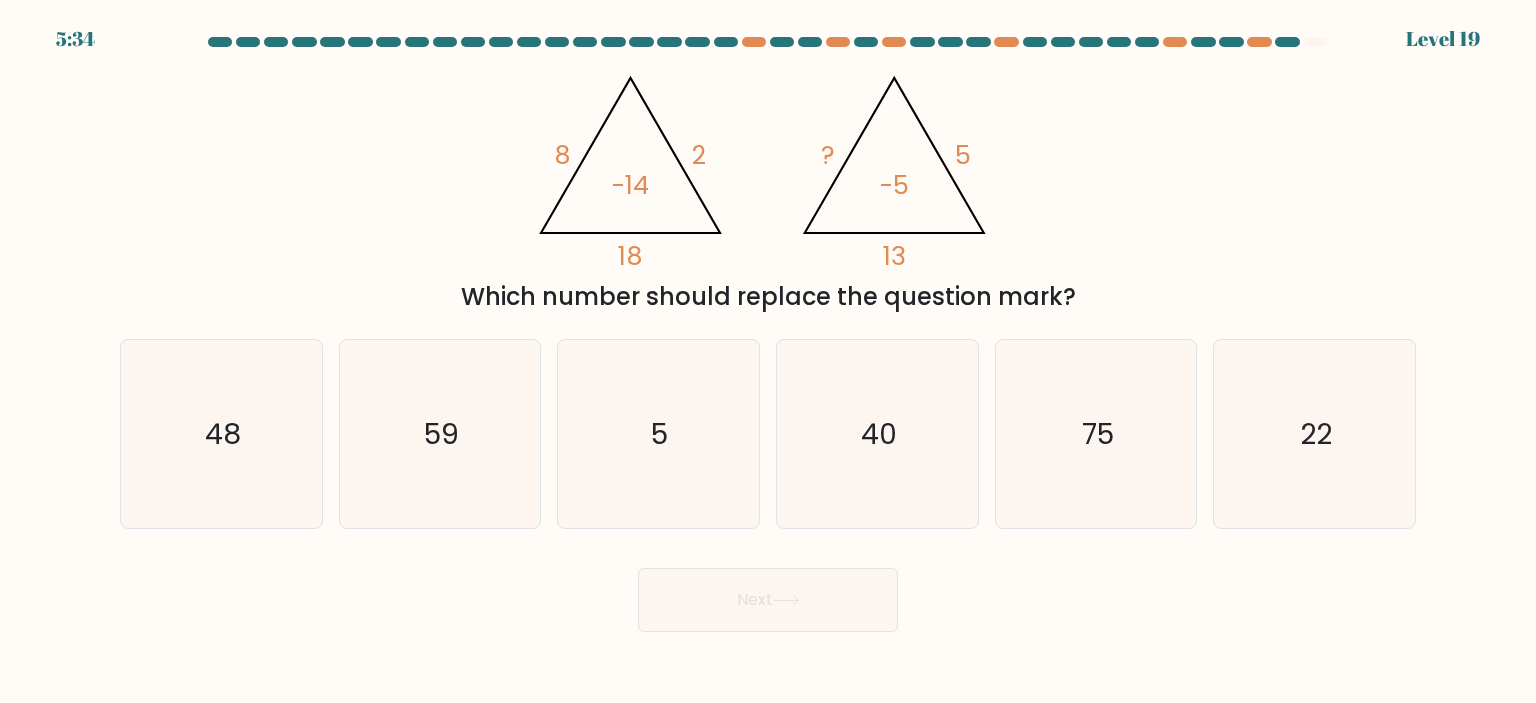 click on "@import url('https://fonts.googleapis.com/css?family=Abril+Fatface:400,100,100italic,300,300italic,400italic,500,500italic,700,700italic,900,900italic');                        8       2       18       -14                                       @import url('https://fonts.googleapis.com/css?family=Abril+Fatface:400,100,100italic,300,300italic,400italic,500,500italic,700,700italic,900,900italic');                        ?       5       13       -5" 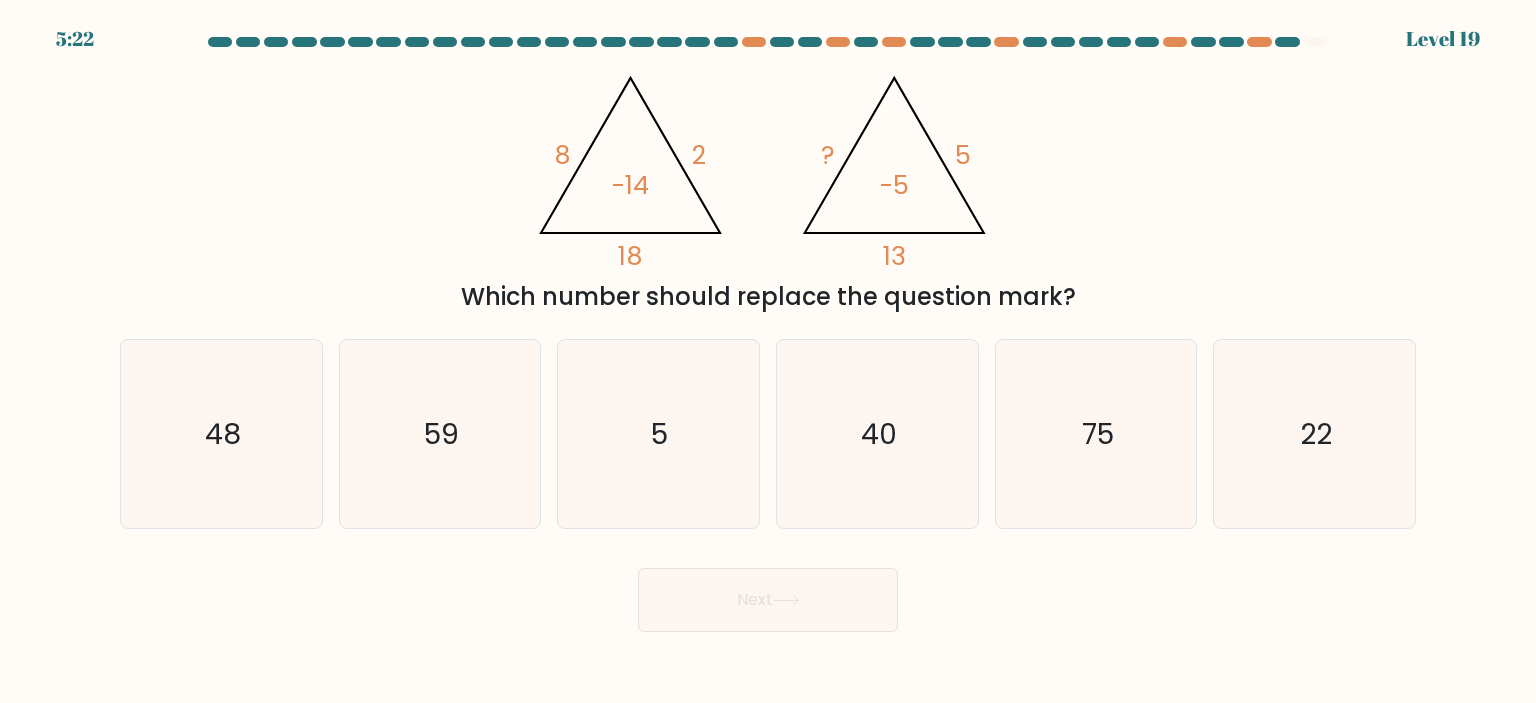 click on "@import url('https://fonts.googleapis.com/css?family=Abril+Fatface:400,100,100italic,300,300italic,400italic,500,500italic,700,700italic,900,900italic');                        8       2       18       -14                                       @import url('https://fonts.googleapis.com/css?family=Abril+Fatface:400,100,100italic,300,300italic,400italic,500,500italic,700,700italic,900,900italic');                        ?       5       13       -5" 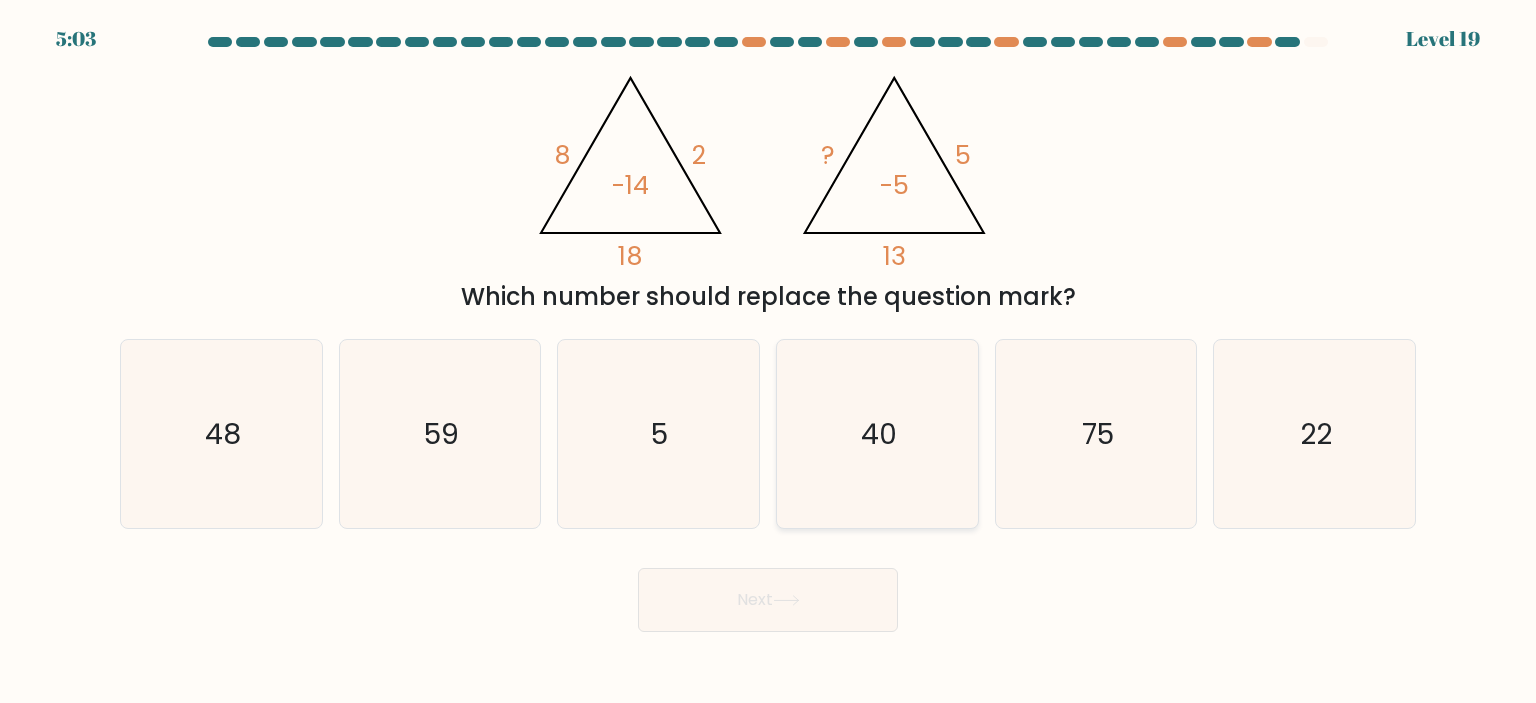 click on "40" 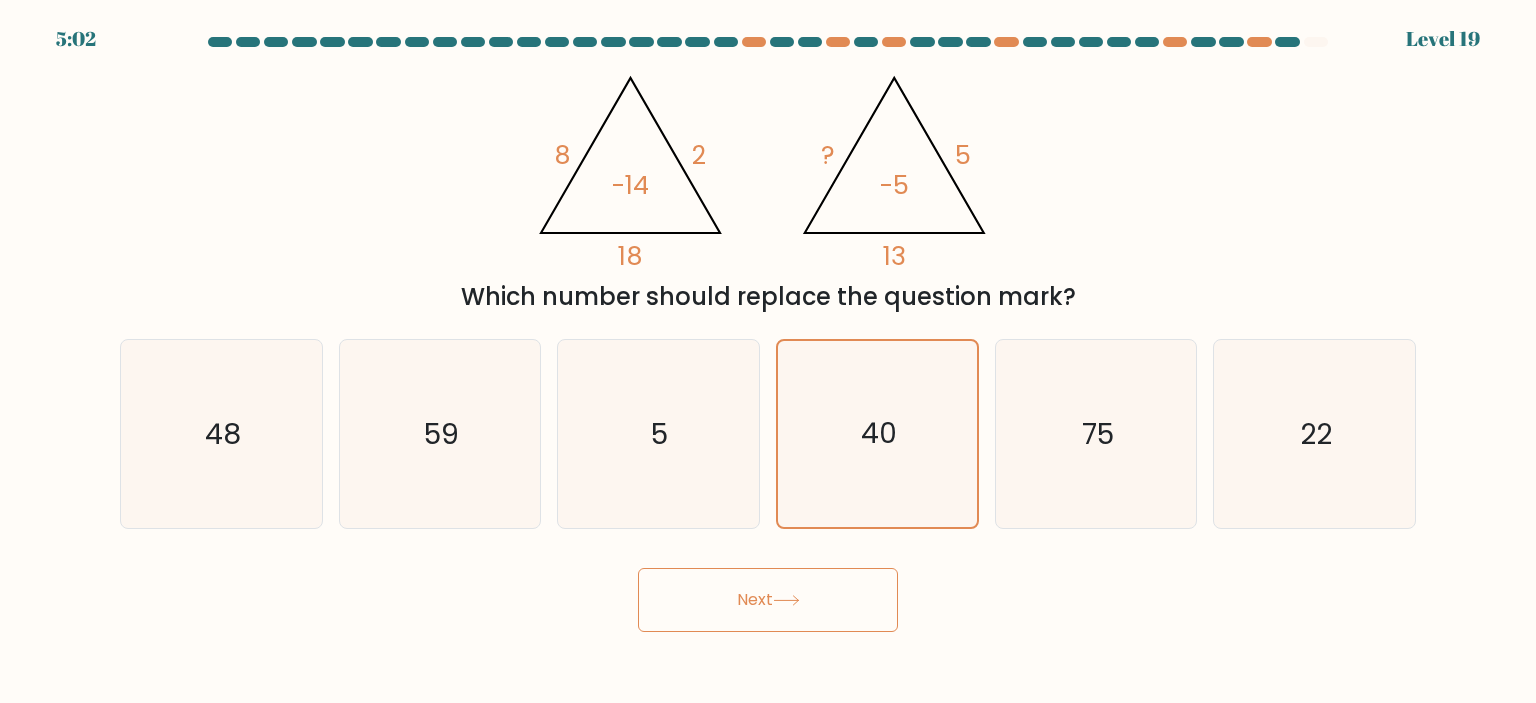 click on "Next" at bounding box center (768, 600) 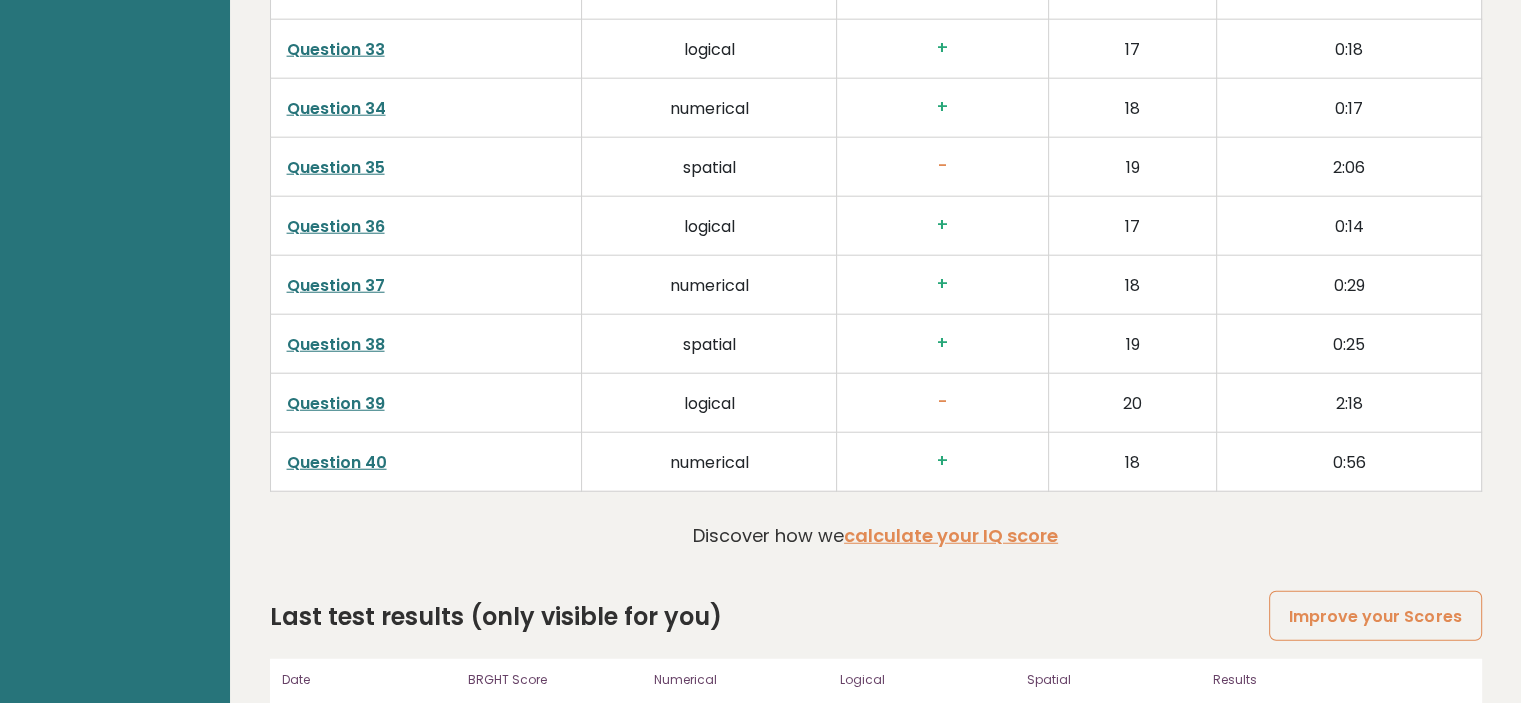 scroll, scrollTop: 5100, scrollLeft: 0, axis: vertical 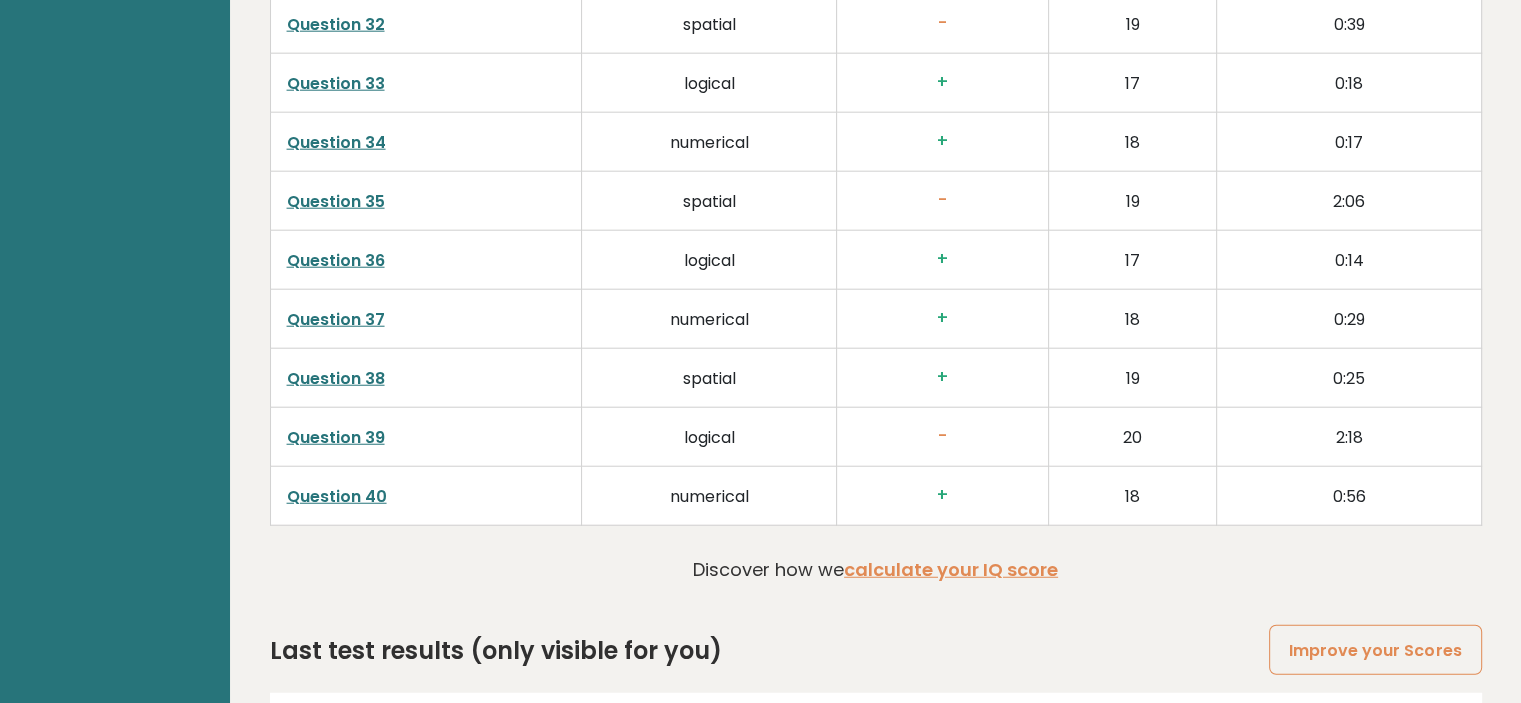 click on "Question
39" at bounding box center [336, 437] 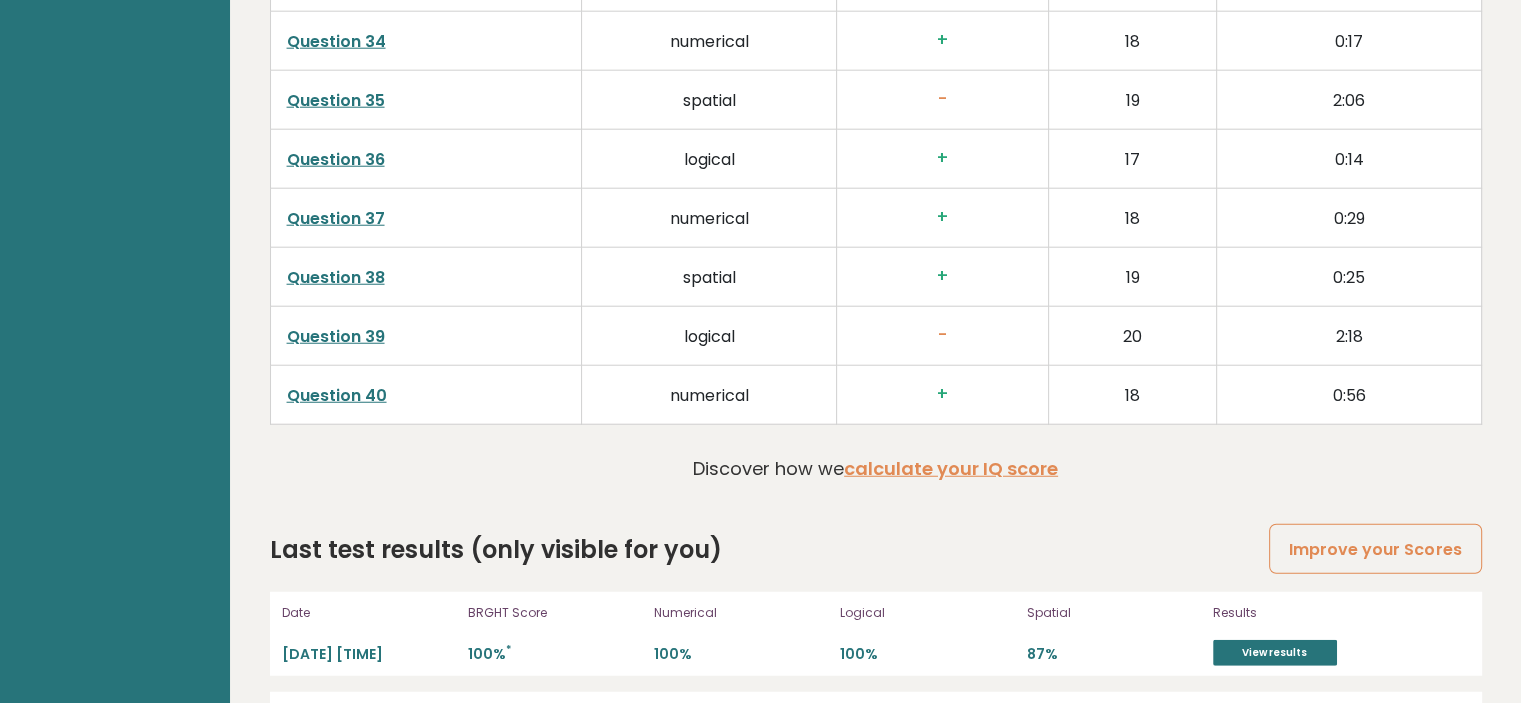 scroll, scrollTop: 5300, scrollLeft: 0, axis: vertical 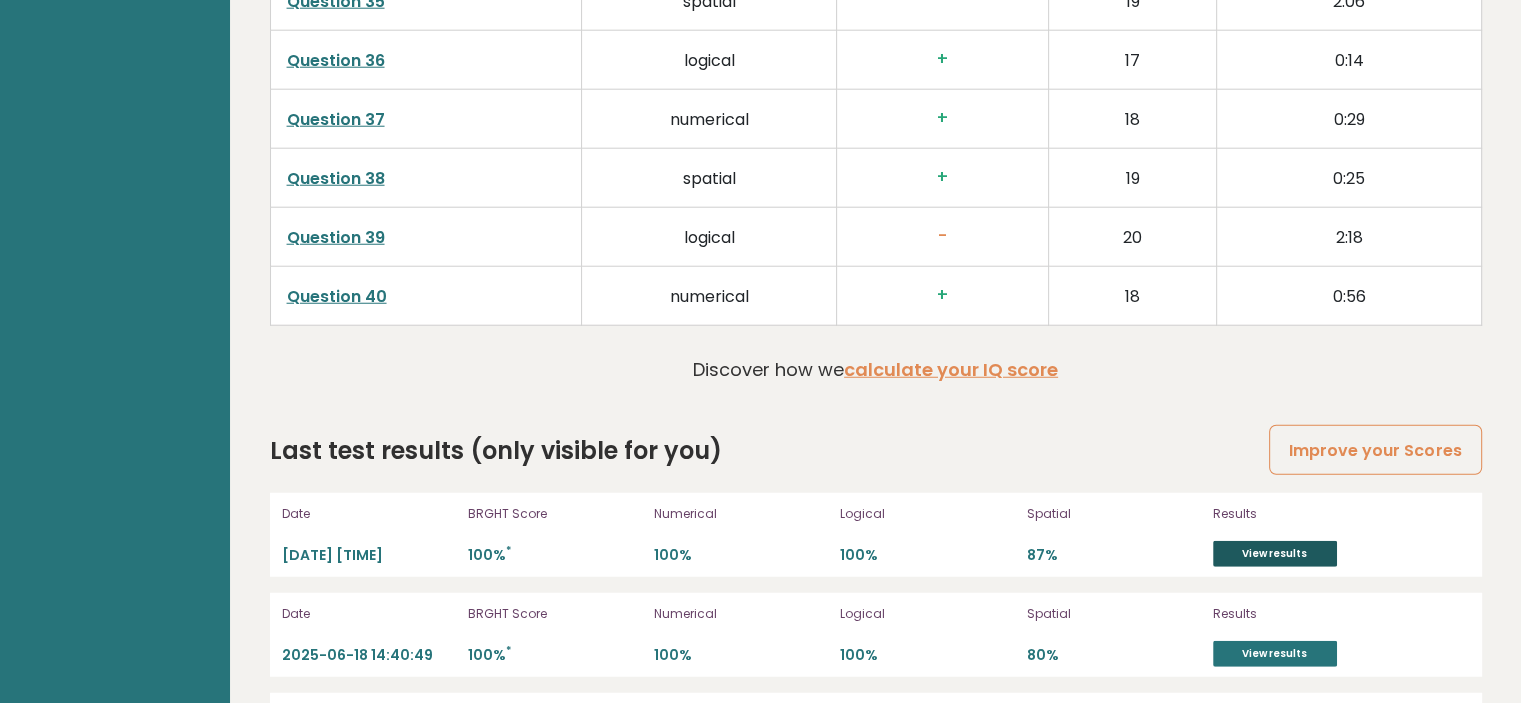 click on "View results" at bounding box center (1275, 554) 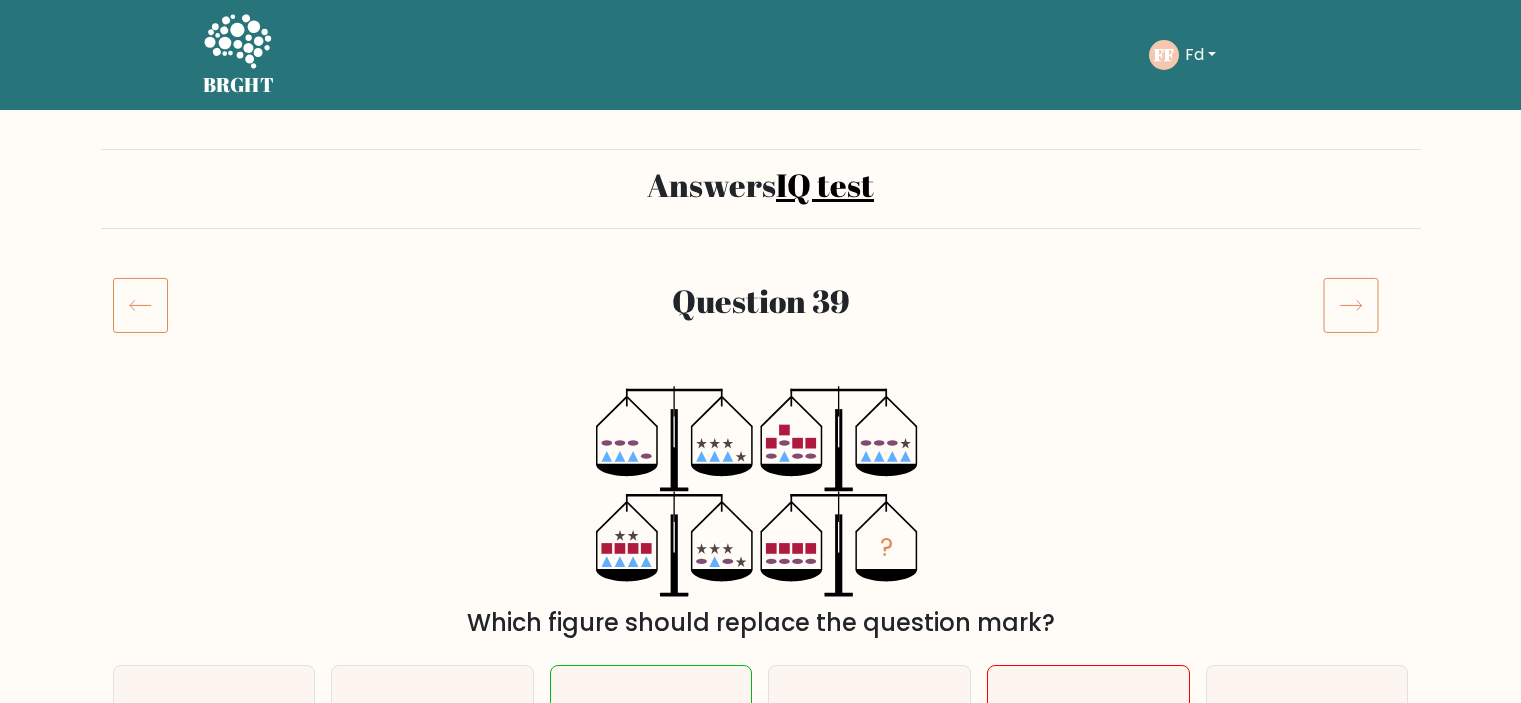 scroll, scrollTop: 0, scrollLeft: 0, axis: both 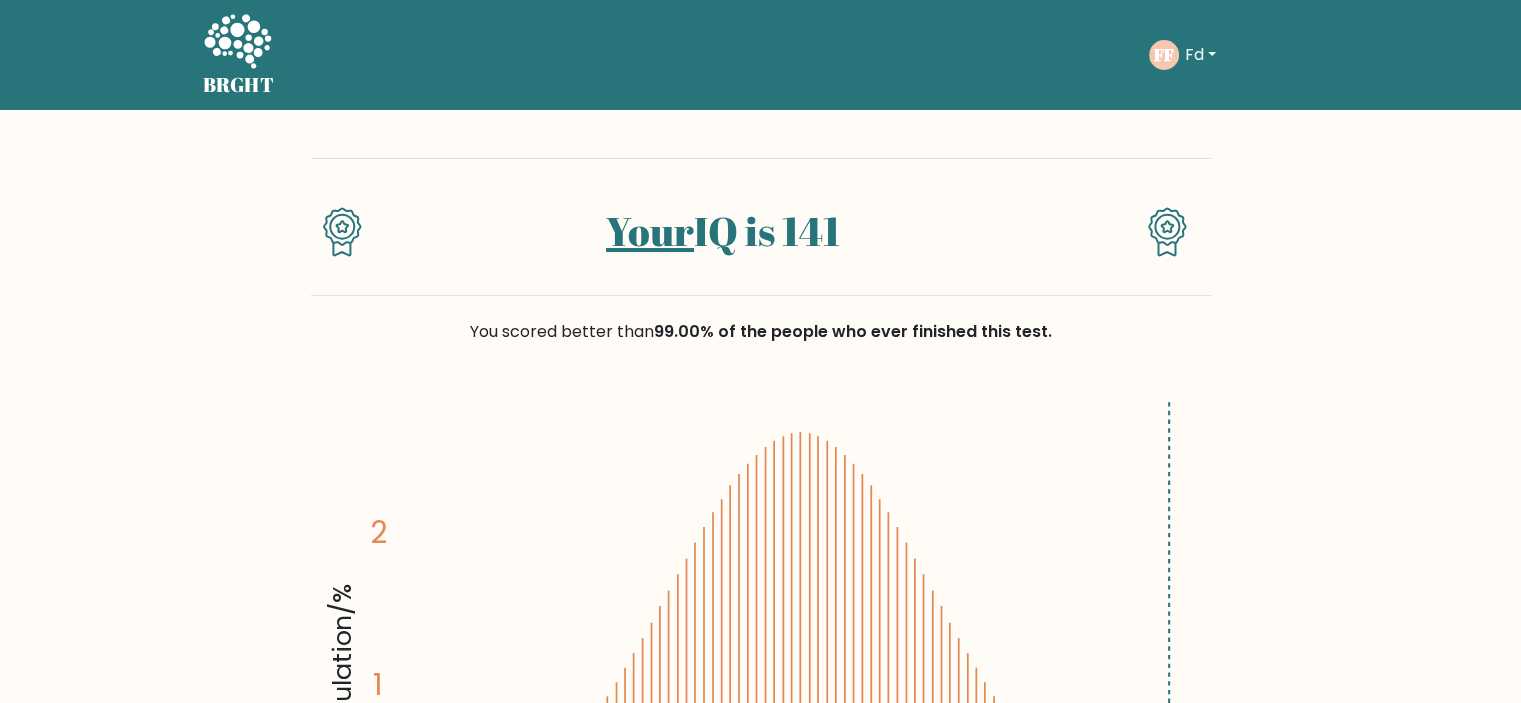 click on "Fd" at bounding box center (1200, 55) 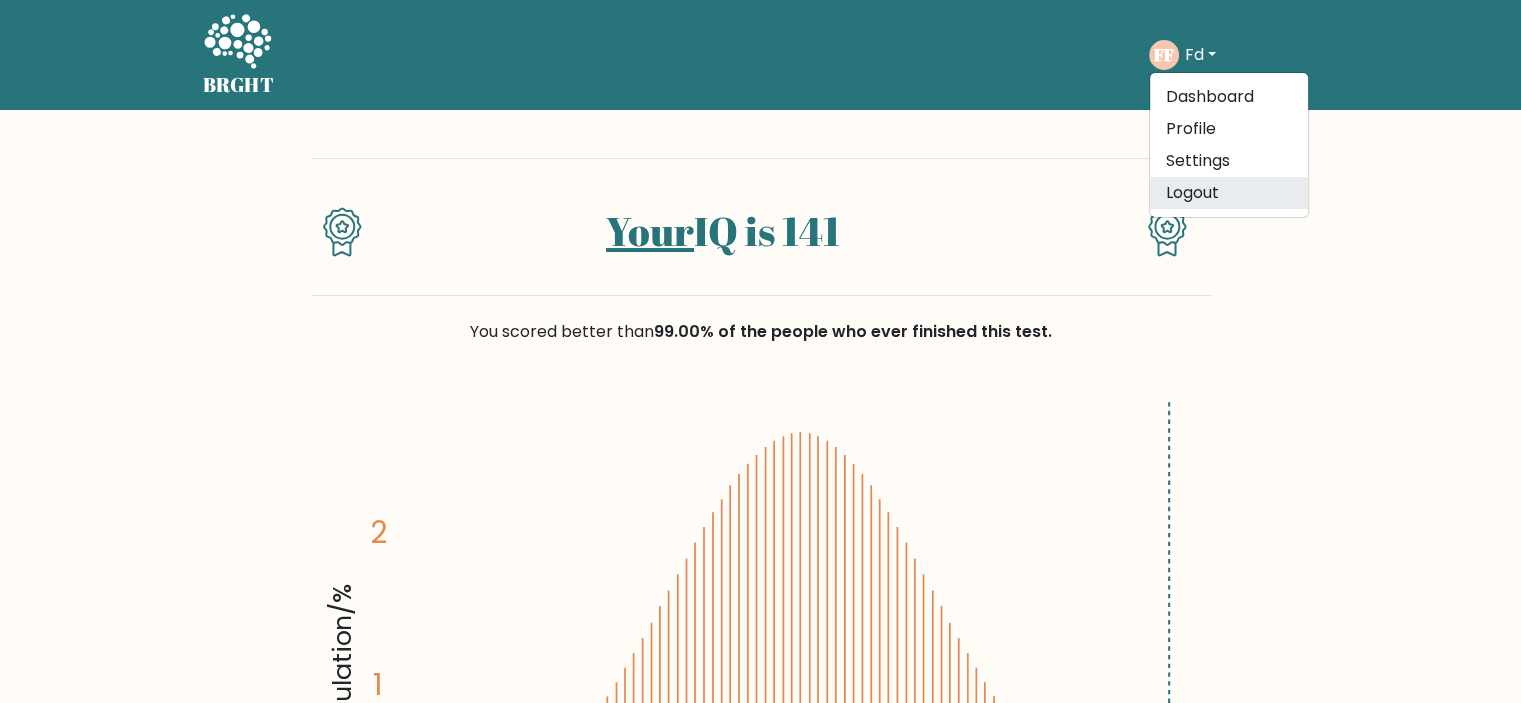 click on "Logout" at bounding box center (1229, 193) 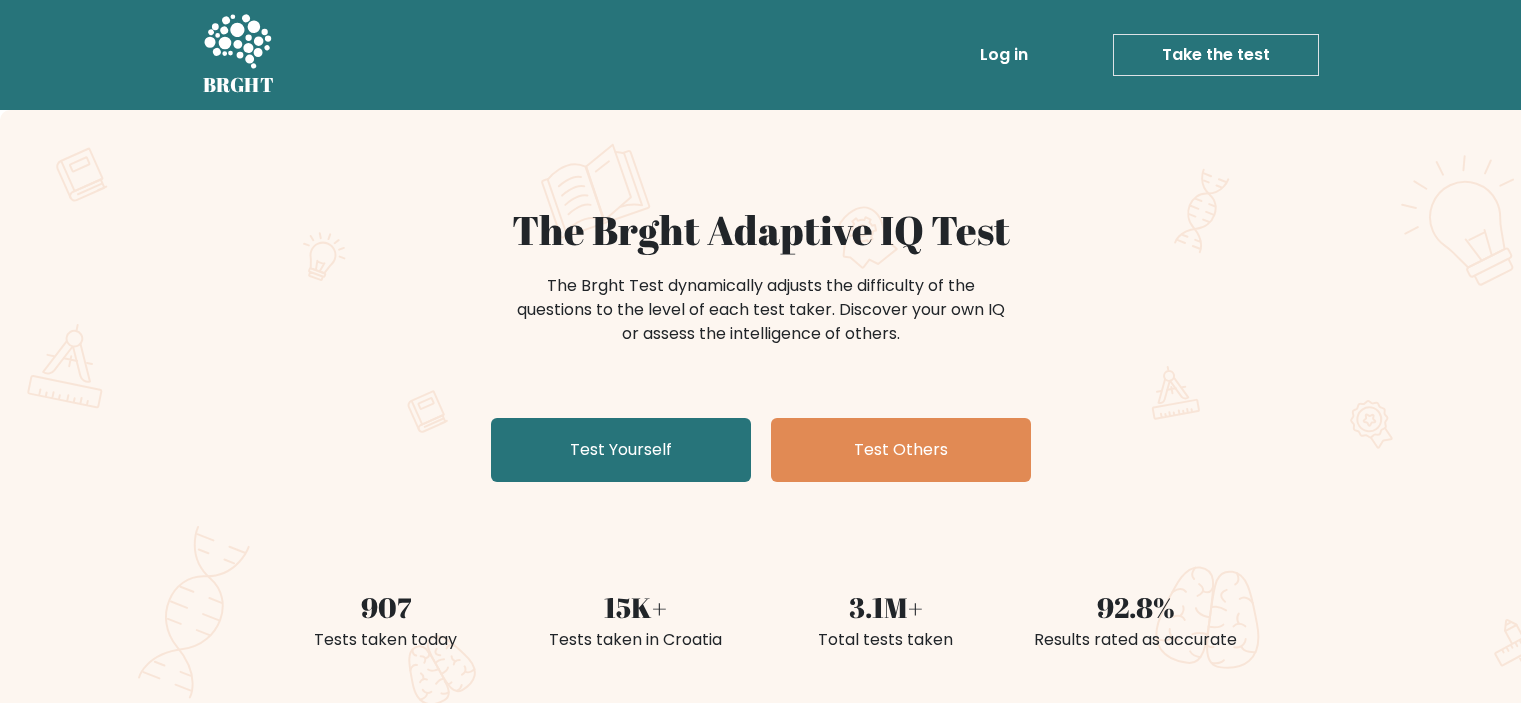 scroll, scrollTop: 0, scrollLeft: 0, axis: both 